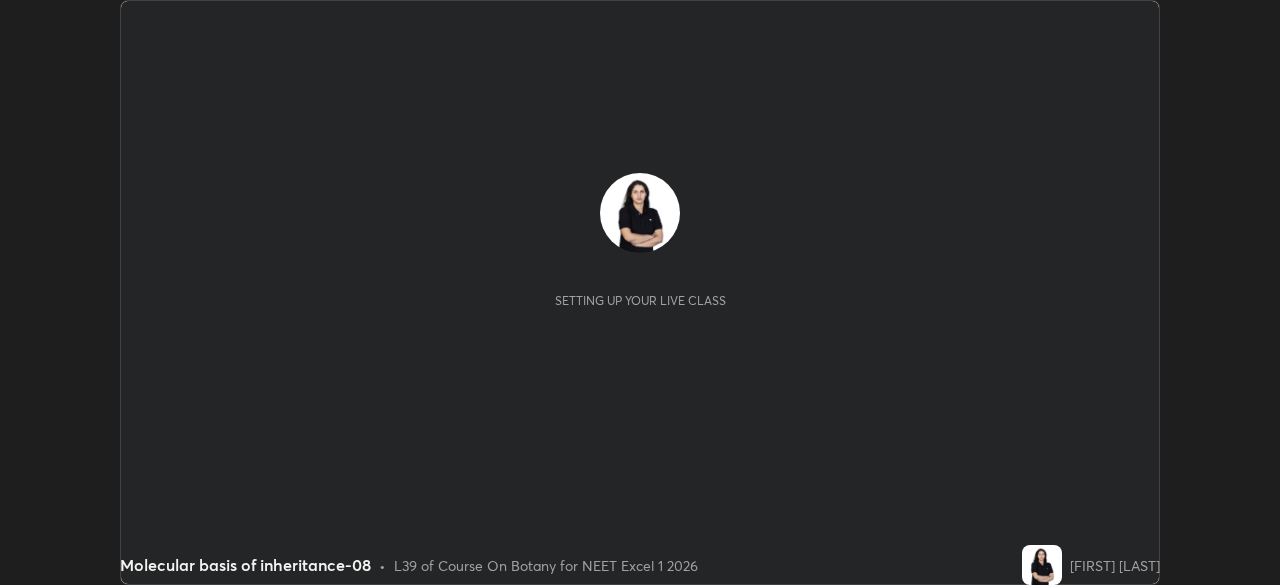 scroll, scrollTop: 0, scrollLeft: 0, axis: both 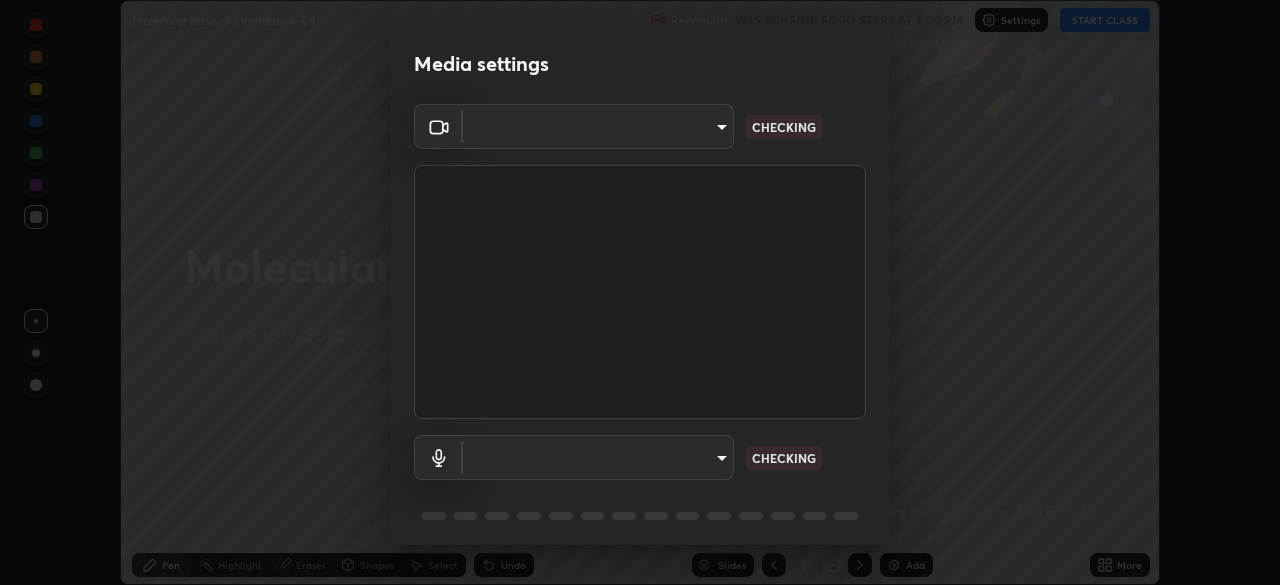 type on "49997c5035a380d1e4bfd67072f4403f37fcfd6159da511fce73e868ba03c42c" 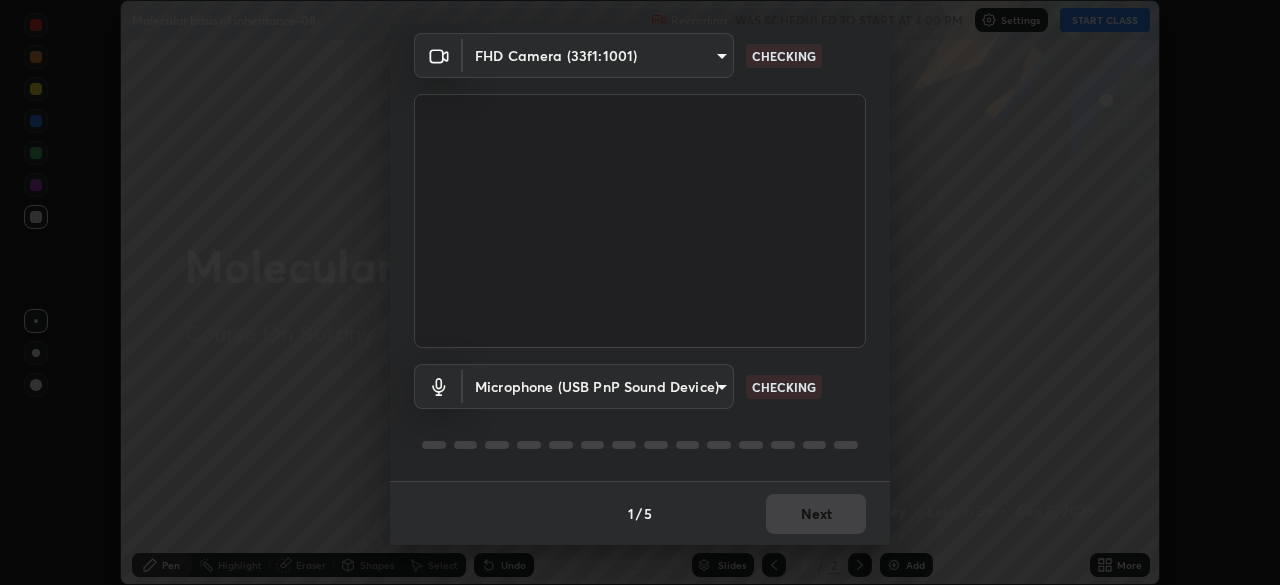 click on "Erase all Molecular basis of inheritance-08 Recording WAS SCHEDULED TO START AT  4:00 PM Settings START CLASS Setting up your live class Molecular basis of inheritance-08 • L39 of Course On Botany for NEET Excel 1 2026 [PERSON] Pen Highlight Eraser Shapes Select Undo Slides 2 / 2 Add More No doubts shared Encourage your learners to ask a doubt for better clarity Report an issue Reason for reporting Buffering Chat not working Audio - Video sync issue Educator video quality low ​ Attach an image Report Media settings FHD Camera (33f1:1001) [HASH] CHECKING Microphone (USB PnP Sound Device) [HASH] CHECKING 1 / 5 Next" at bounding box center [640, 292] 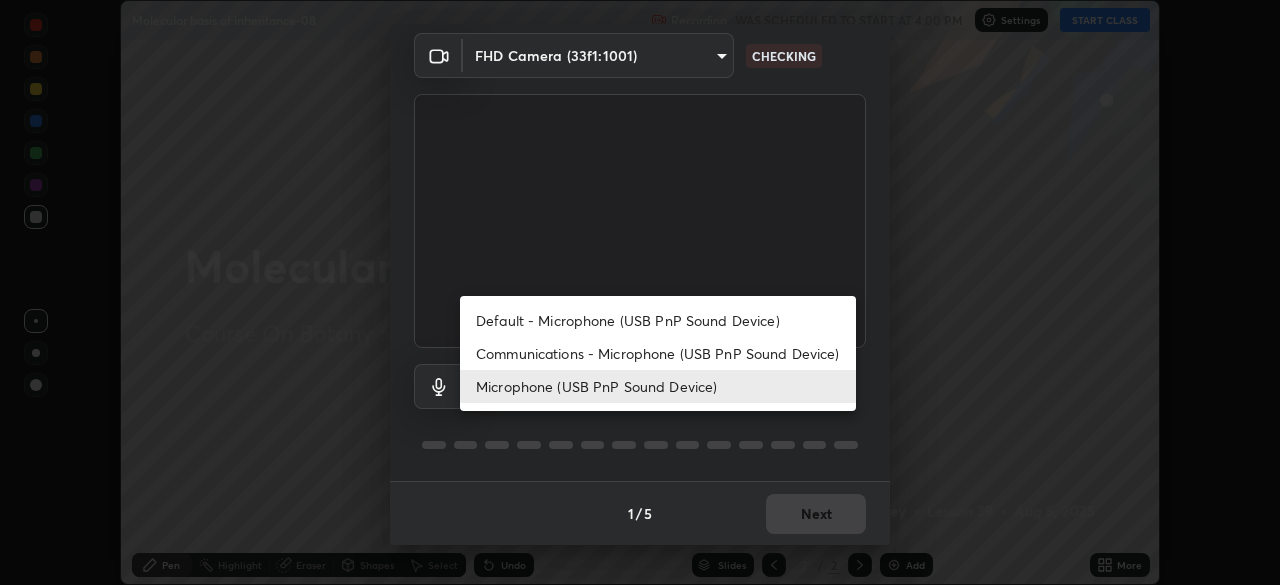 click on "Default - Microphone (USB PnP Sound Device)" at bounding box center [658, 320] 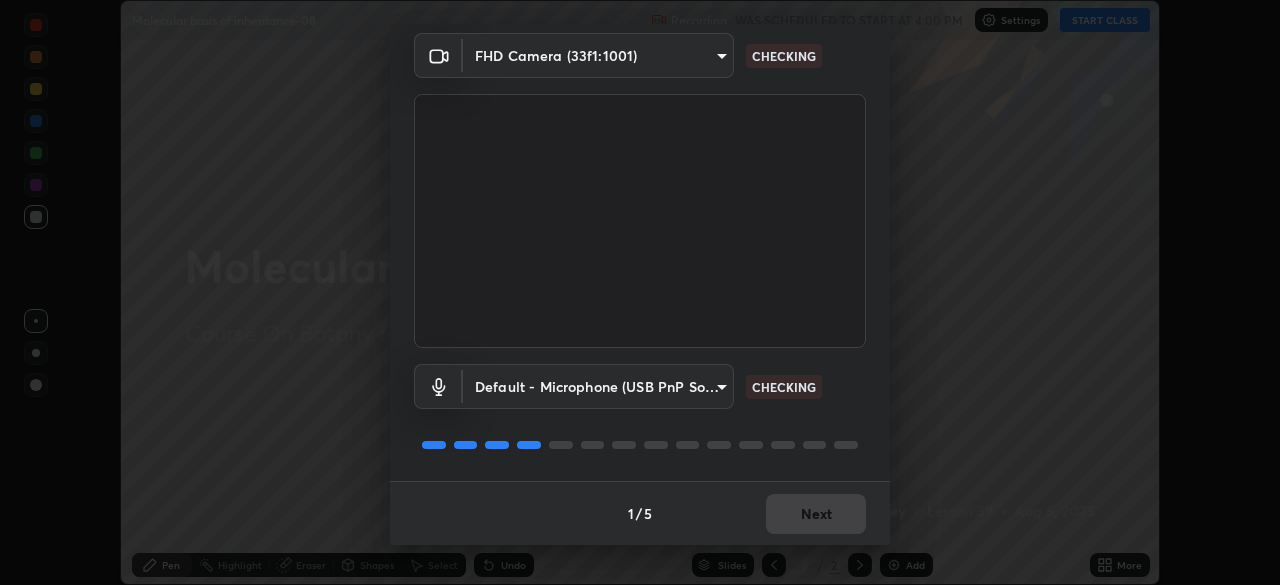 click on "Erase all Molecular basis of inheritance-08 Recording WAS SCHEDULED TO START AT  4:00 PM Settings START CLASS Setting up your live class Molecular basis of inheritance-08 • L39 of Course On Botany for NEET Excel 1 2026 [PERSON] Pen Highlight Eraser Shapes Select Undo Slides 2 / 2 Add More No doubts shared Encourage your learners to ask a doubt for better clarity Report an issue Reason for reporting Buffering Chat not working Audio - Video sync issue Educator video quality low ​ Attach an image Report Media settings FHD Camera (33f1:1001) [HASH] CHECKING Default - Microphone (USB PnP Sound Device) default CHECKING 1 / 5 Next" at bounding box center (640, 292) 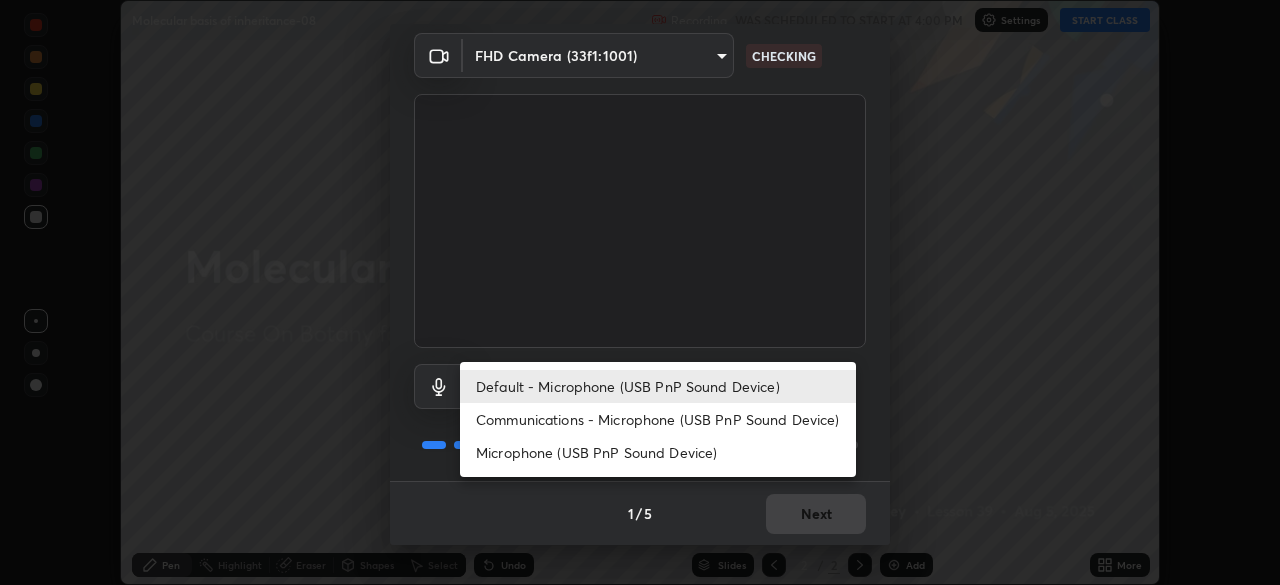 click on "Microphone (USB PnP Sound Device)" at bounding box center [658, 452] 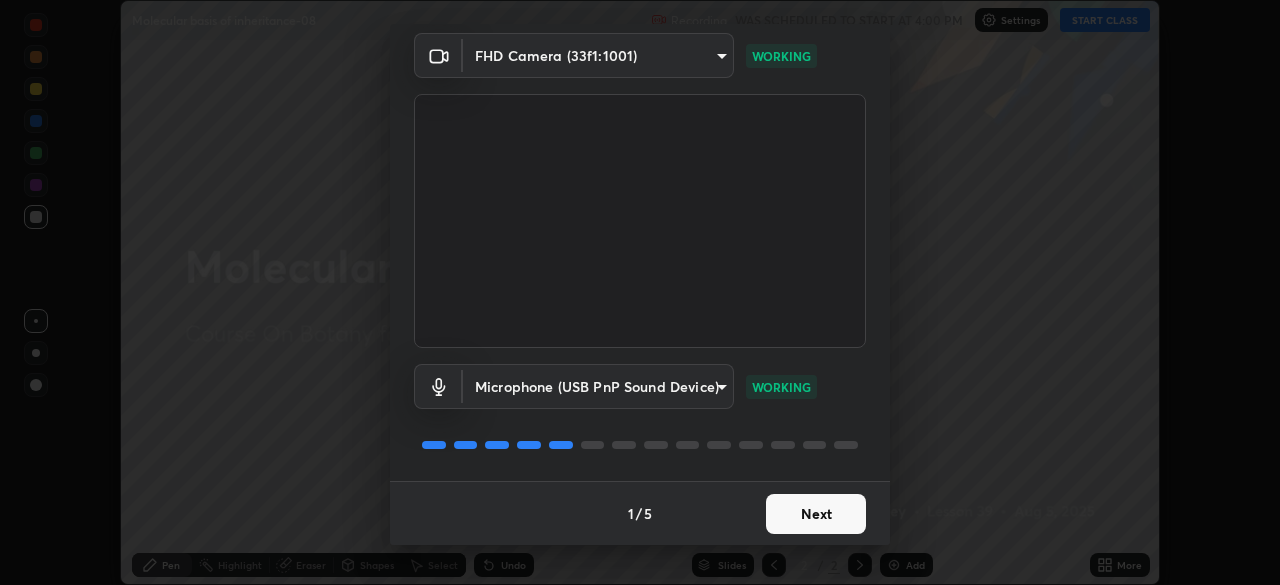 click on "Next" at bounding box center [816, 514] 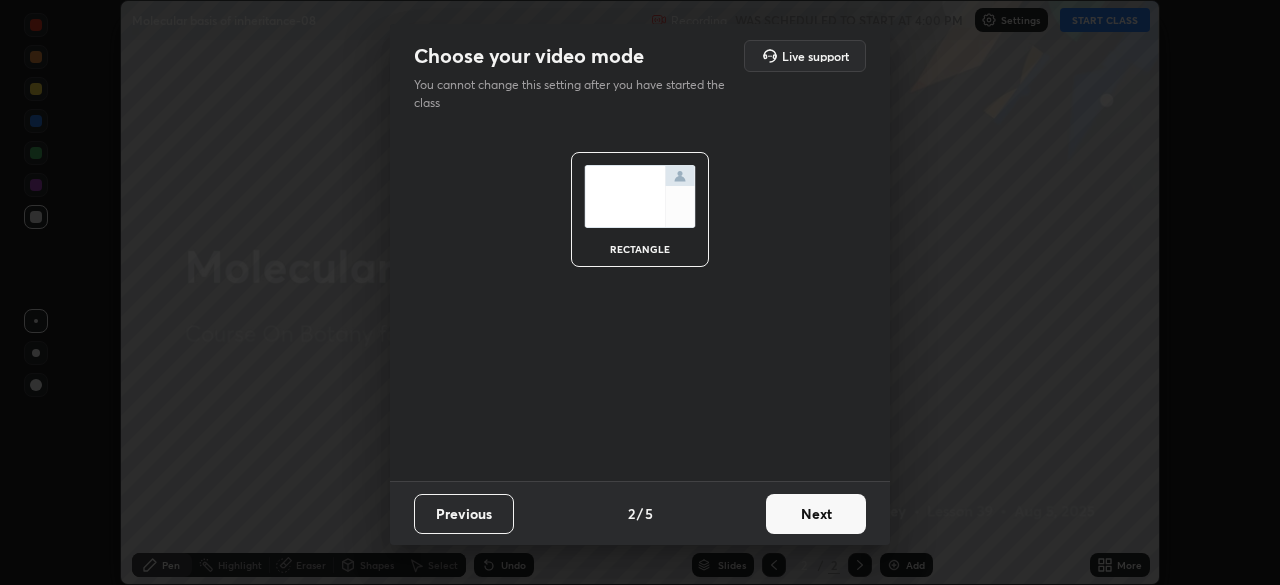 scroll, scrollTop: 0, scrollLeft: 0, axis: both 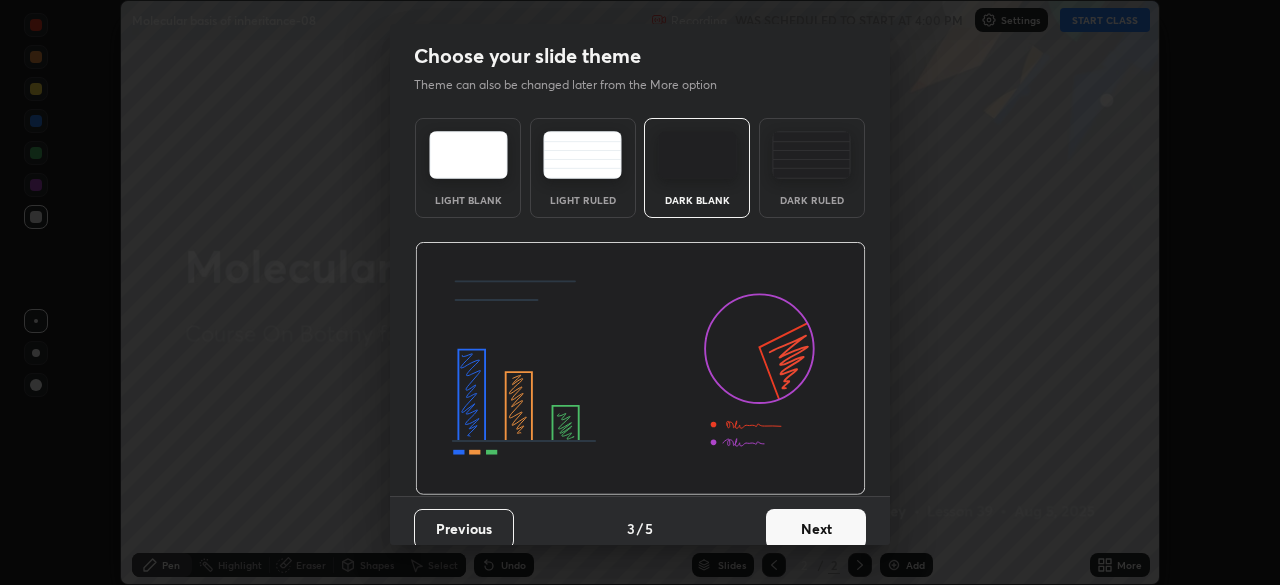 click on "Next" at bounding box center (816, 529) 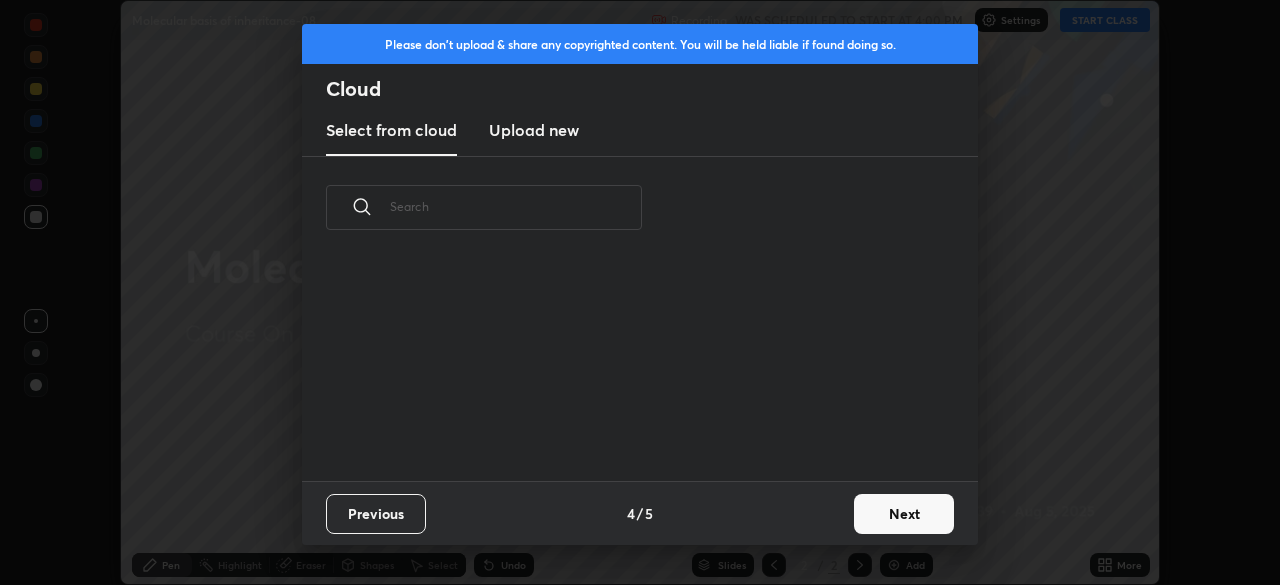 click on "Next" at bounding box center [904, 514] 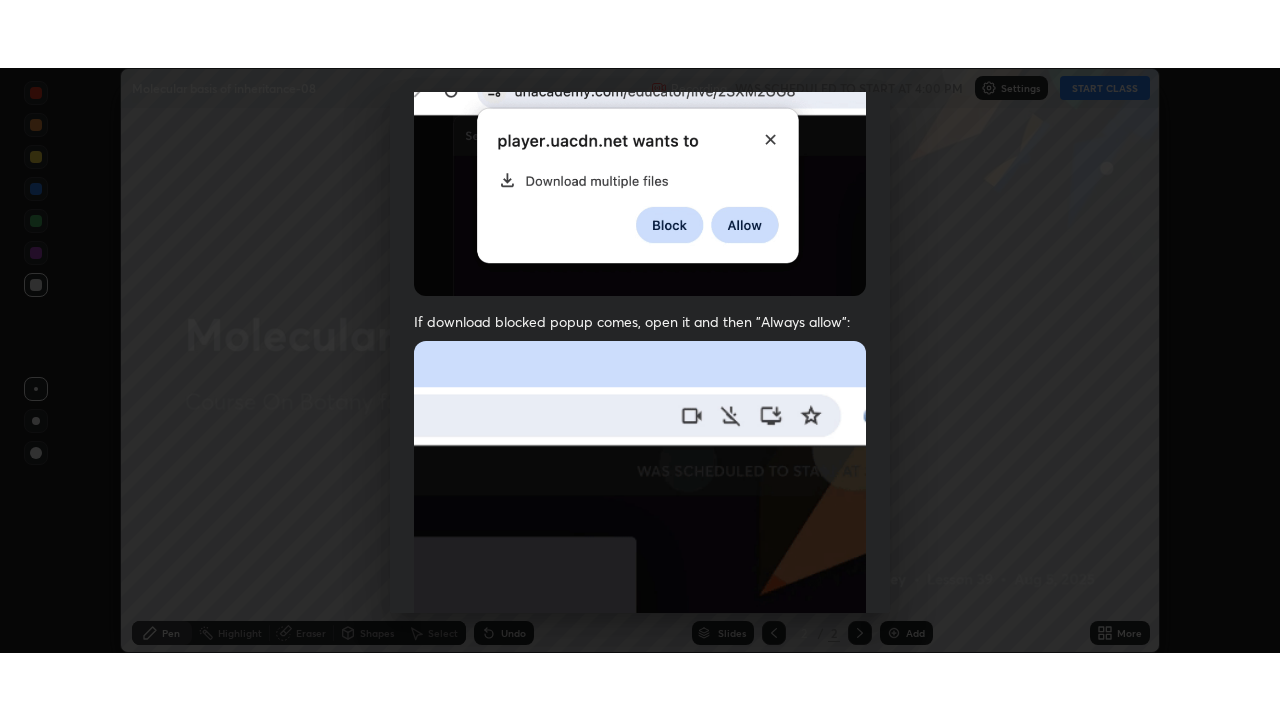 scroll, scrollTop: 479, scrollLeft: 0, axis: vertical 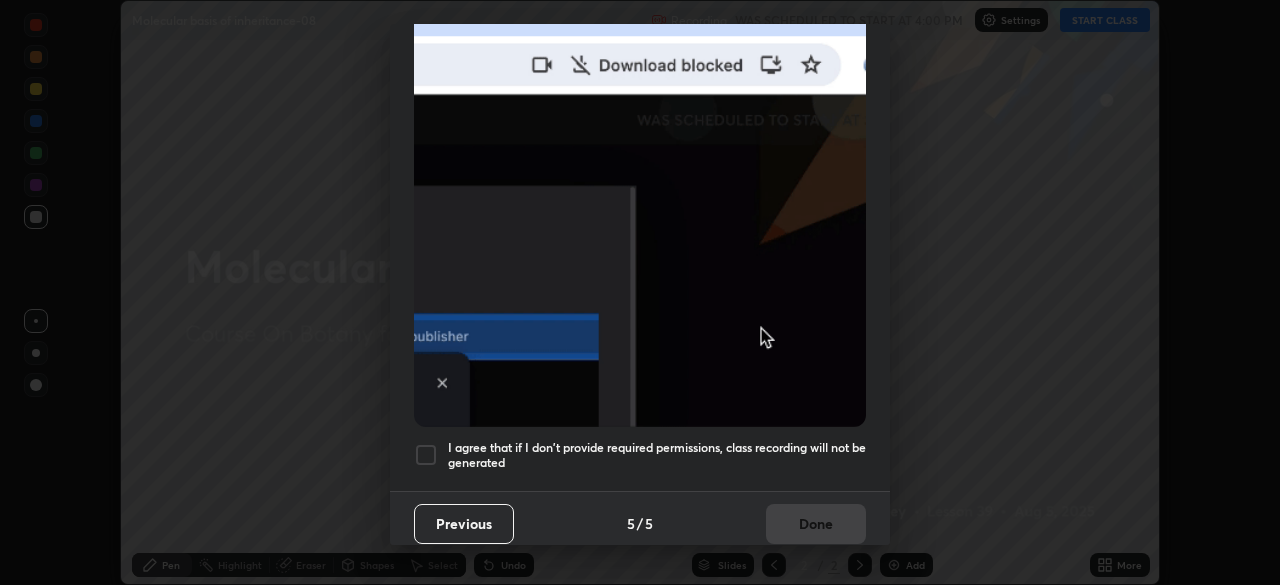click on "I agree that if I don't provide required permissions, class recording will not be generated" at bounding box center [640, 455] 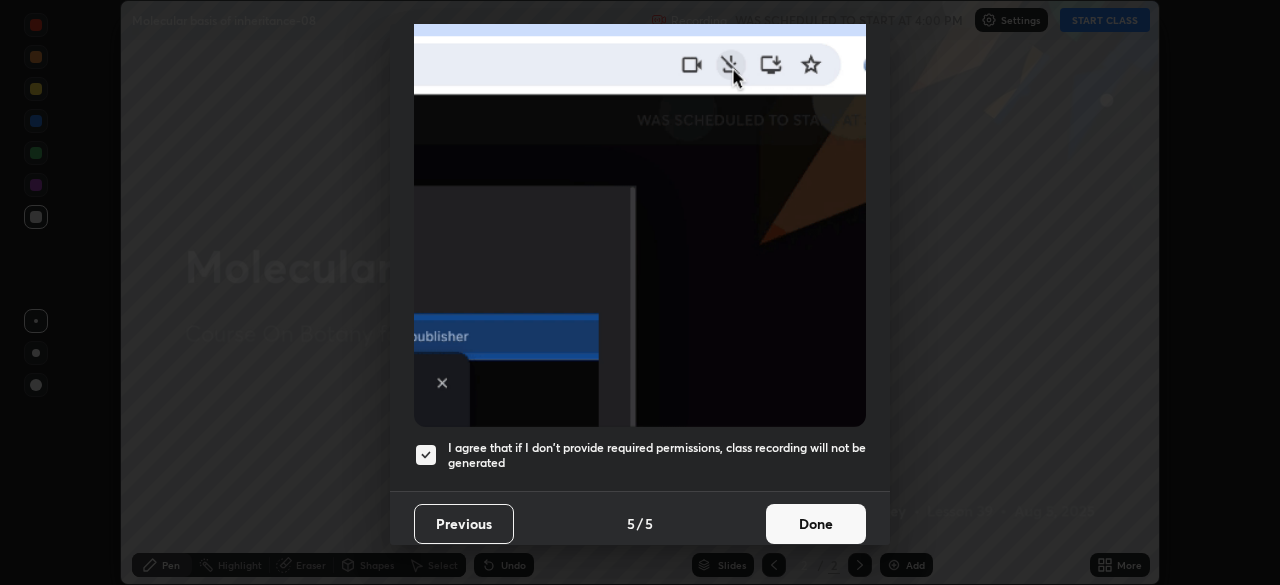 click on "Done" at bounding box center [816, 524] 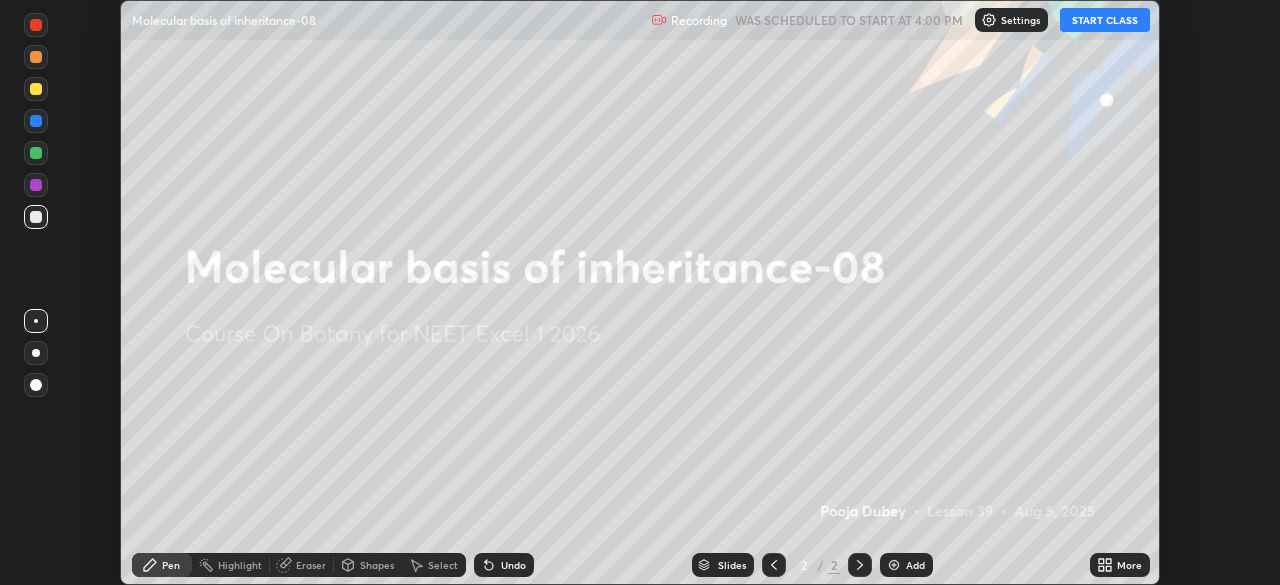 click on "START CLASS" at bounding box center (1105, 20) 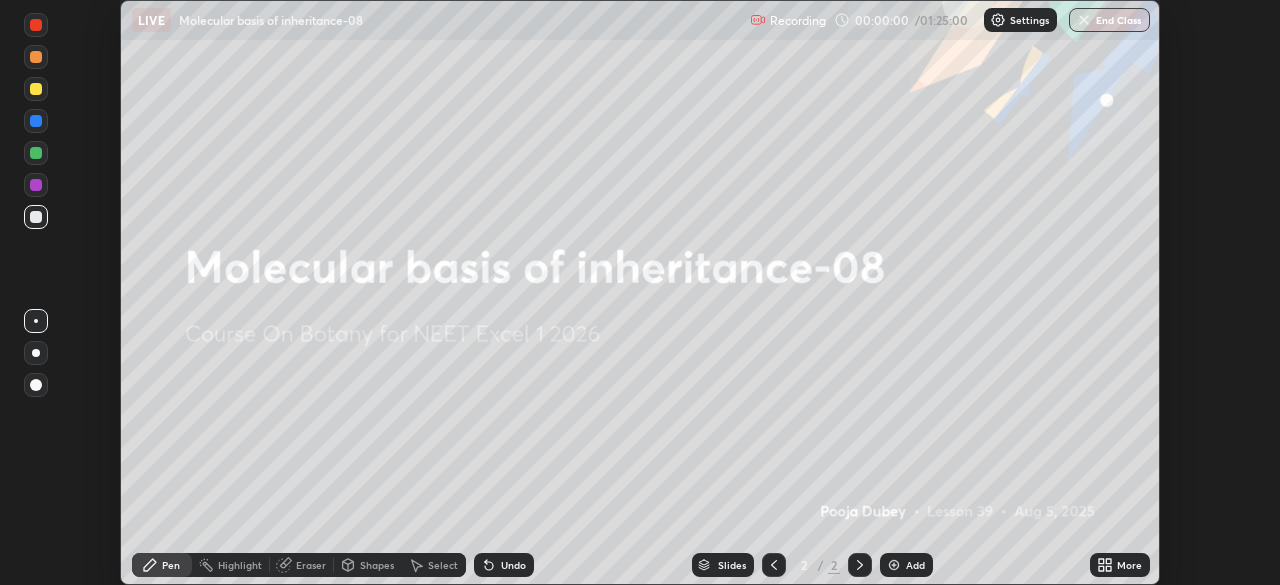 click 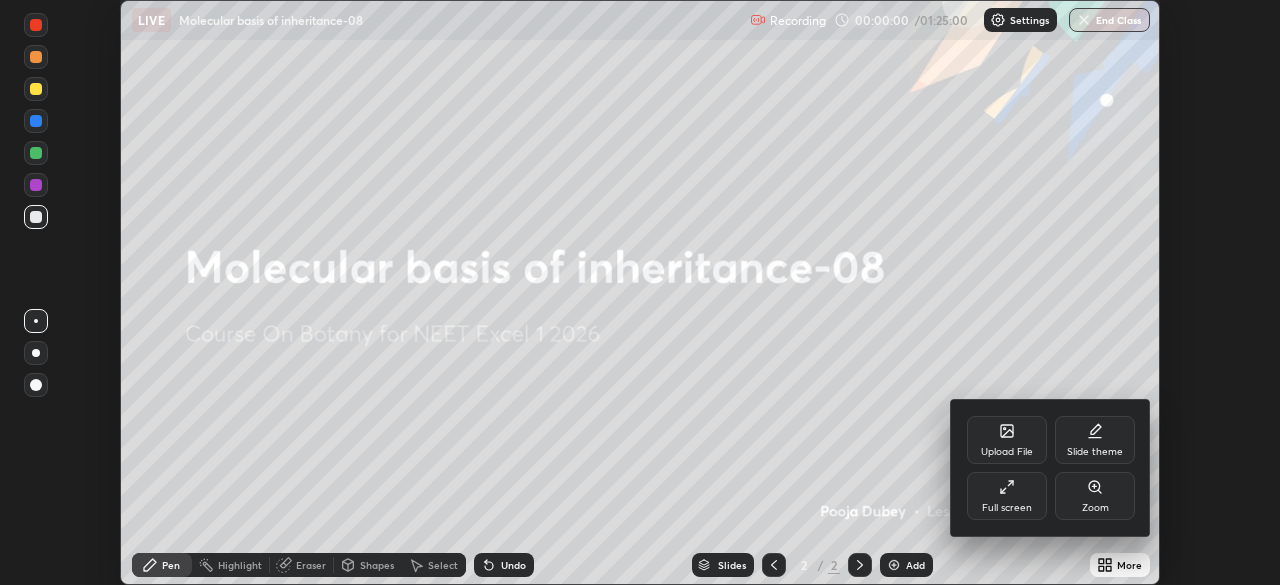 click on "Full screen" at bounding box center (1007, 496) 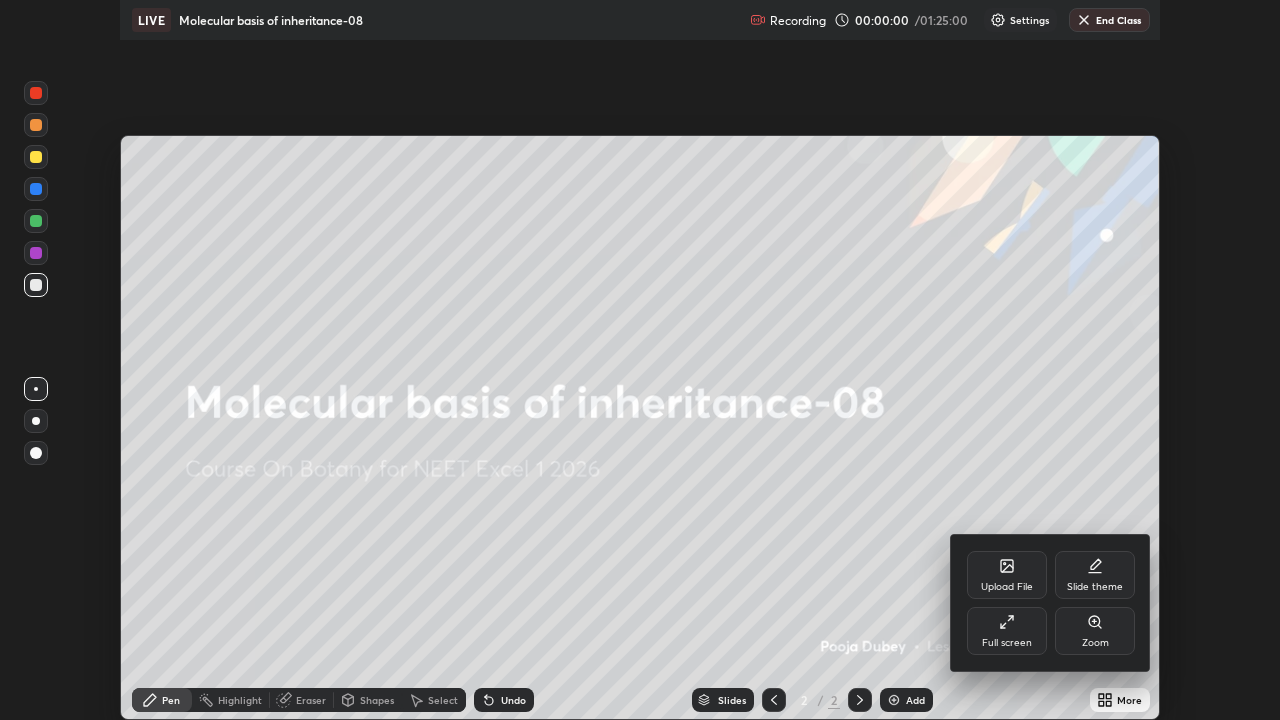 scroll, scrollTop: 99280, scrollLeft: 98720, axis: both 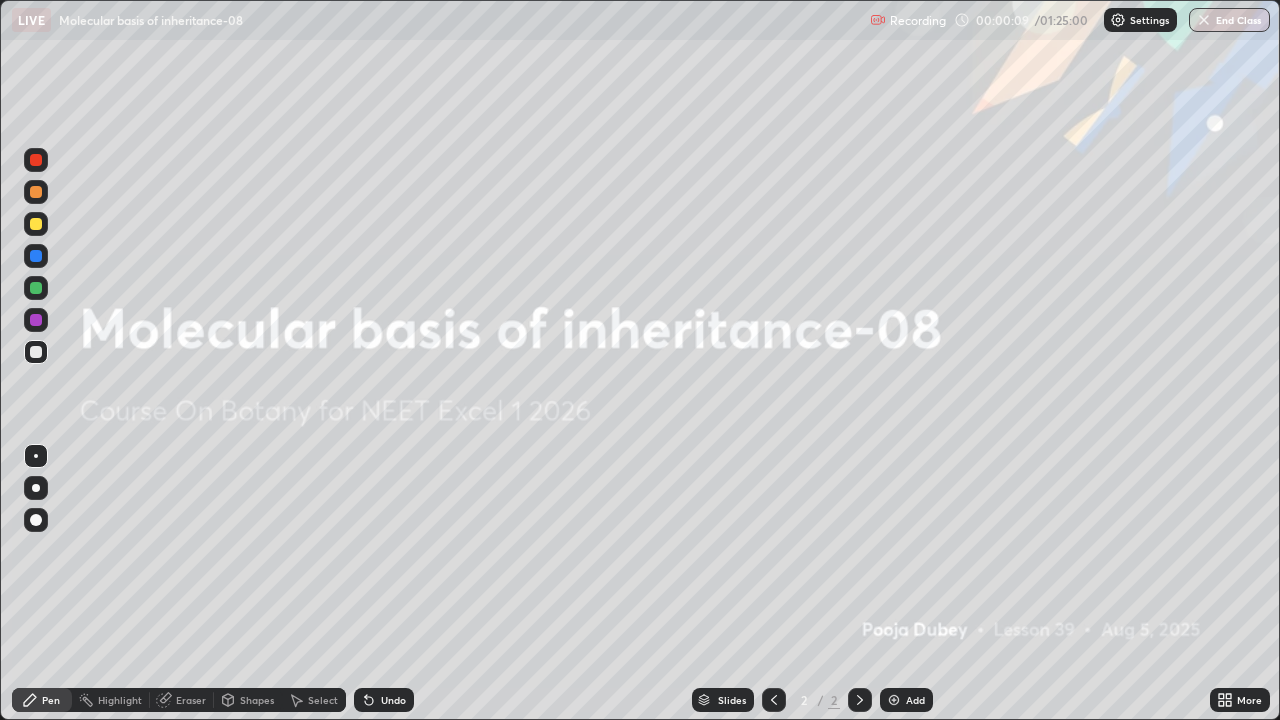 click 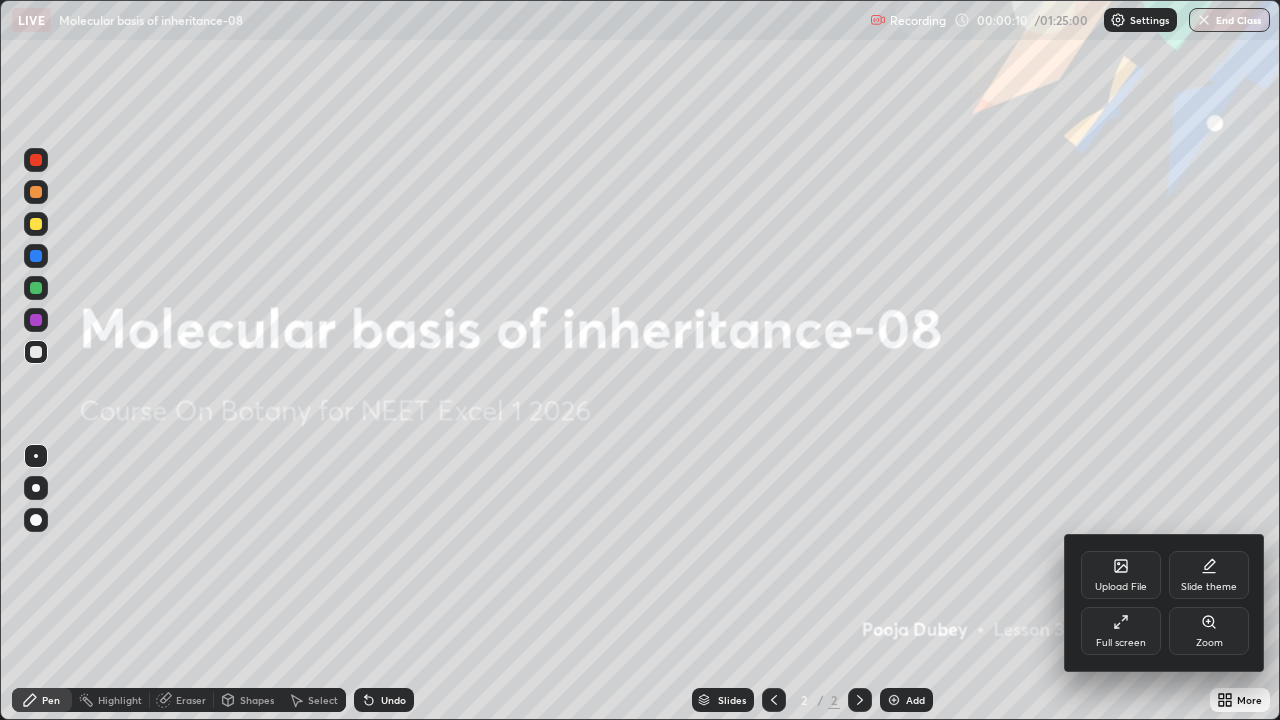 click on "Upload File" at bounding box center [1121, 575] 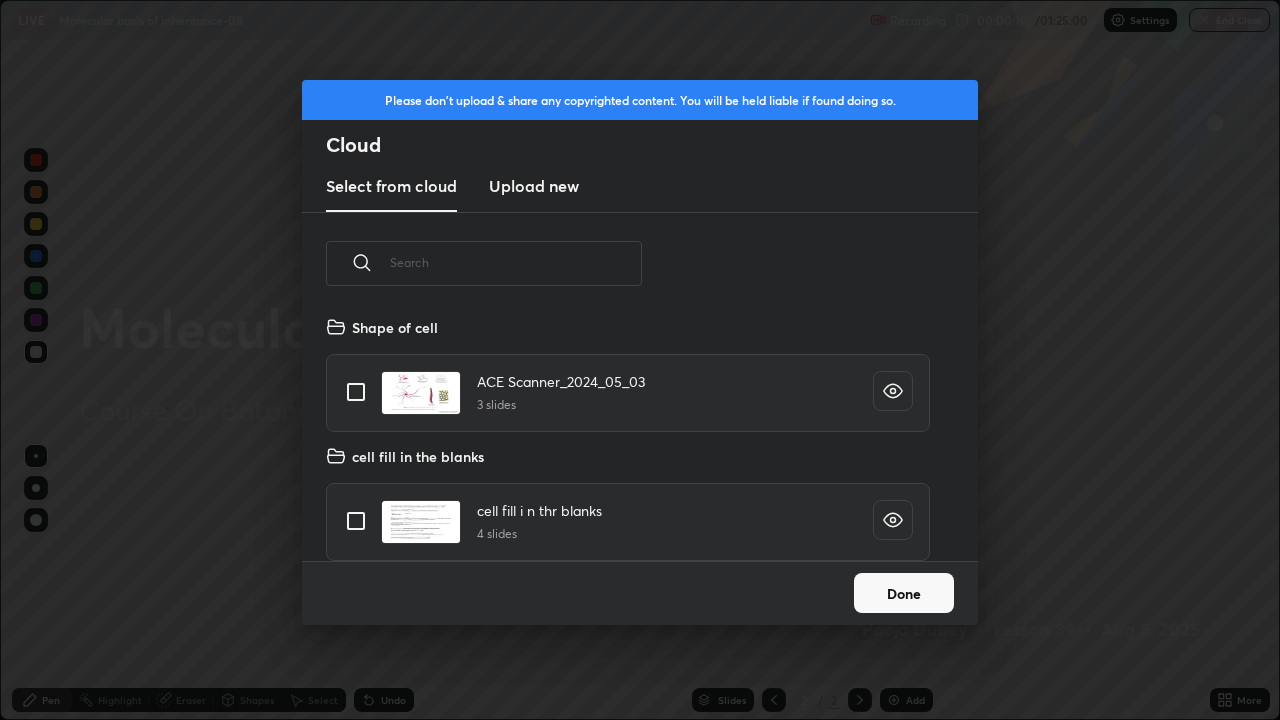 scroll, scrollTop: 7, scrollLeft: 11, axis: both 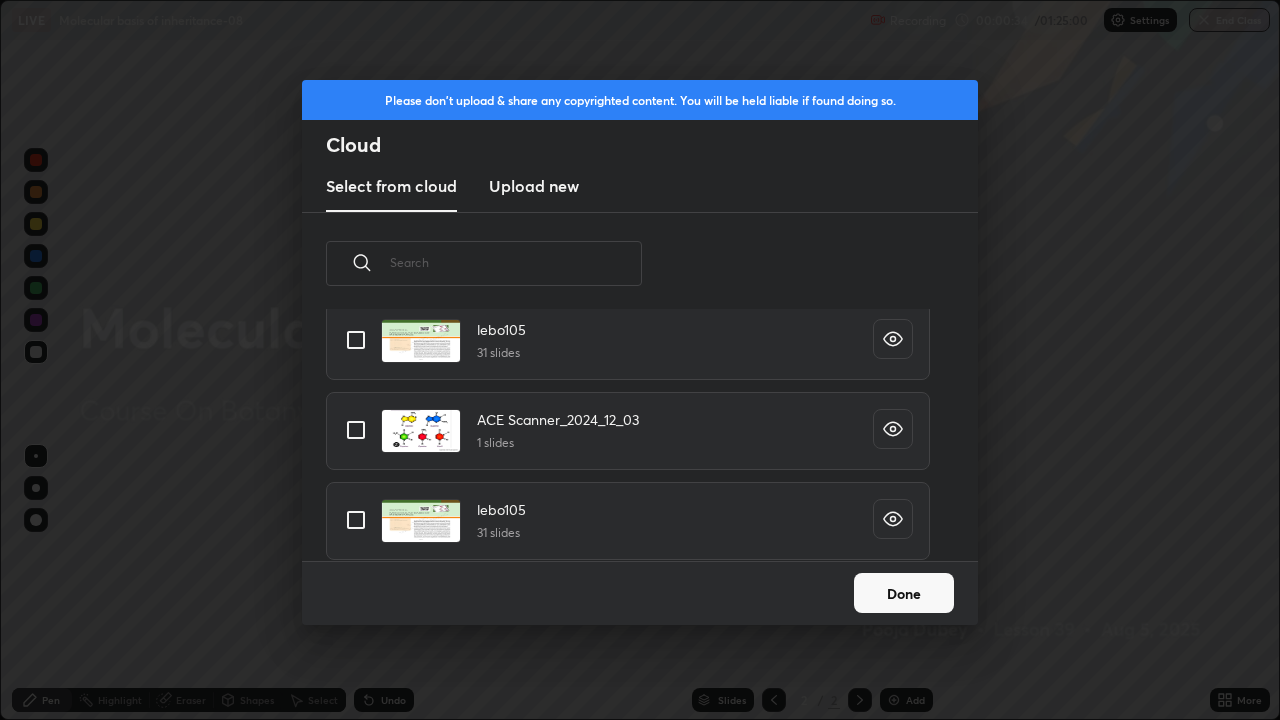 click at bounding box center (356, 340) 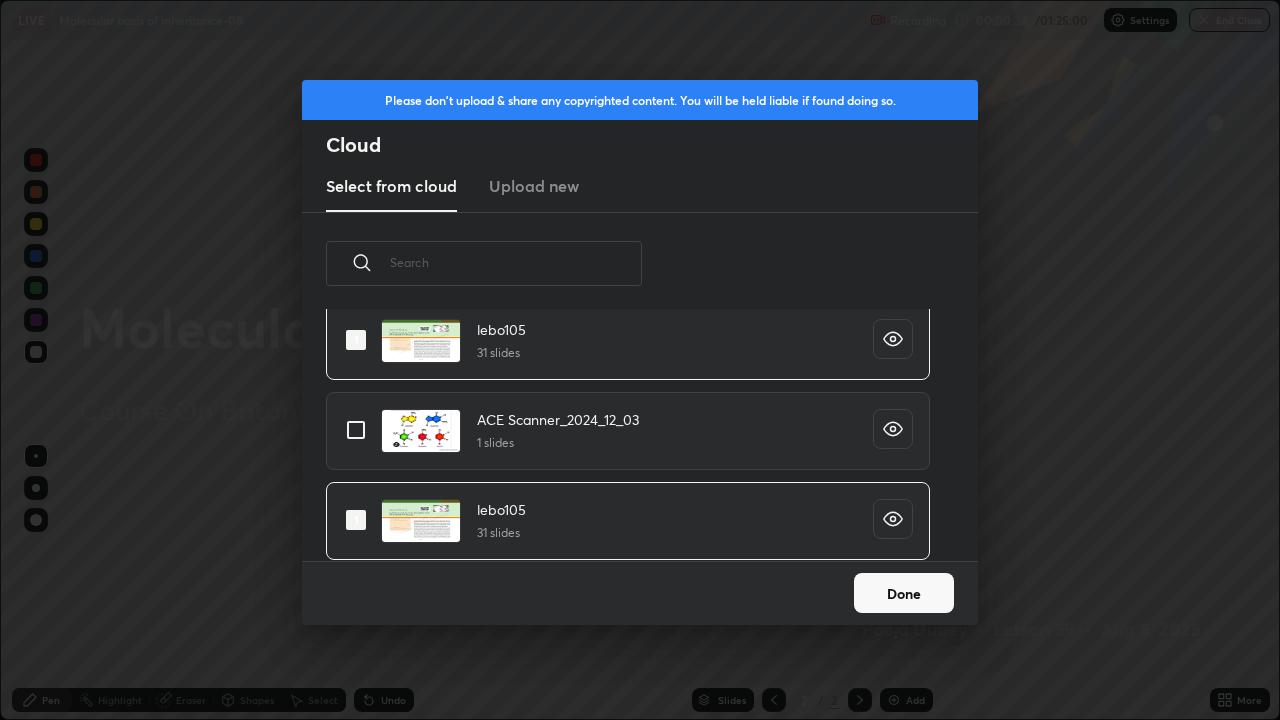 click on "Done" at bounding box center (904, 593) 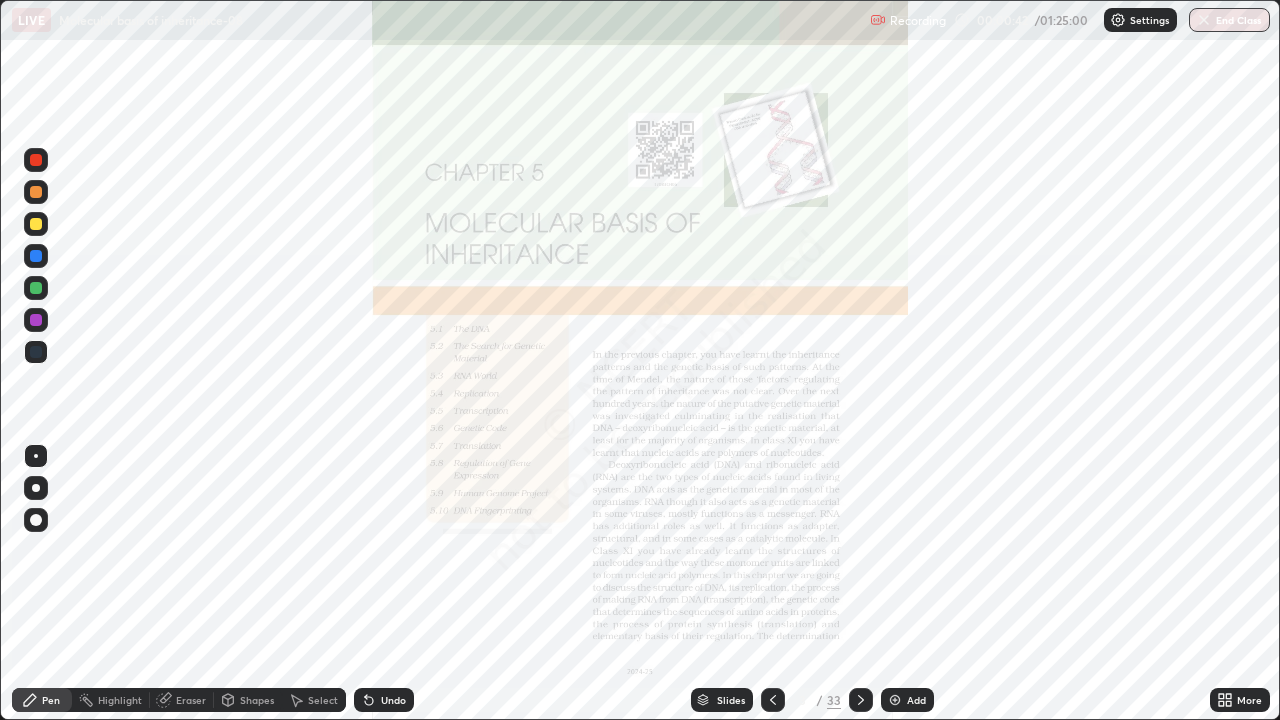 click on "Slides" at bounding box center [722, 700] 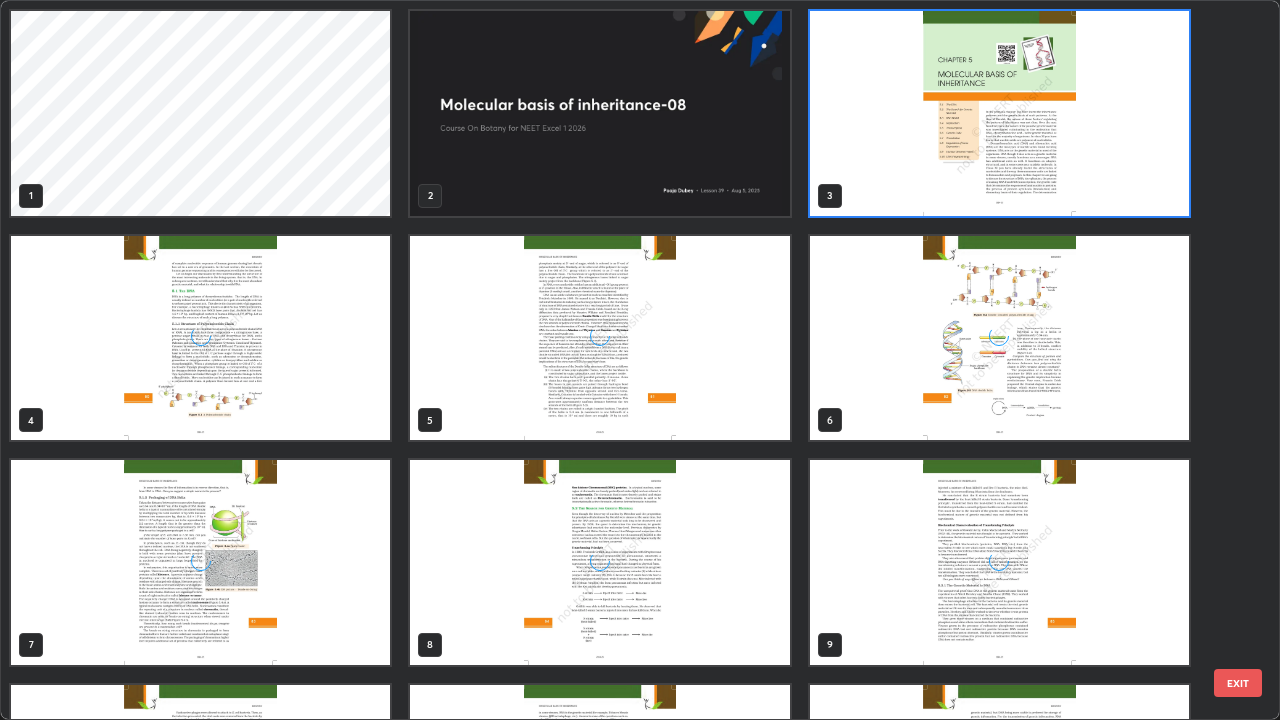 scroll, scrollTop: 7, scrollLeft: 11, axis: both 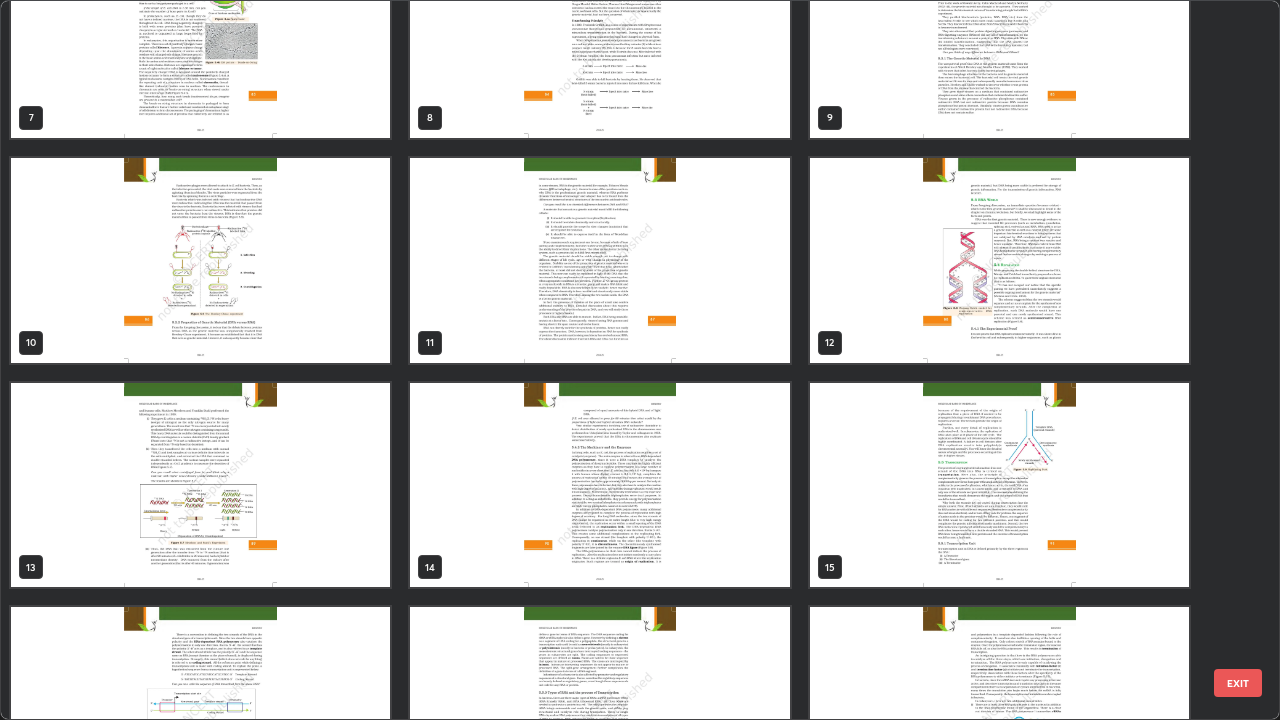 click at bounding box center (999, 260) 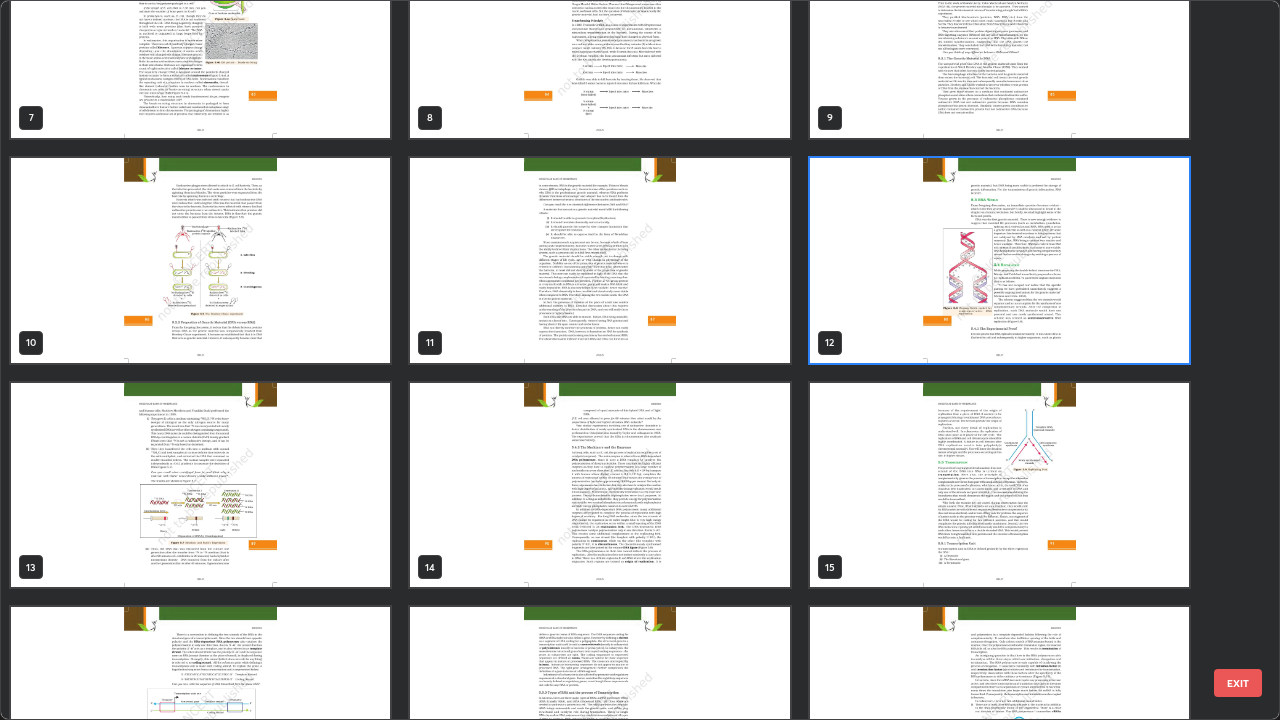 click at bounding box center [999, 260] 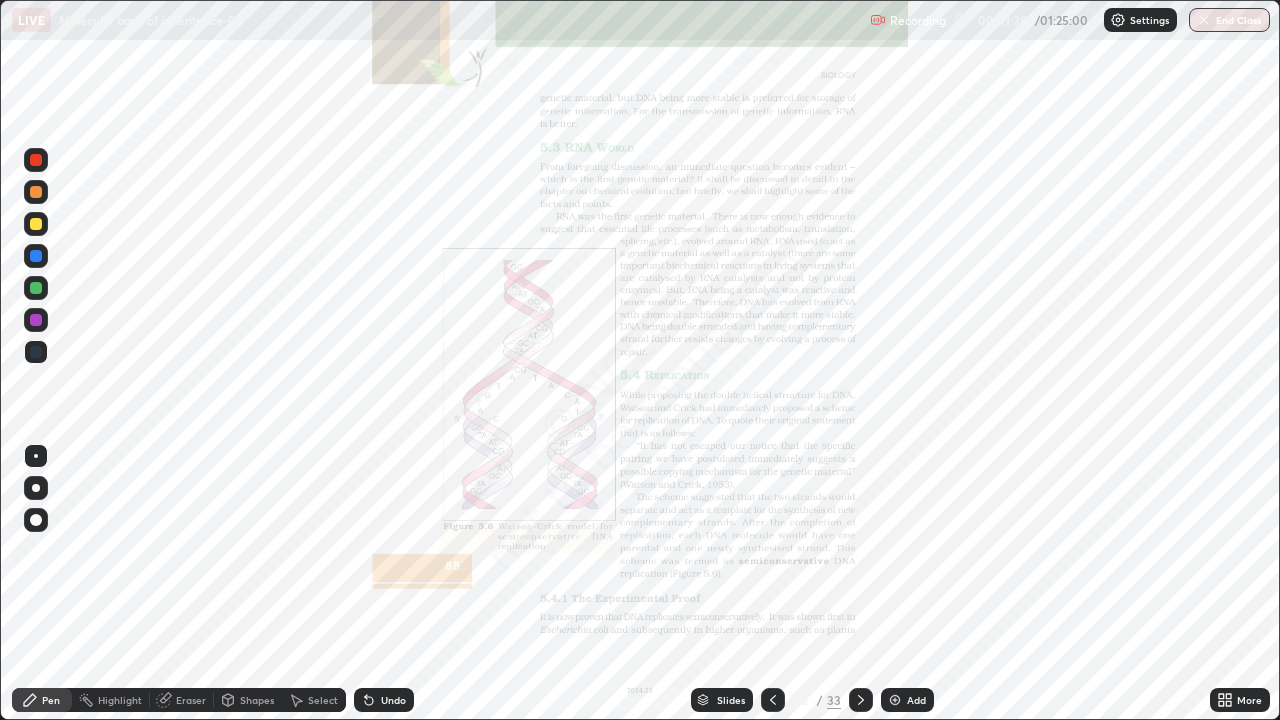 click on "Slides" at bounding box center (722, 700) 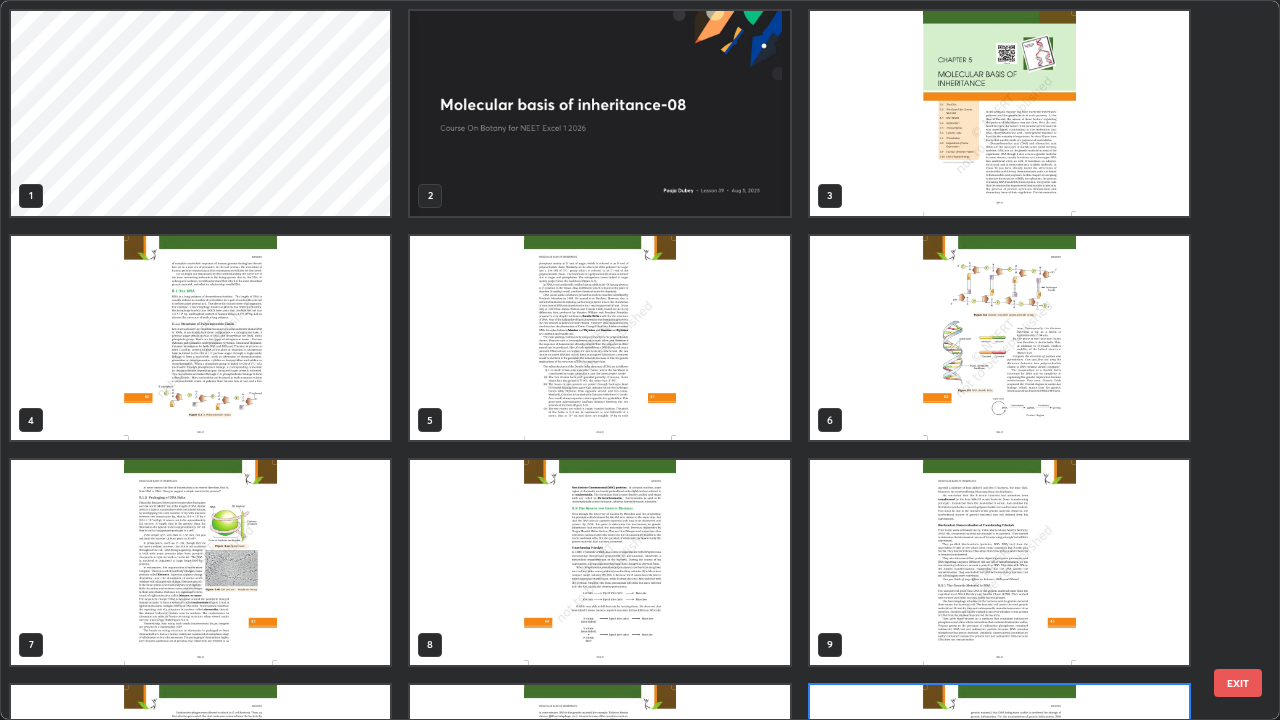 click at bounding box center [599, 787] 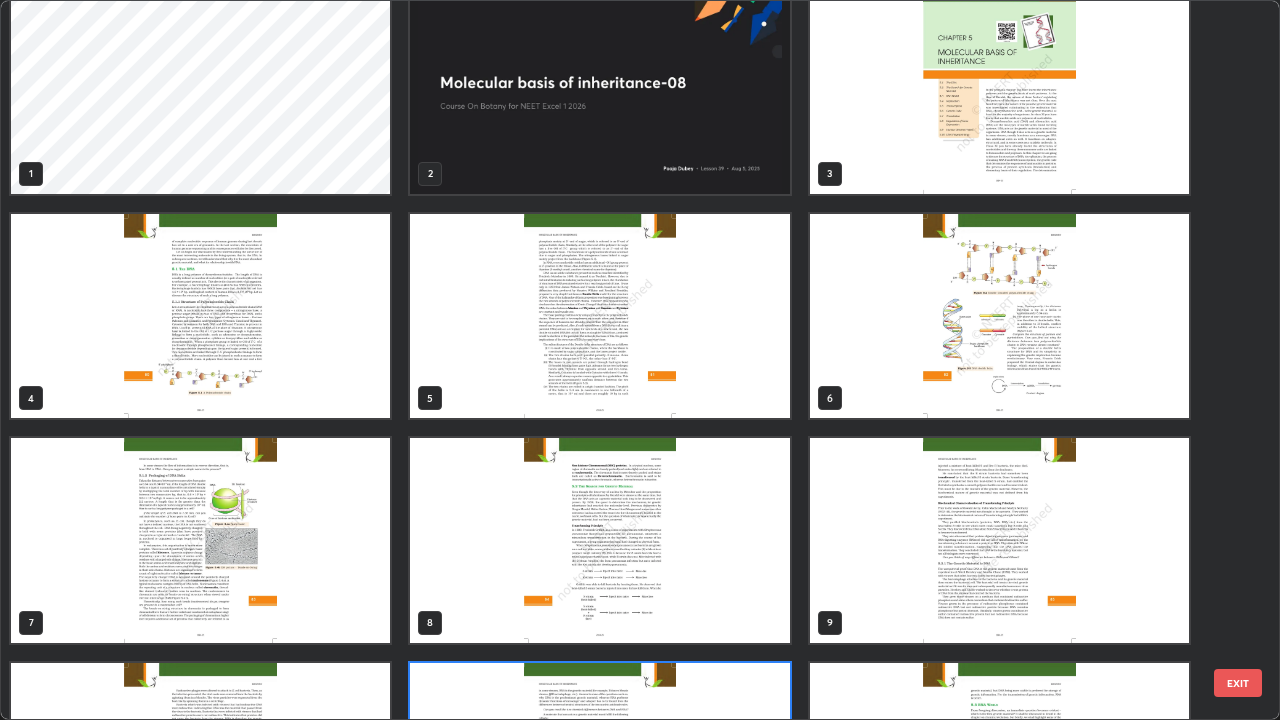 scroll, scrollTop: 0, scrollLeft: 0, axis: both 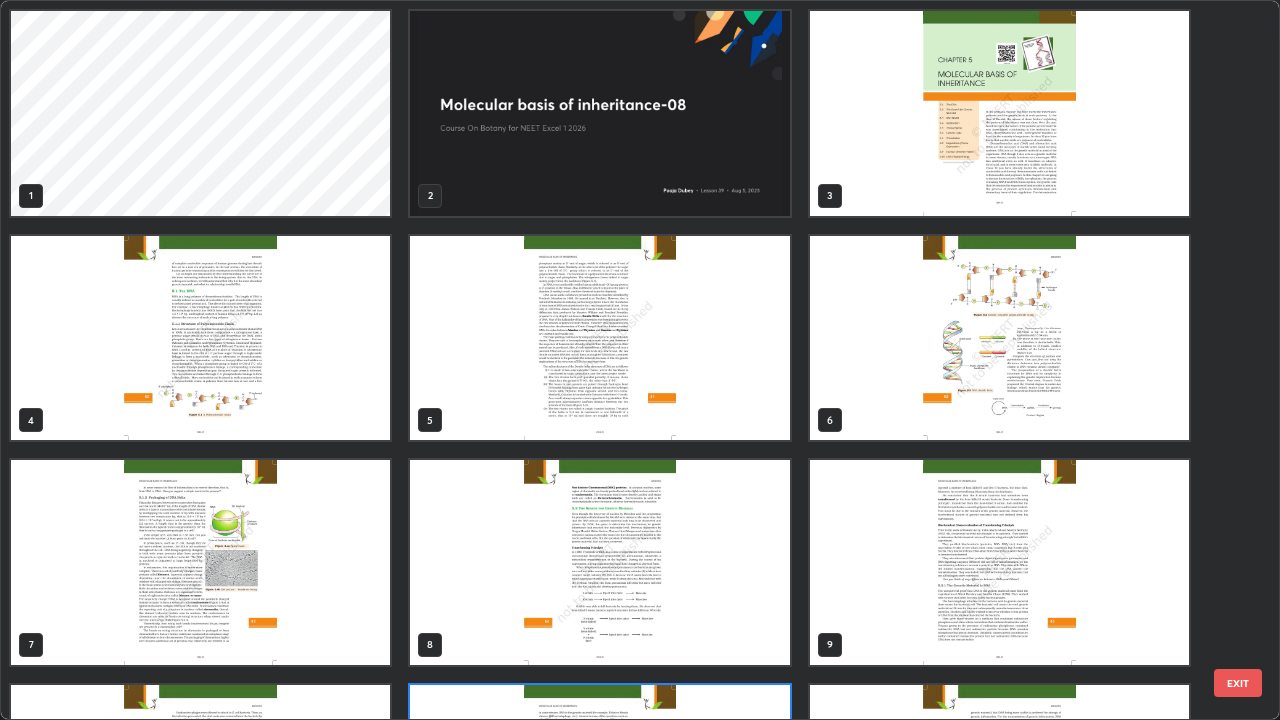 click at bounding box center [599, 113] 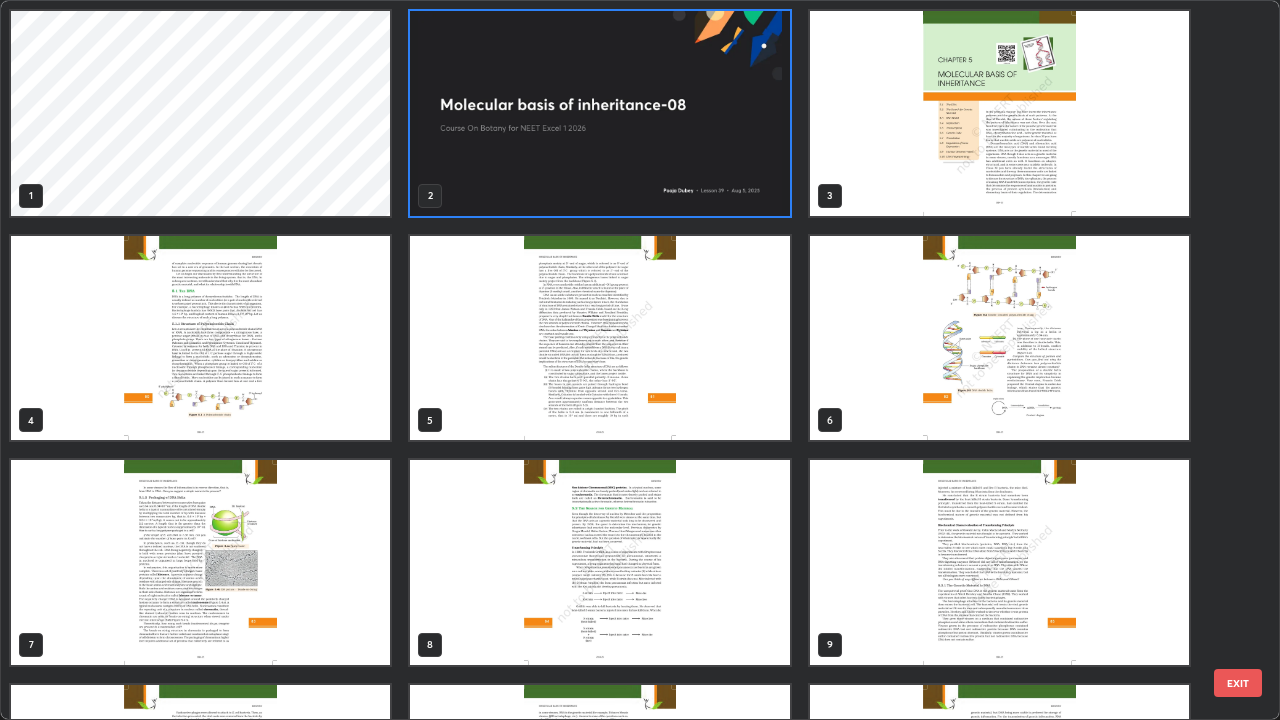 click at bounding box center [599, 113] 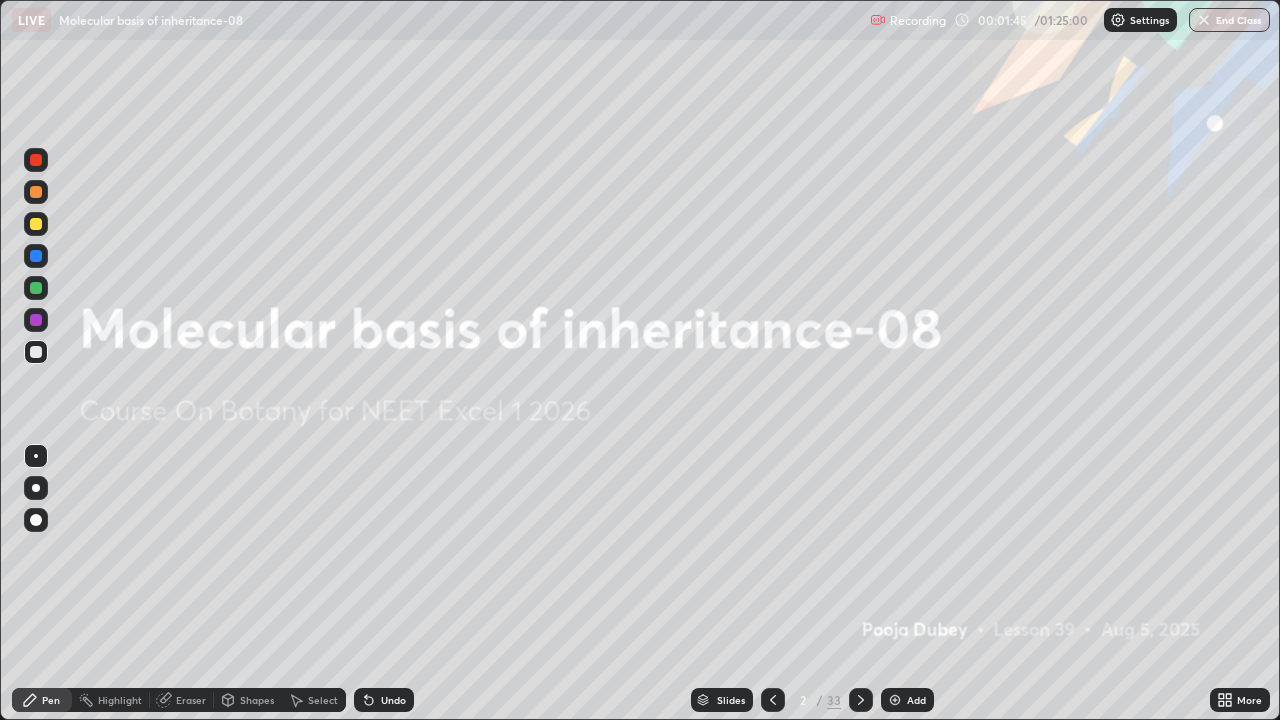 click on "Add" at bounding box center [907, 700] 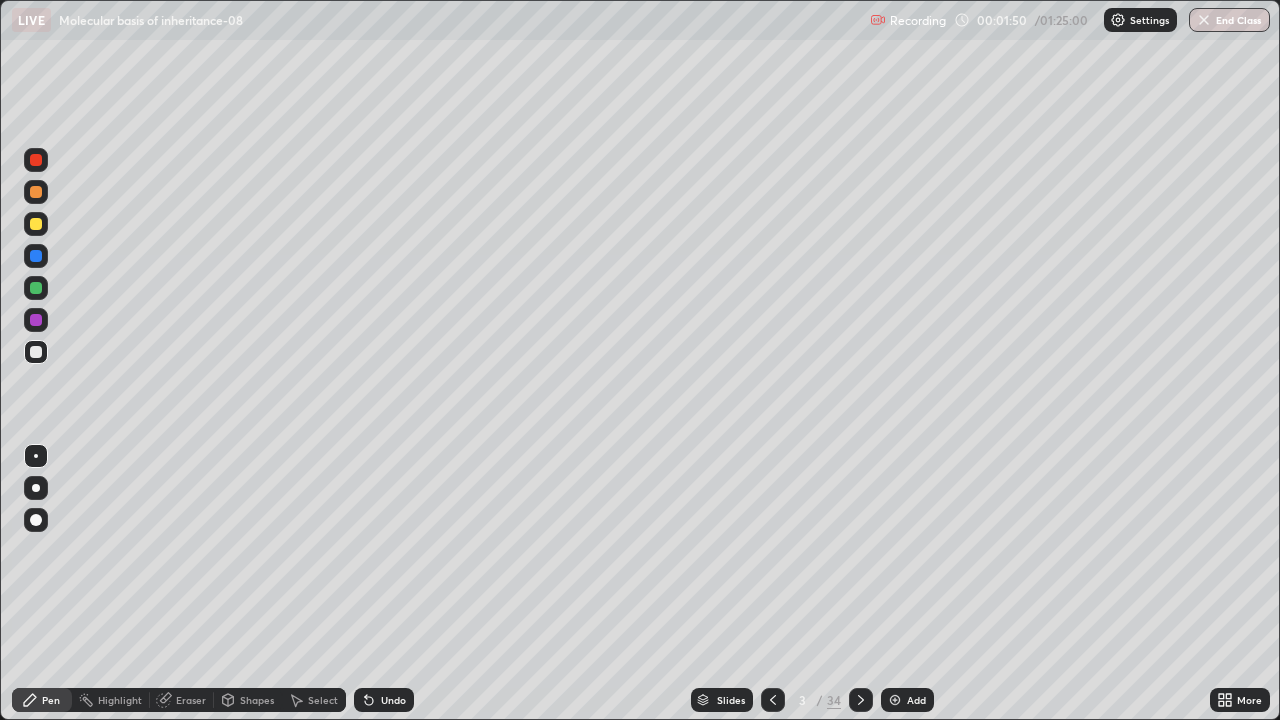 click at bounding box center (36, 288) 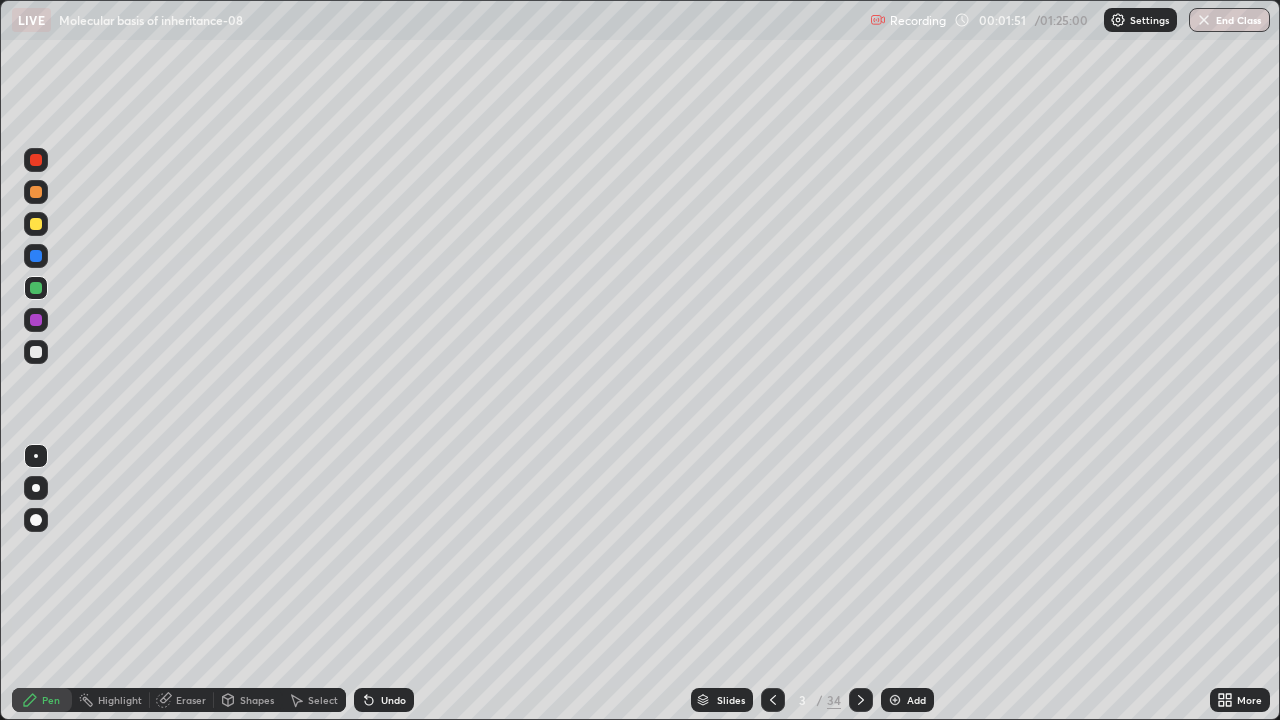 click on "Slides" at bounding box center (722, 700) 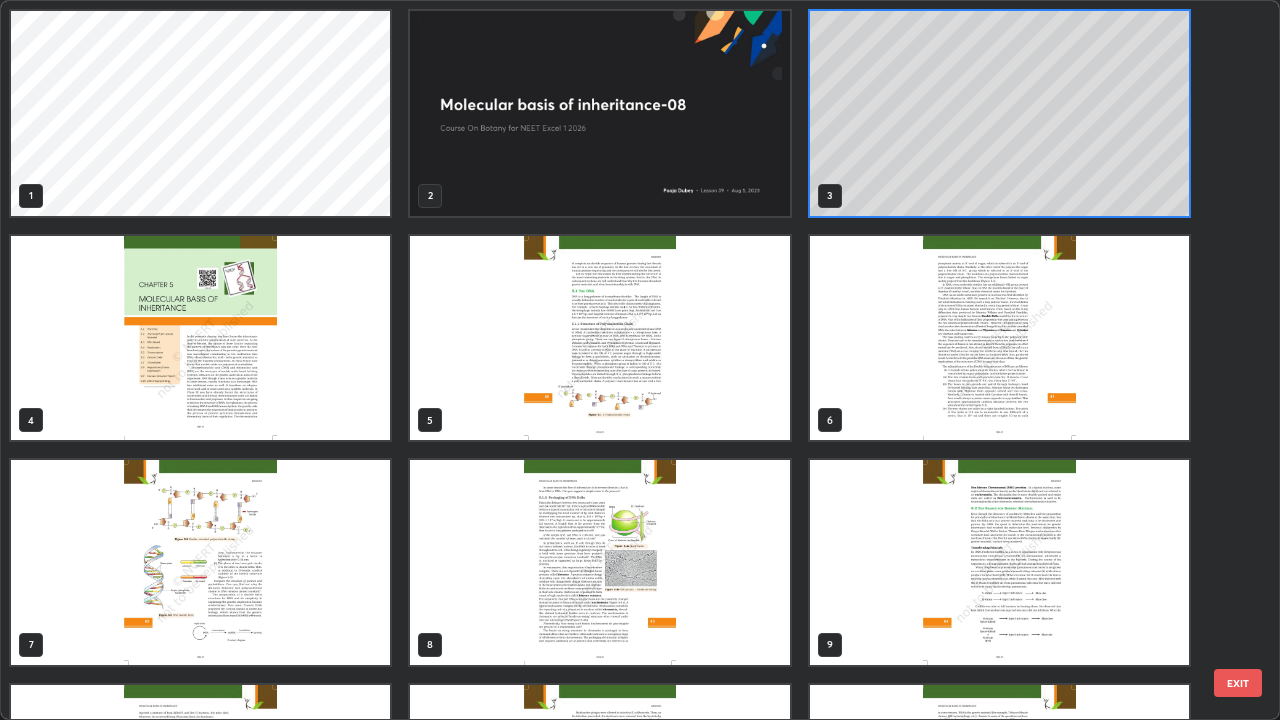 scroll, scrollTop: 7, scrollLeft: 11, axis: both 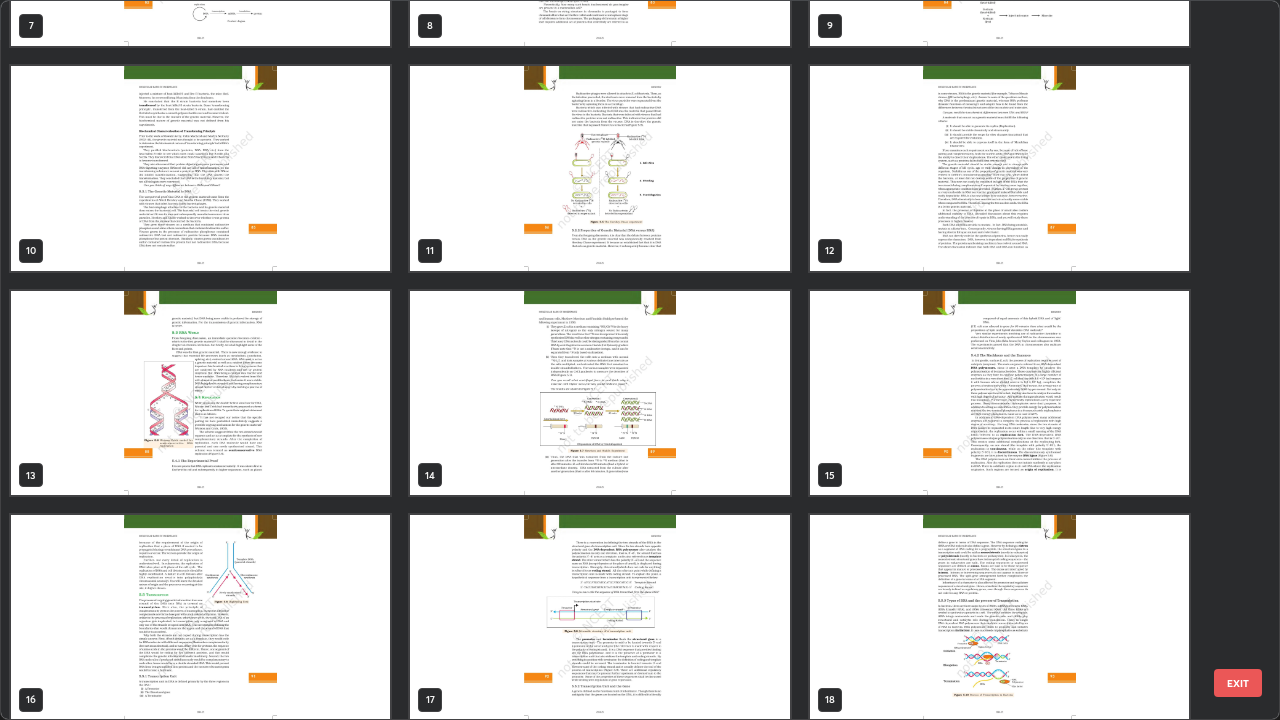 click at bounding box center (599, 393) 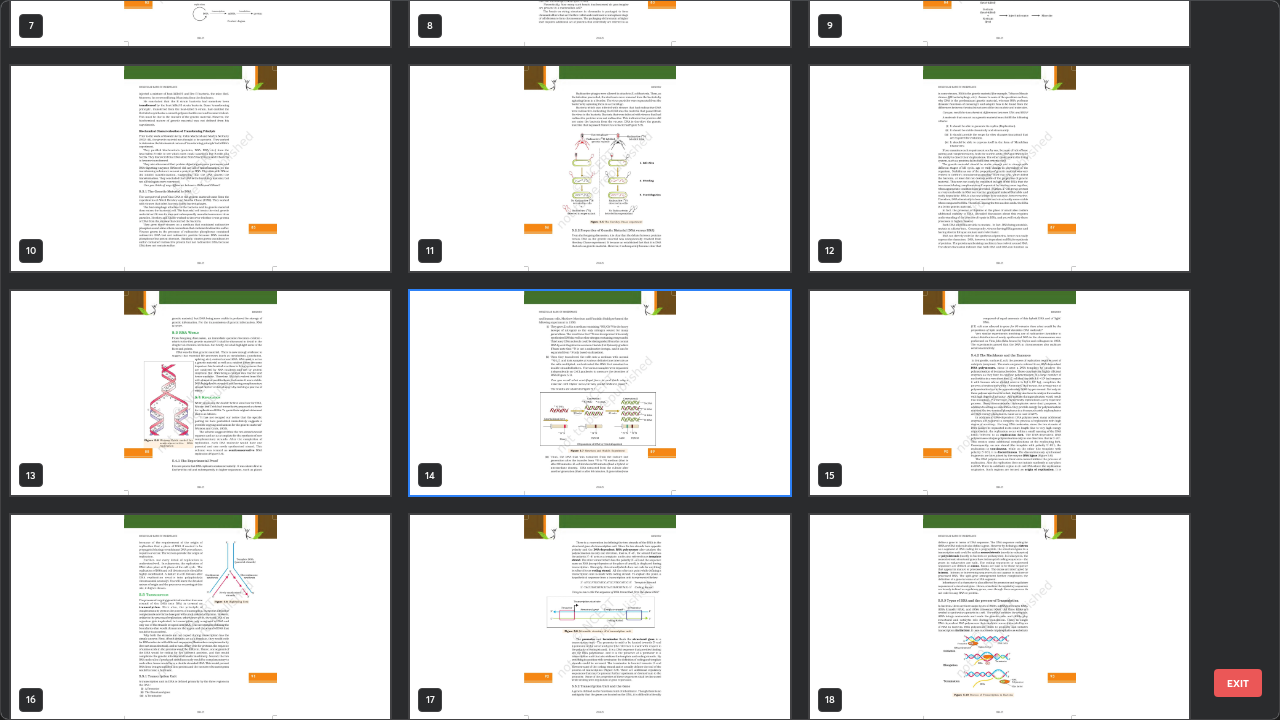 click at bounding box center (599, 393) 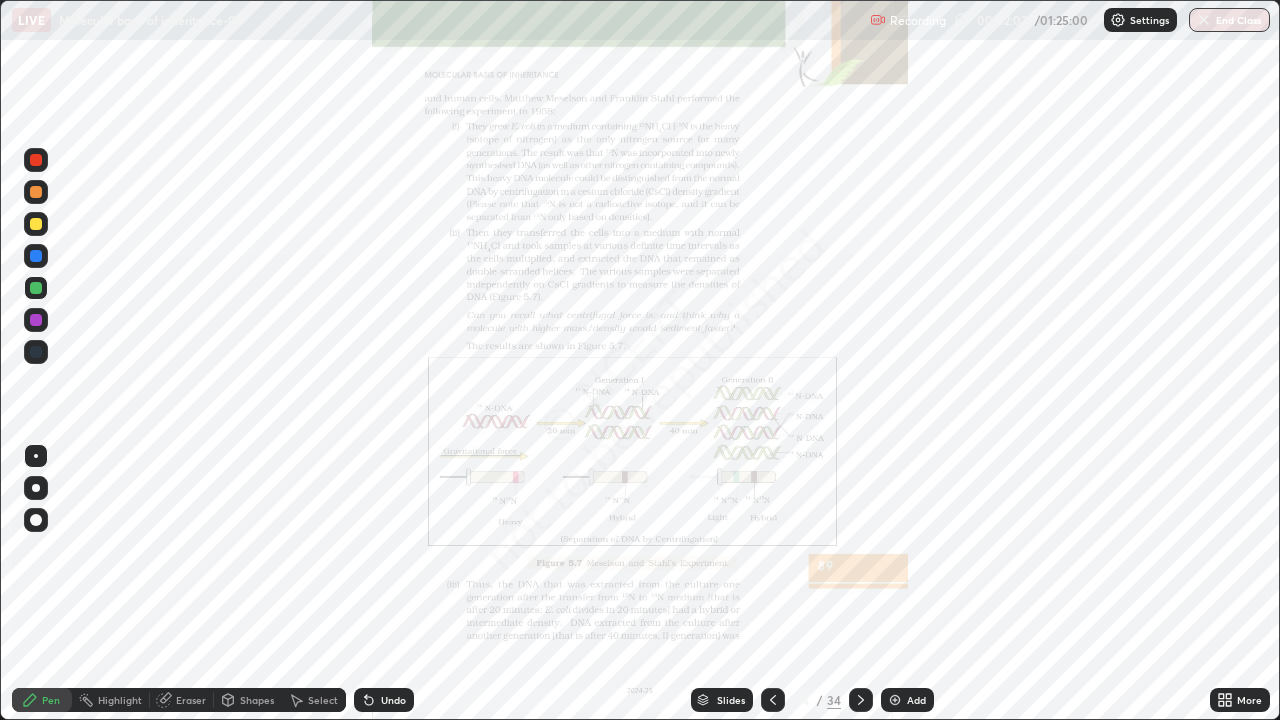 click at bounding box center (599, 393) 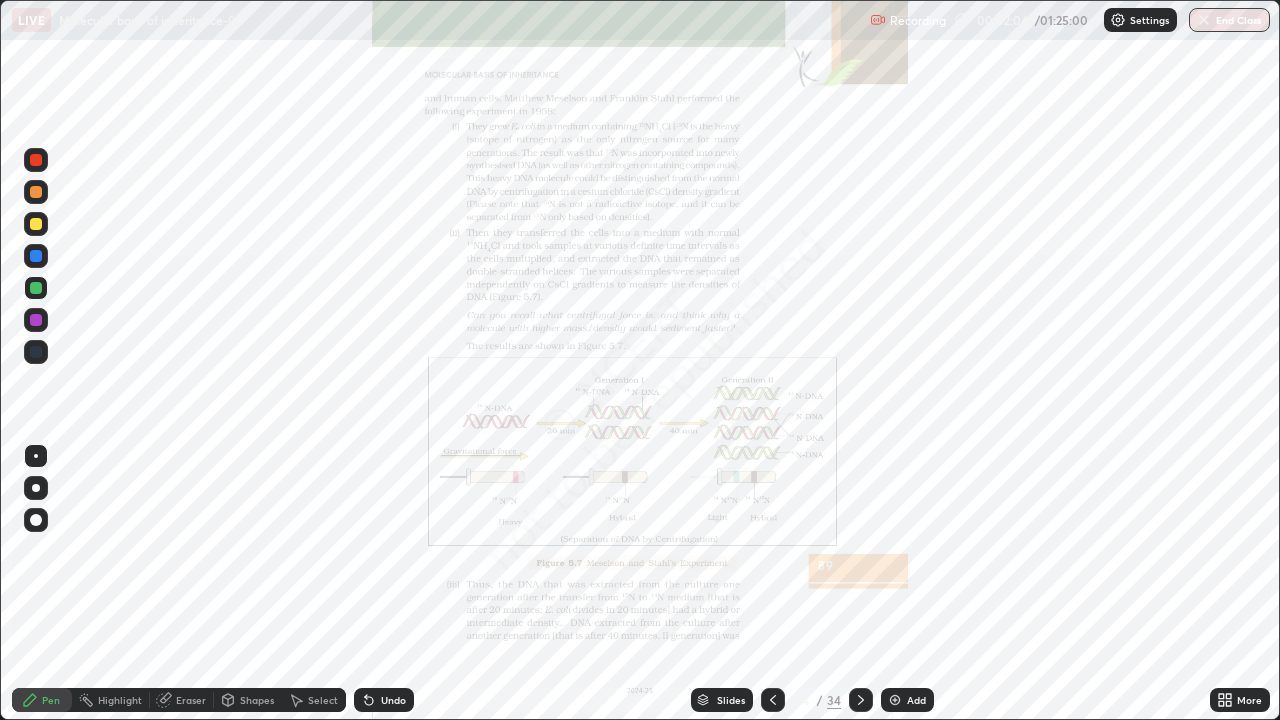 click at bounding box center [773, 700] 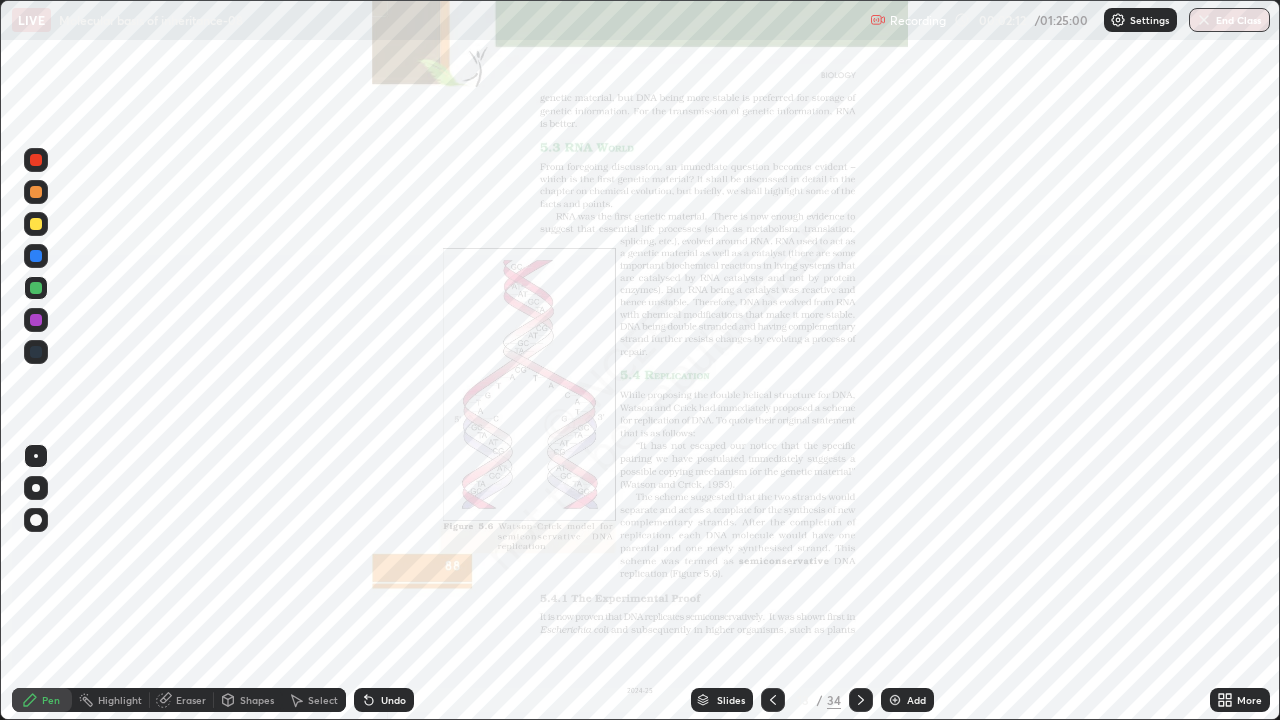 click on "Slides" at bounding box center (731, 700) 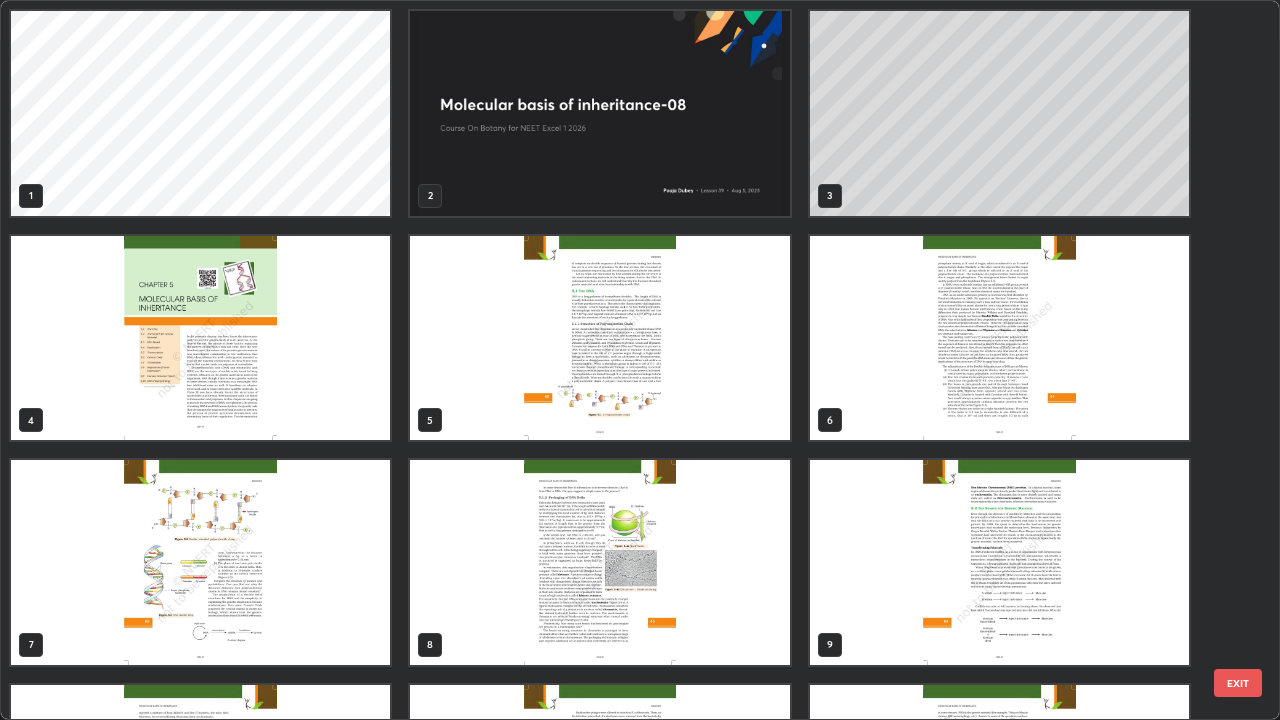 scroll, scrollTop: 405, scrollLeft: 0, axis: vertical 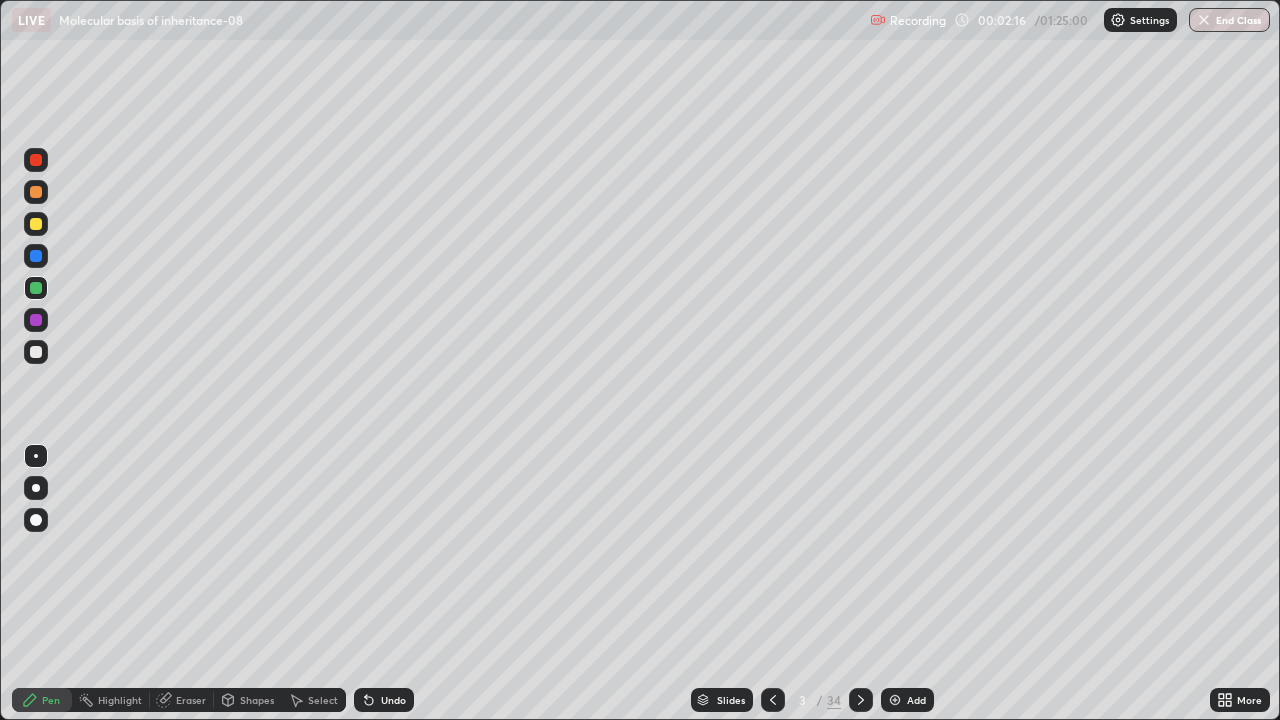 click at bounding box center (36, 488) 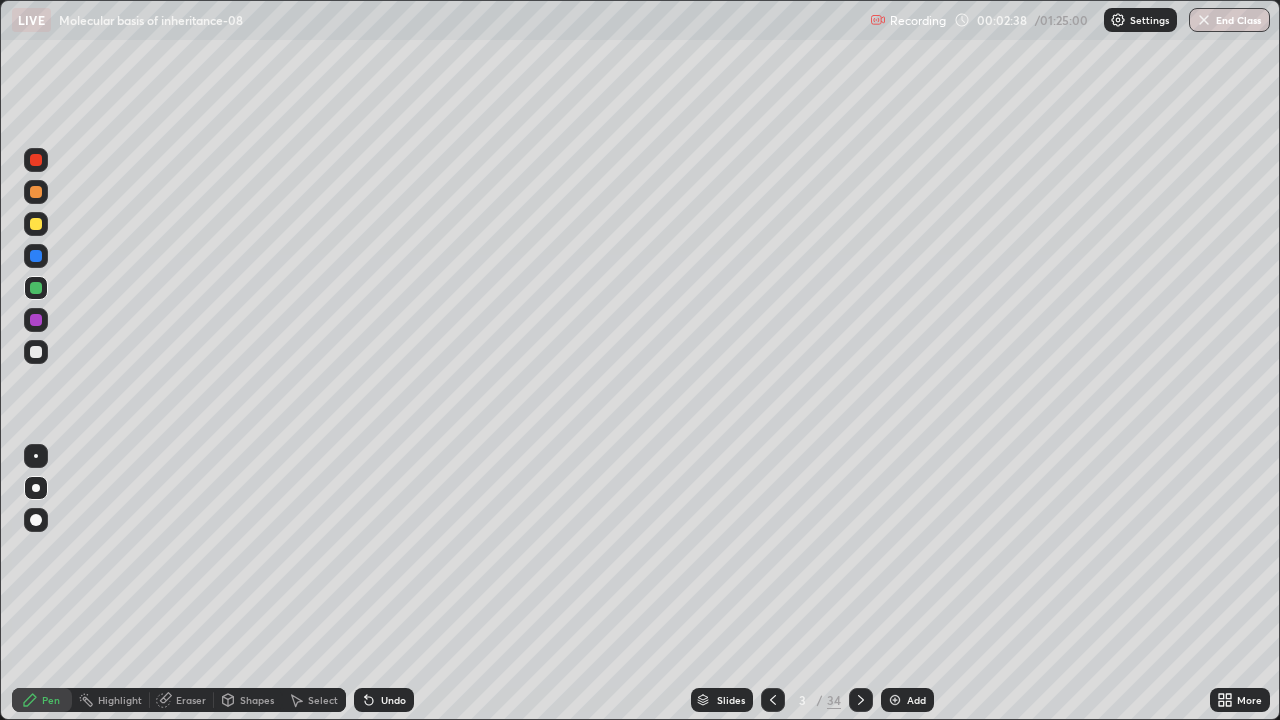 click at bounding box center [36, 352] 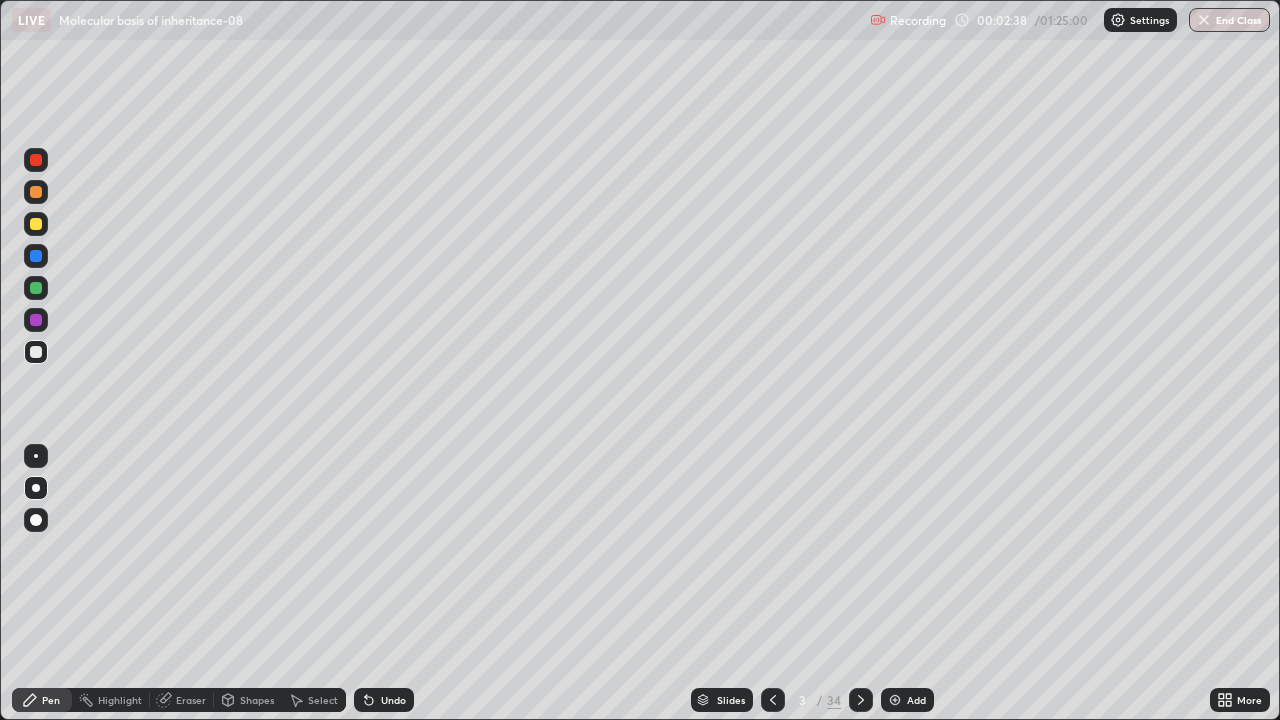 click at bounding box center [36, 352] 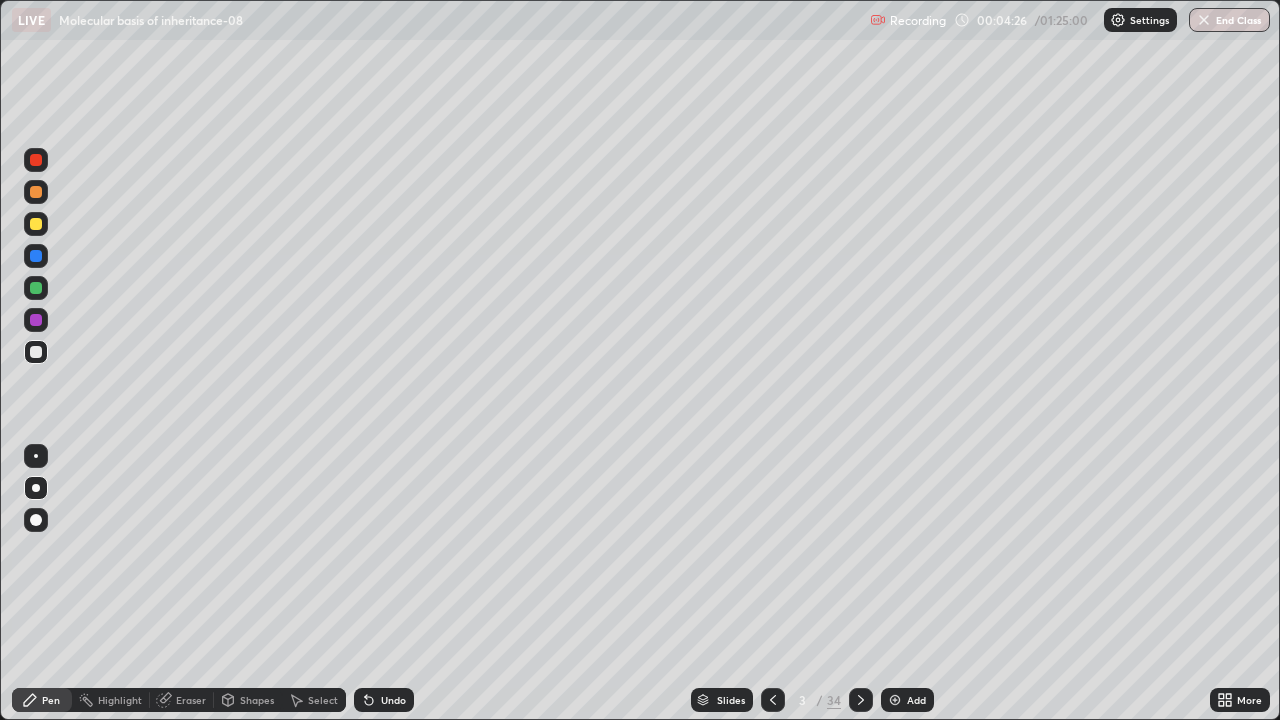 click on "Undo" at bounding box center (393, 700) 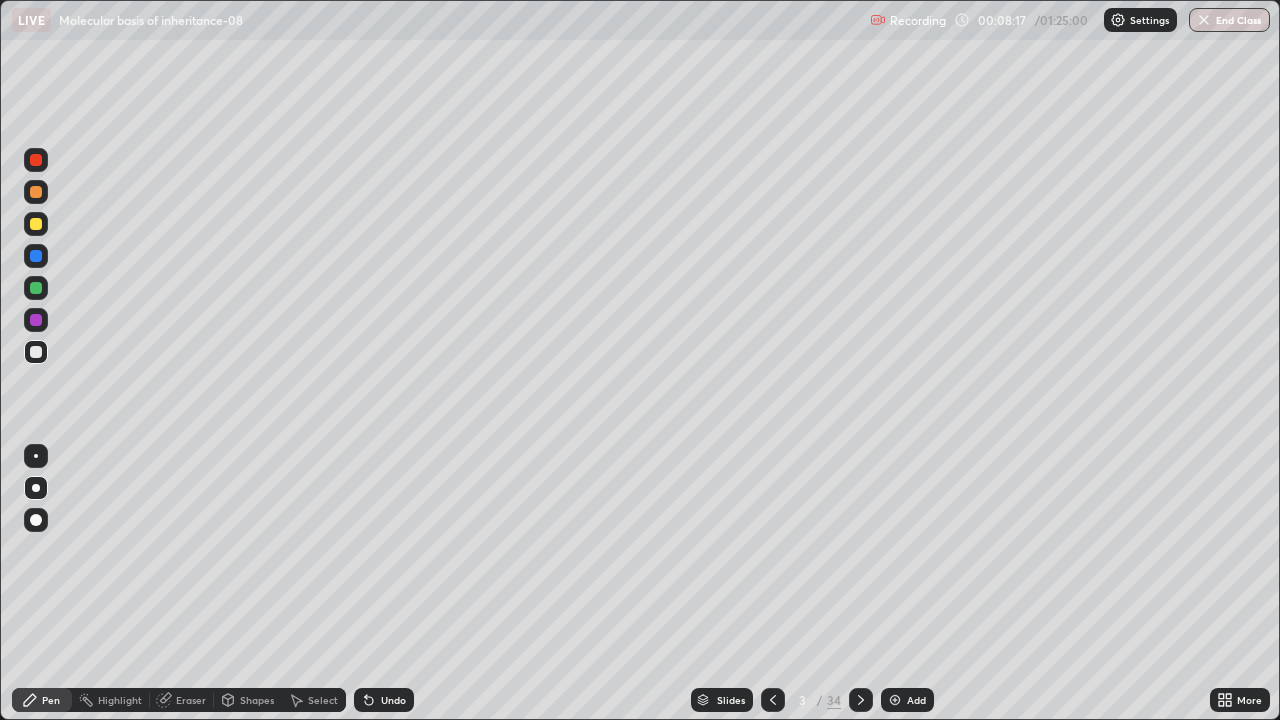 click on "Add" at bounding box center [916, 700] 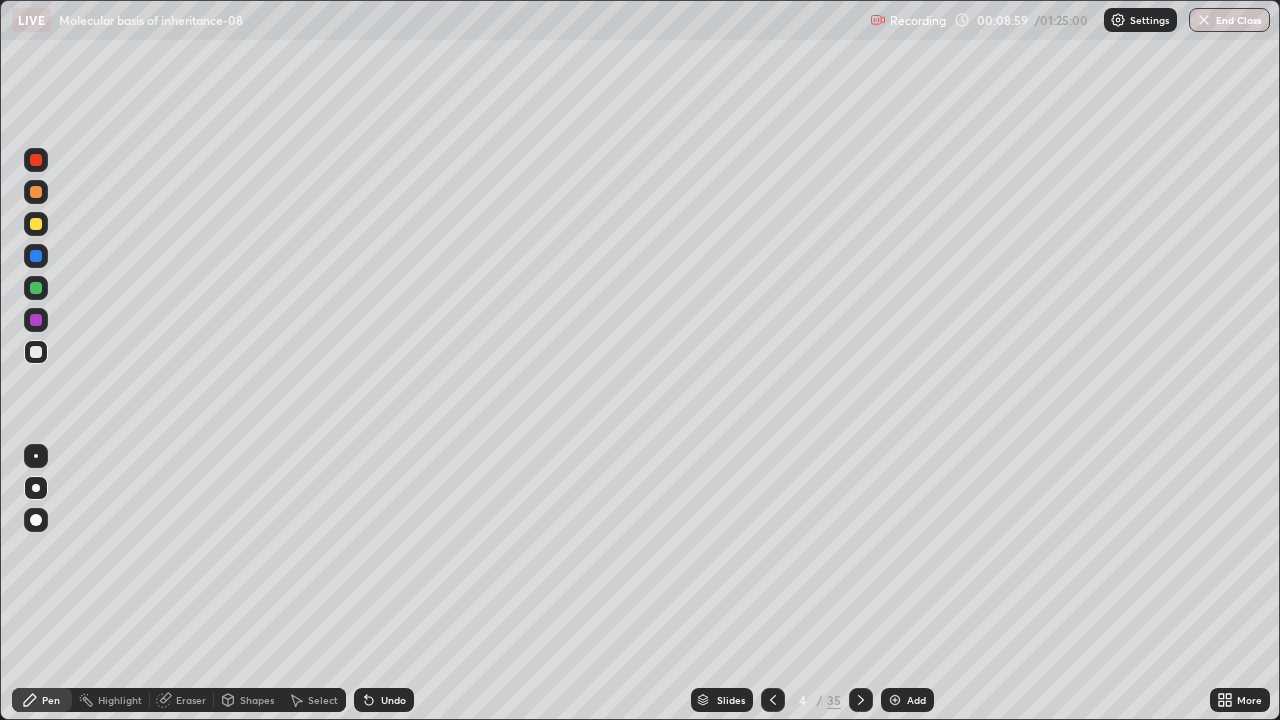 click 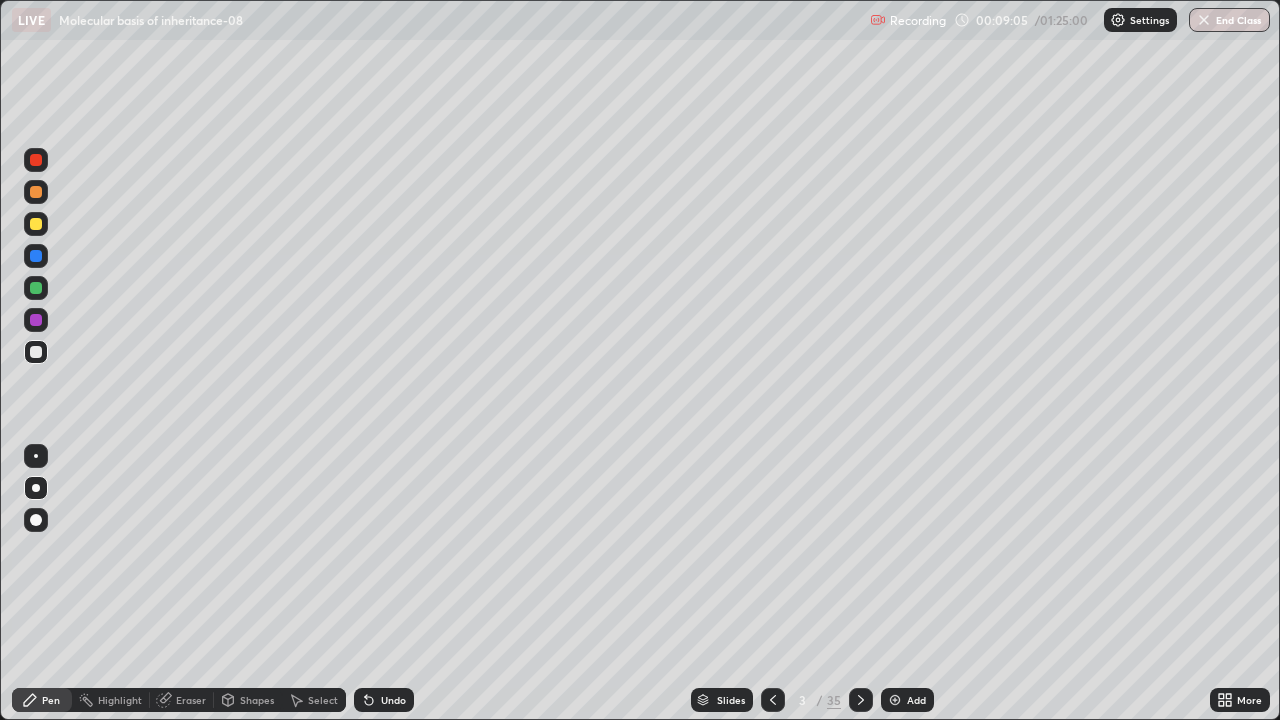 click on "Undo" at bounding box center (393, 700) 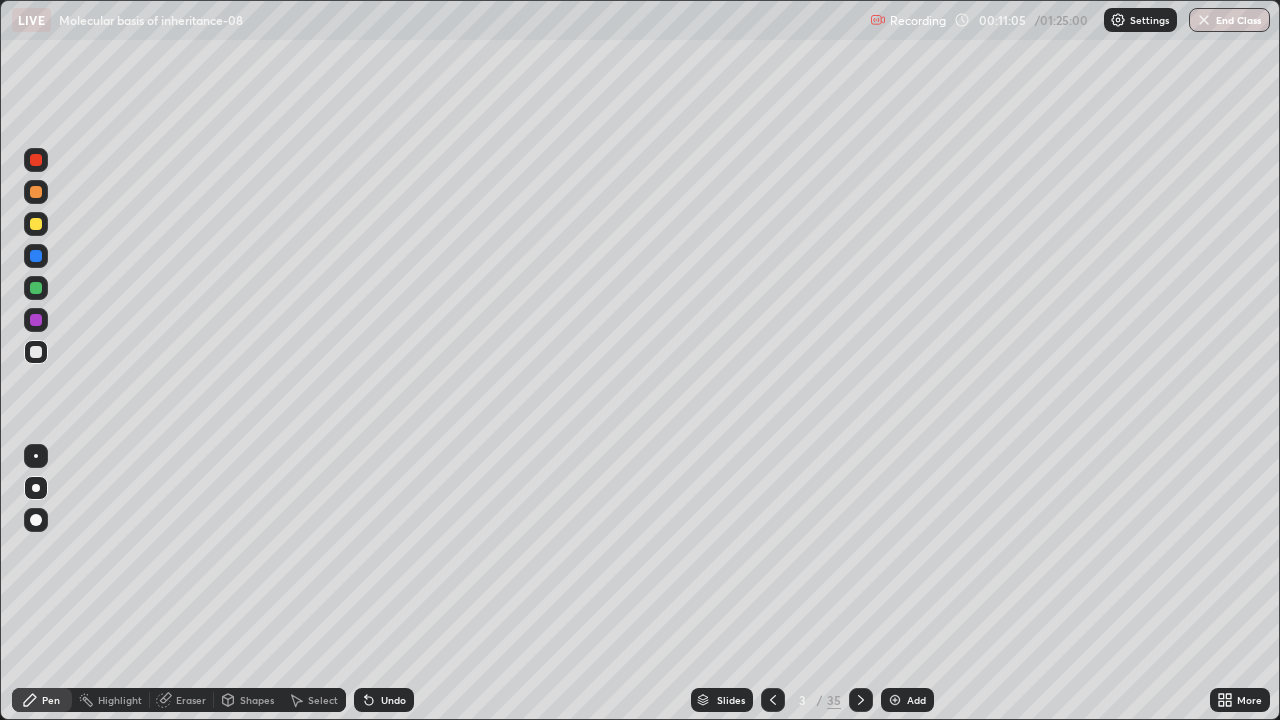 click on "Slides" at bounding box center [731, 700] 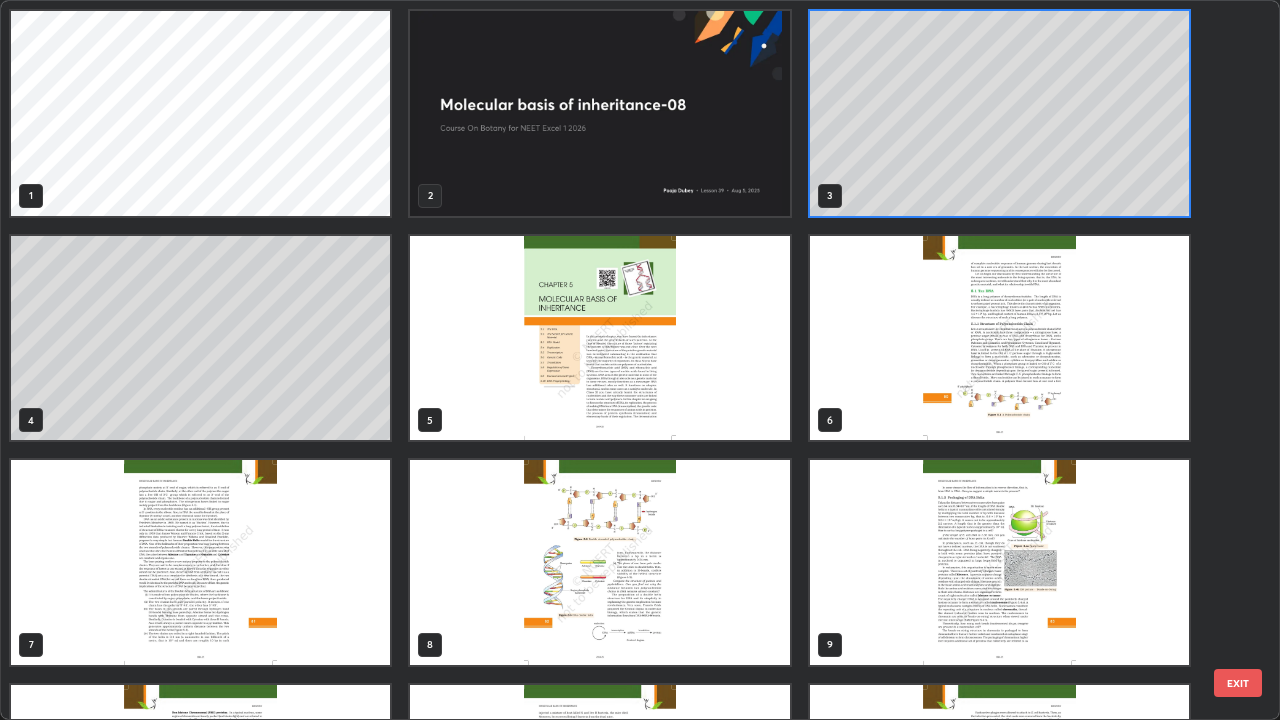 scroll, scrollTop: 7, scrollLeft: 11, axis: both 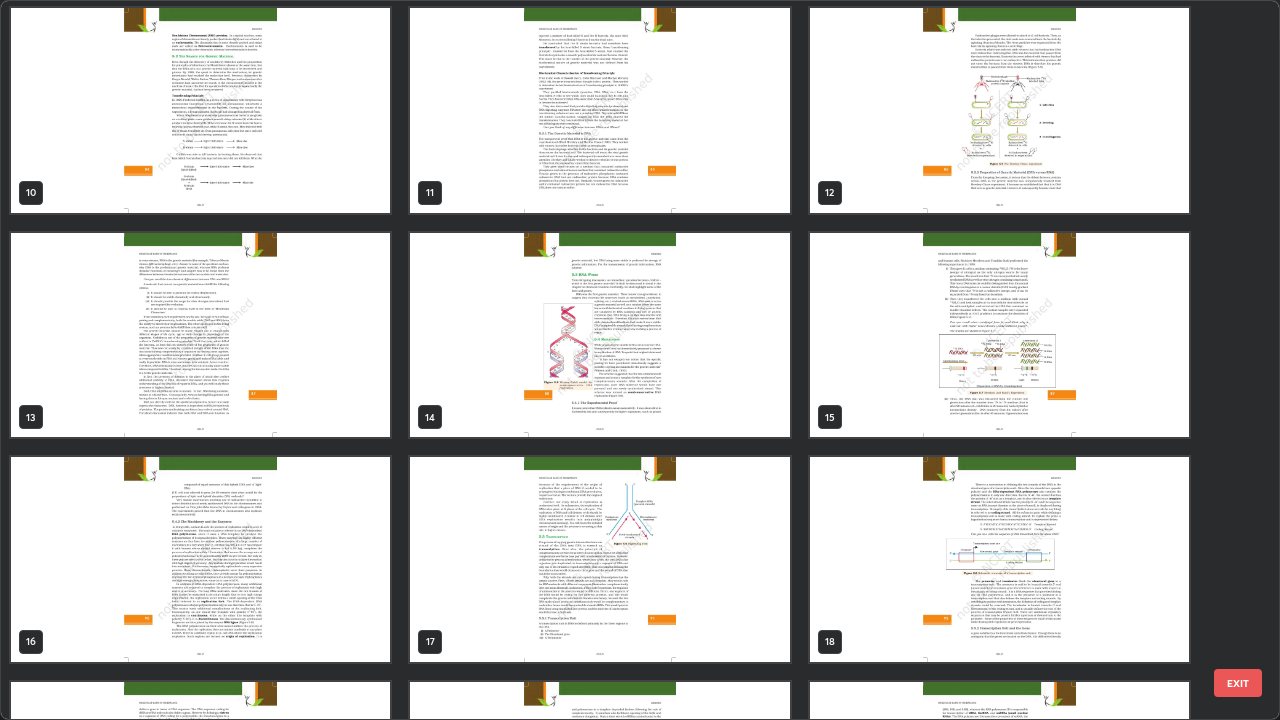 click at bounding box center (599, 335) 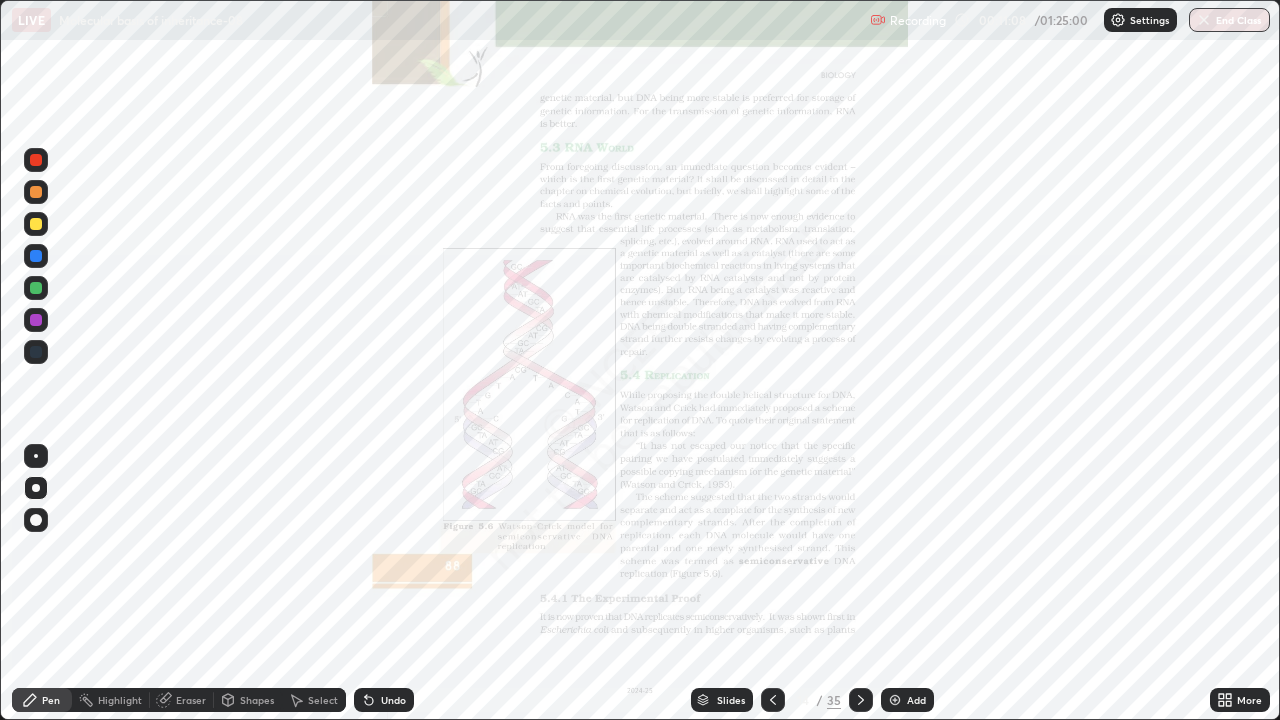 click at bounding box center [599, 335] 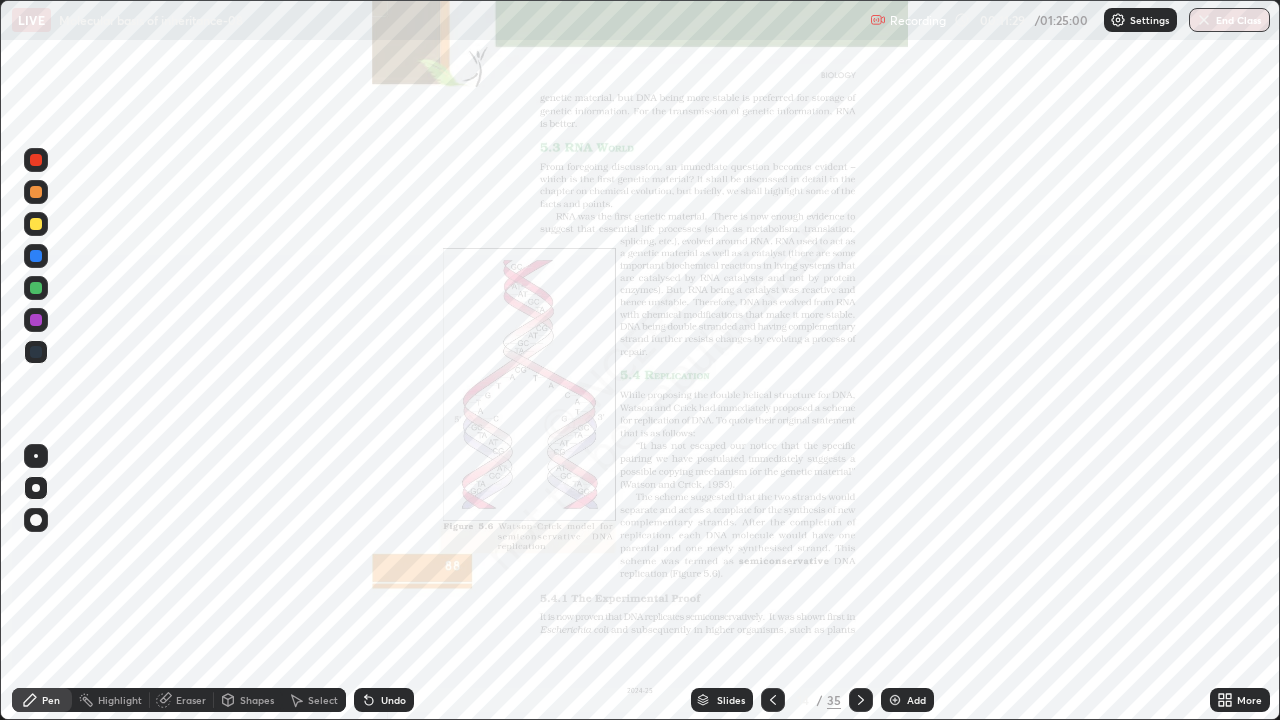 click on "Slides" at bounding box center [722, 700] 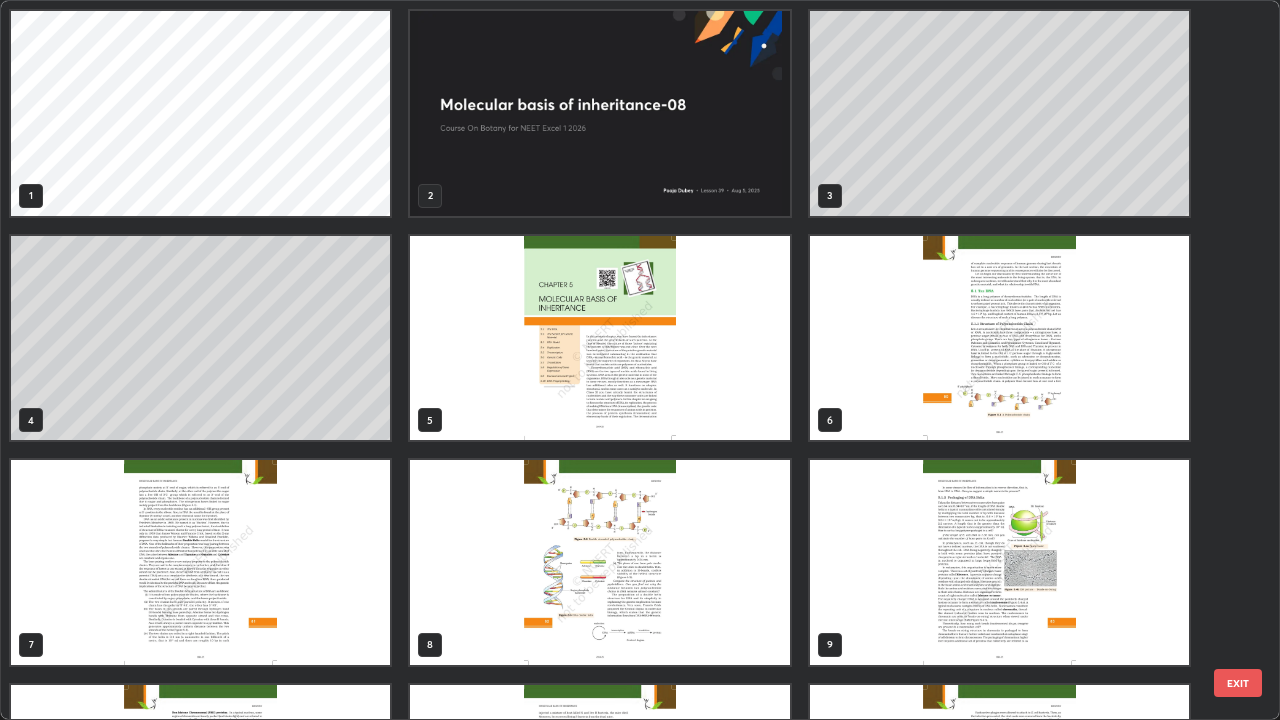 scroll, scrollTop: 405, scrollLeft: 0, axis: vertical 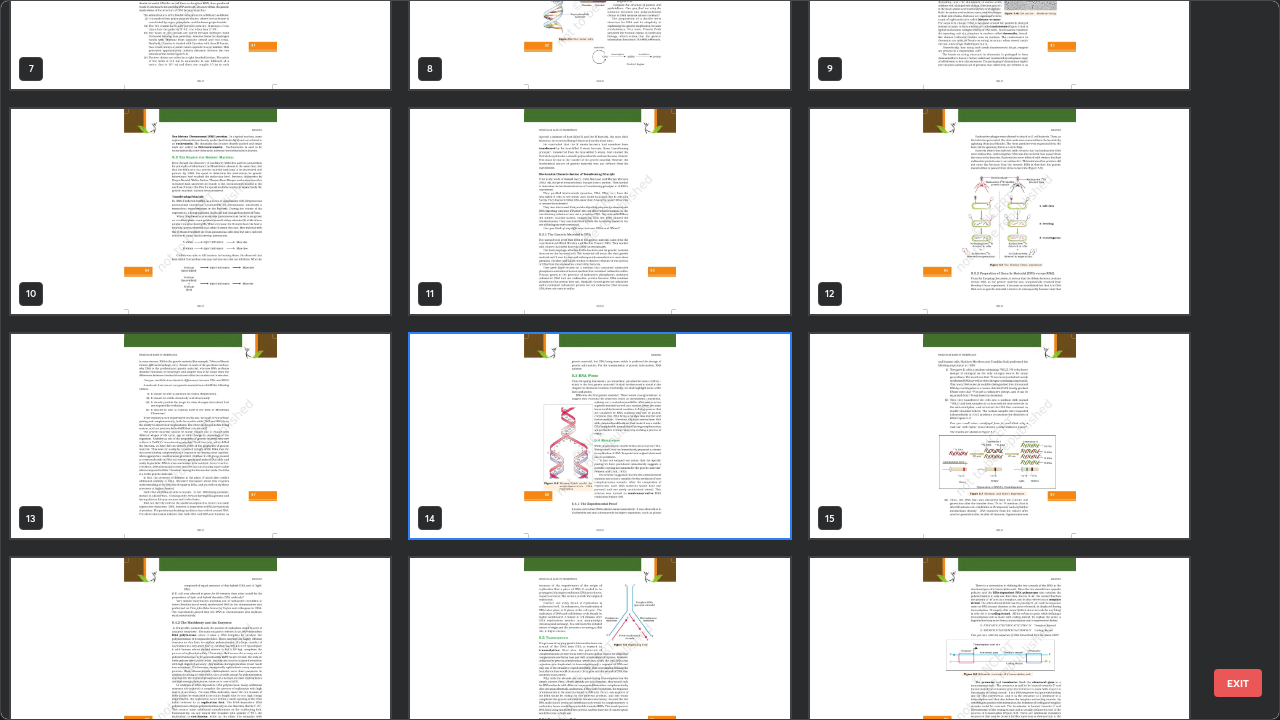 click at bounding box center [599, 436] 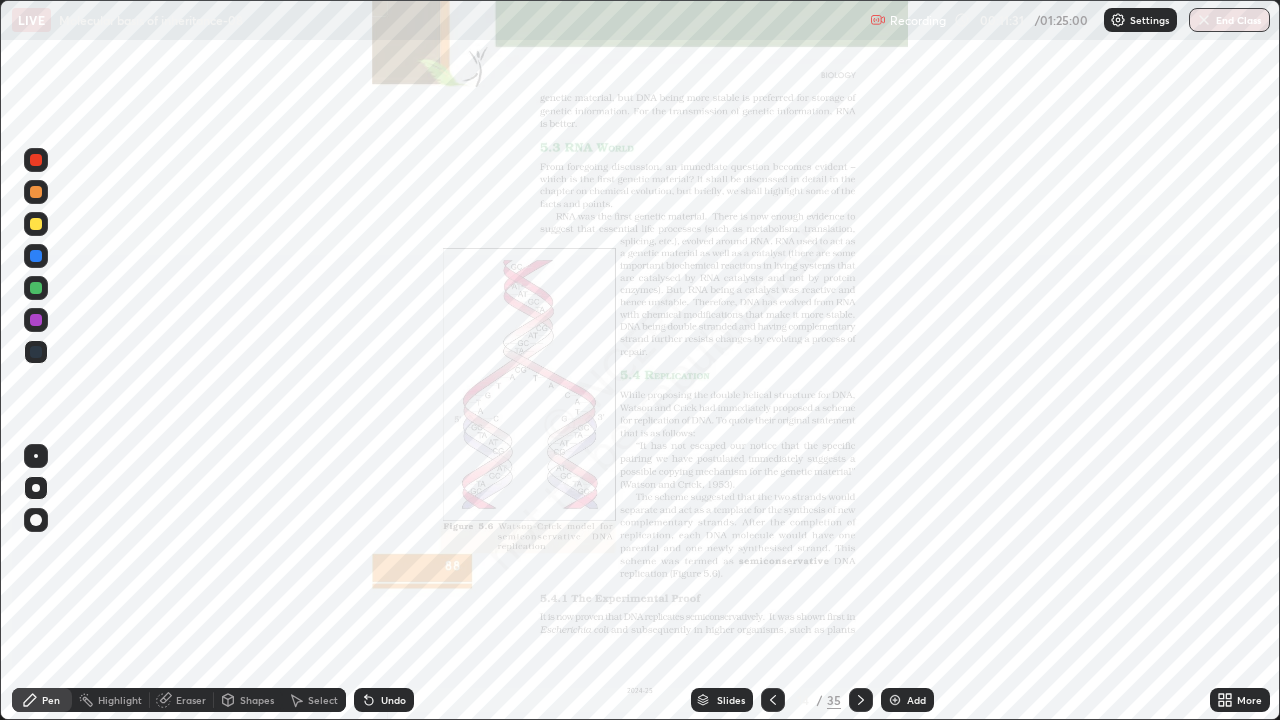 click at bounding box center (599, 436) 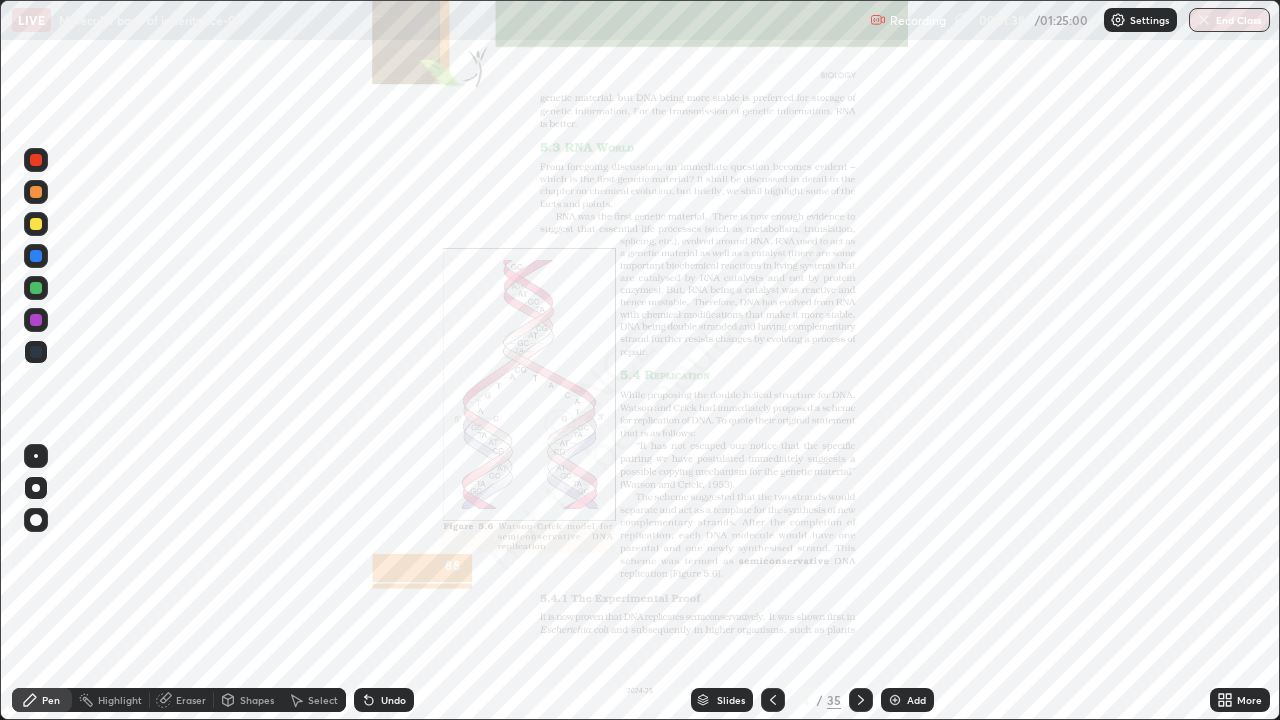 click on "Slides" at bounding box center (731, 700) 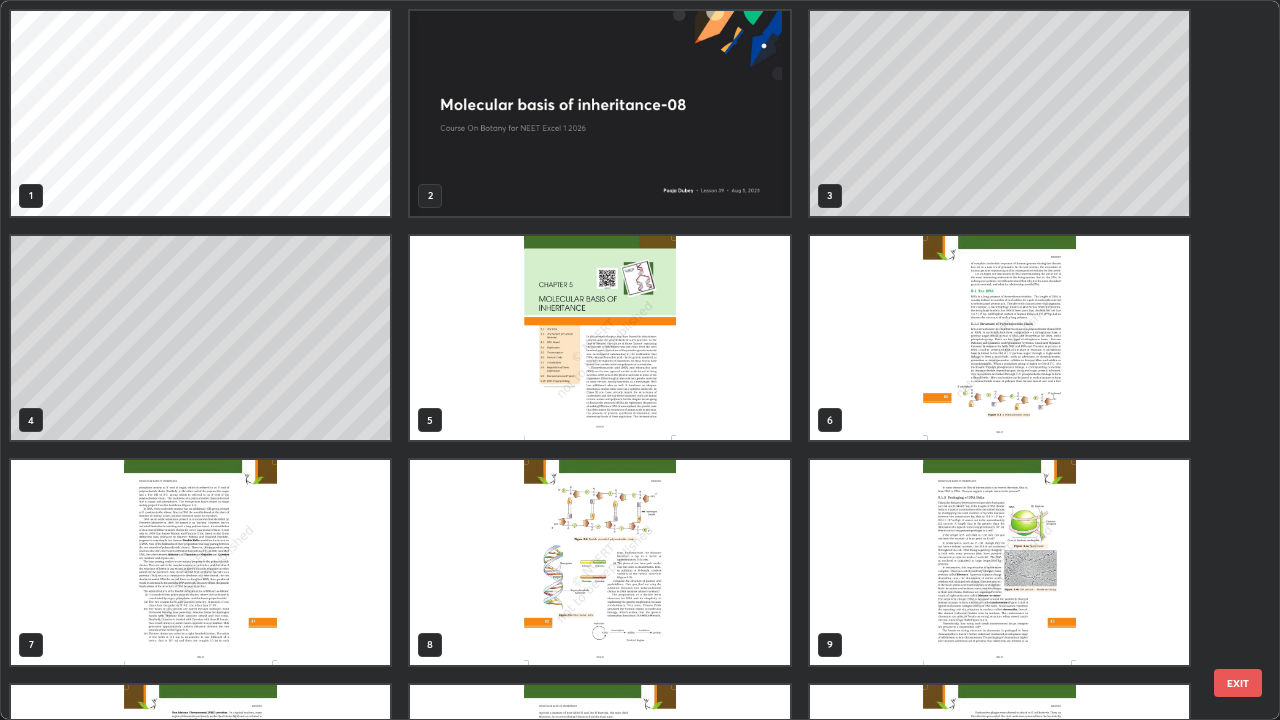 scroll, scrollTop: 405, scrollLeft: 0, axis: vertical 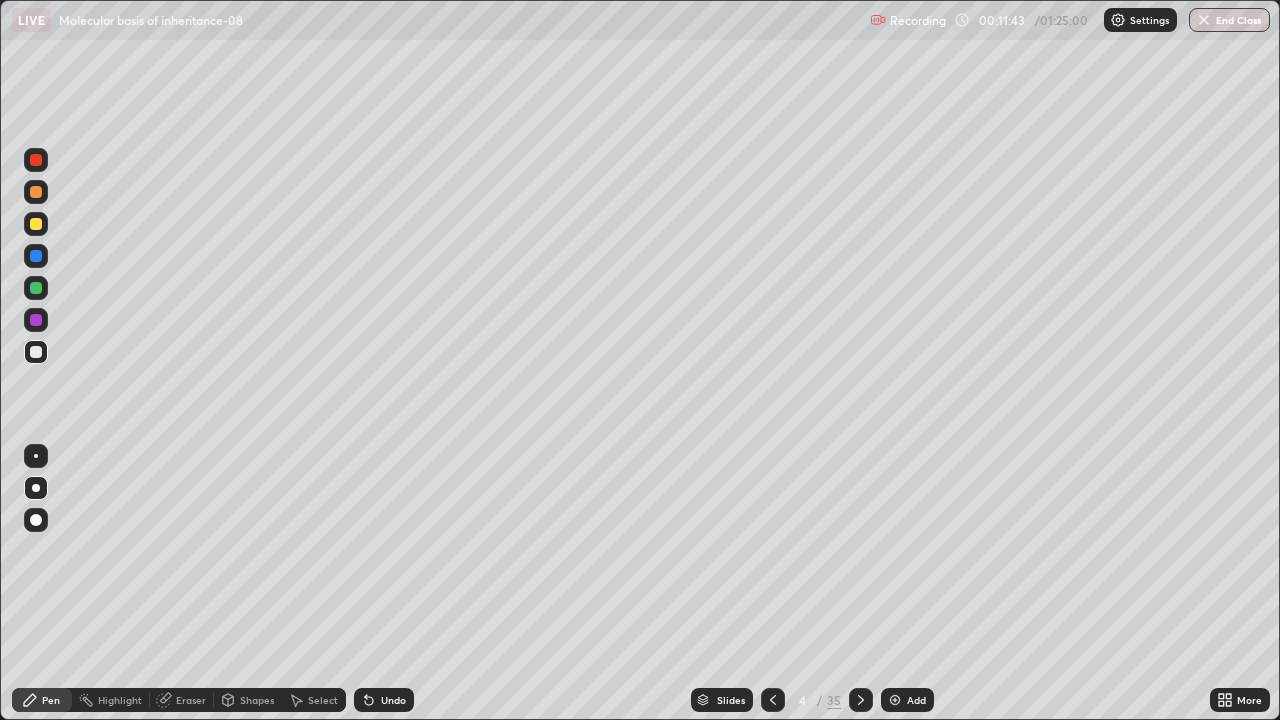 click on "Add" at bounding box center (916, 700) 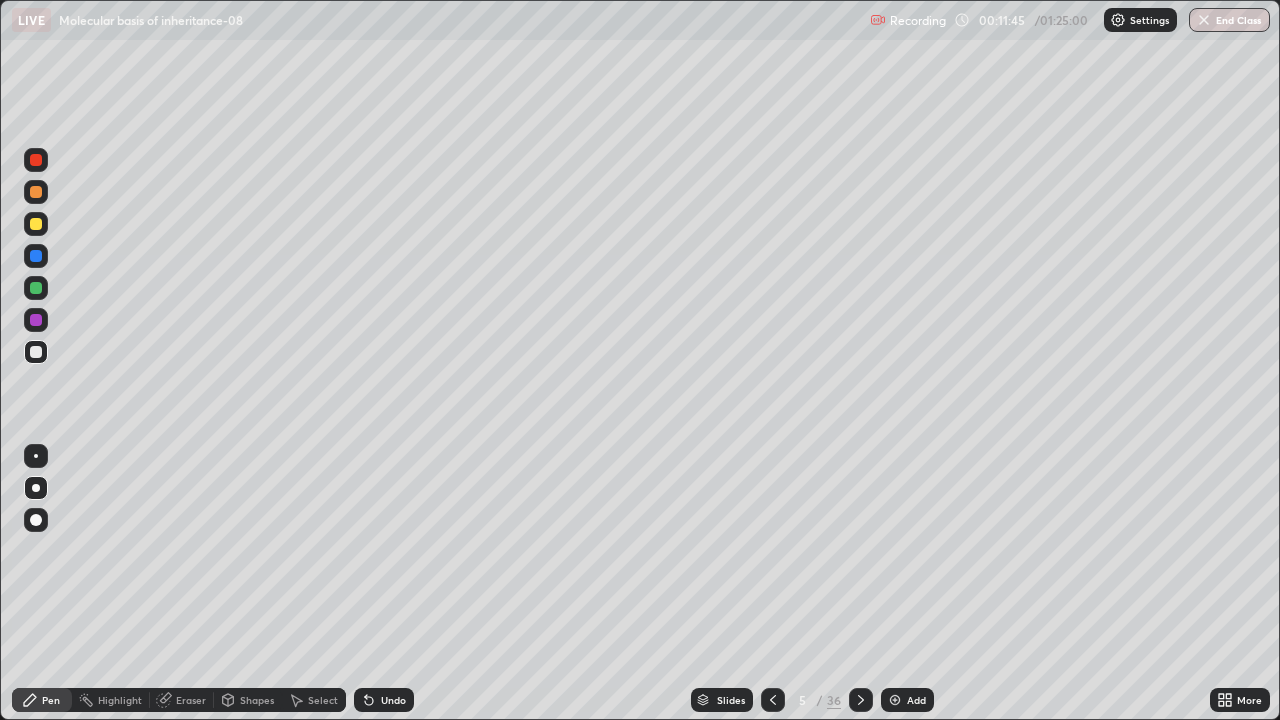 click at bounding box center [36, 288] 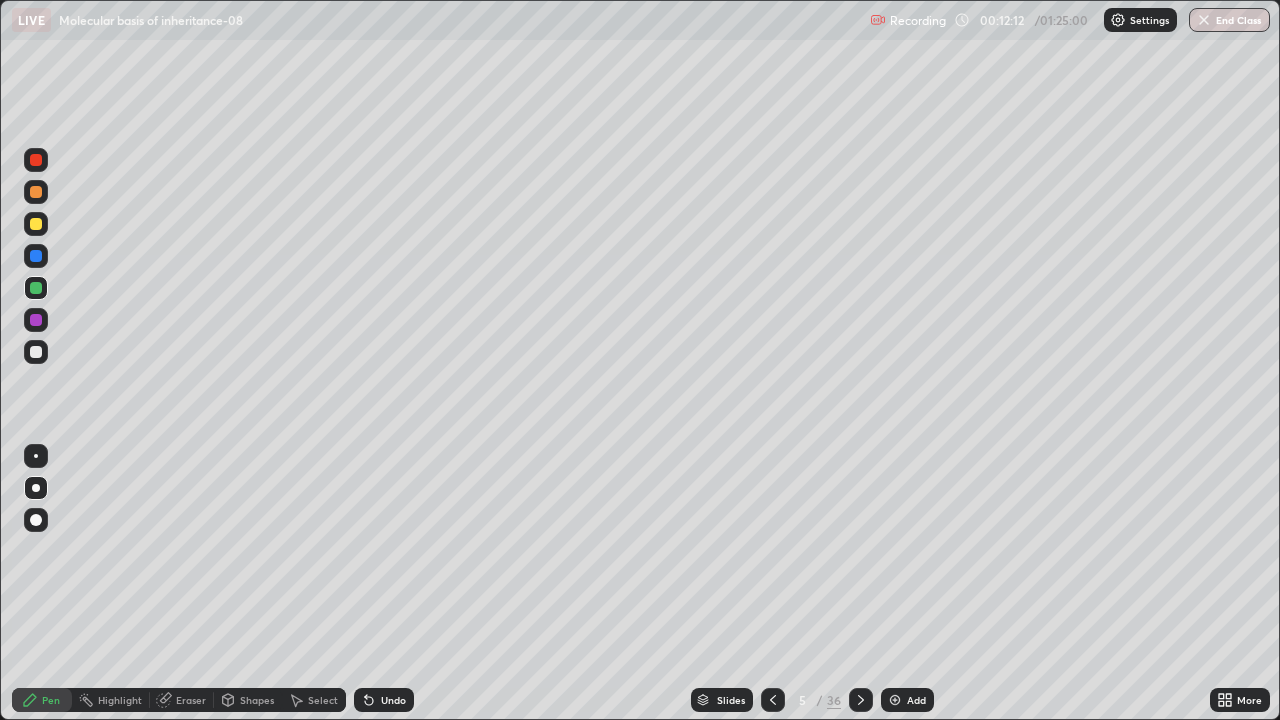 click at bounding box center [36, 352] 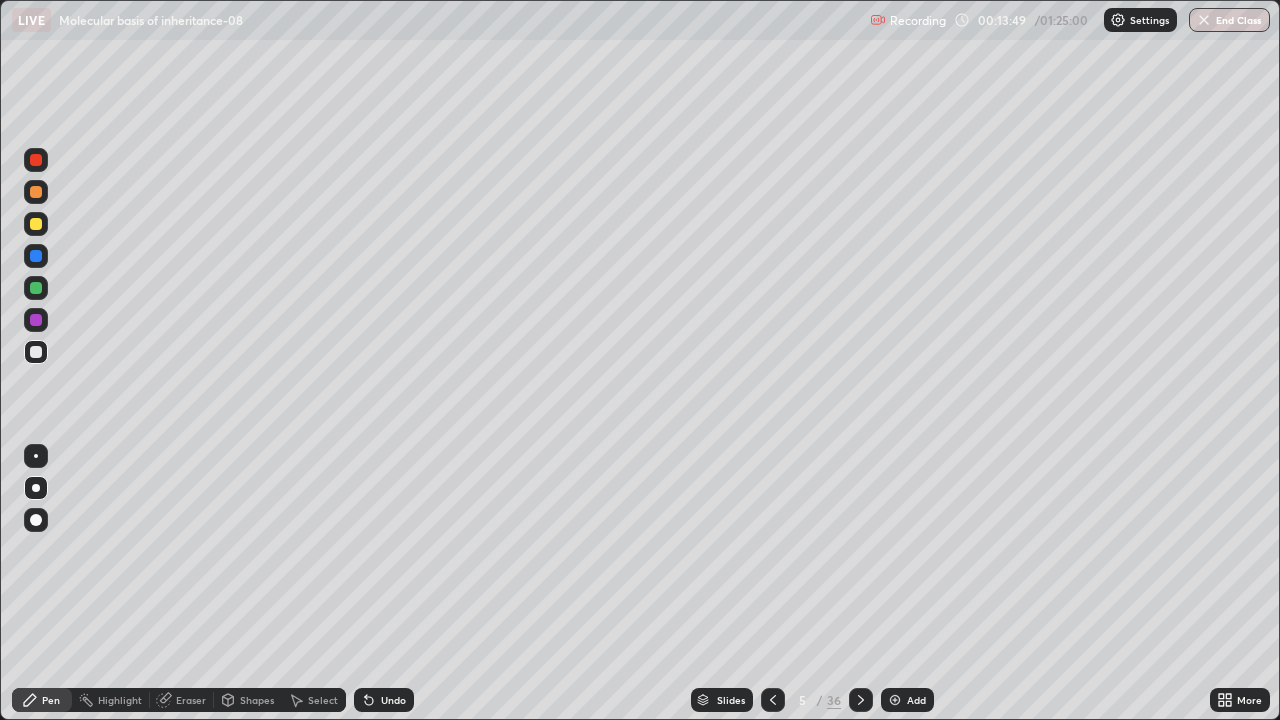 click on "Undo" at bounding box center [384, 700] 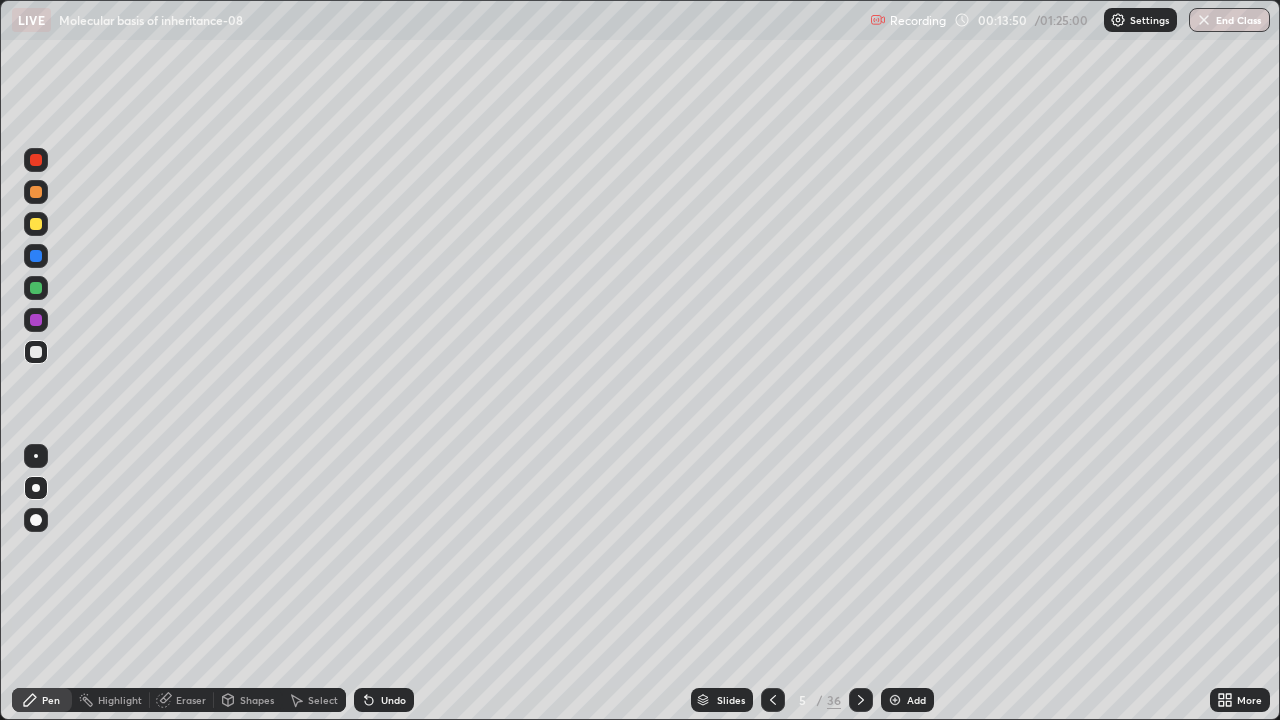 click on "Undo" at bounding box center (384, 700) 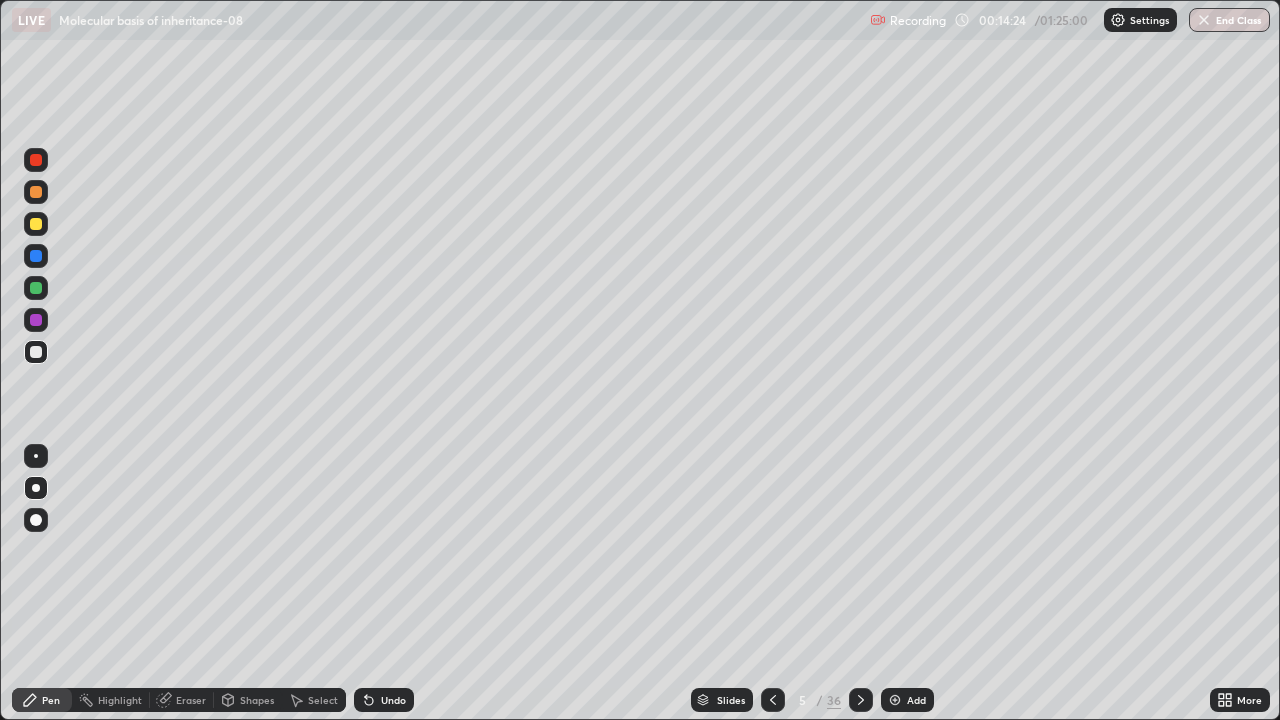 click on "Slides" at bounding box center (731, 700) 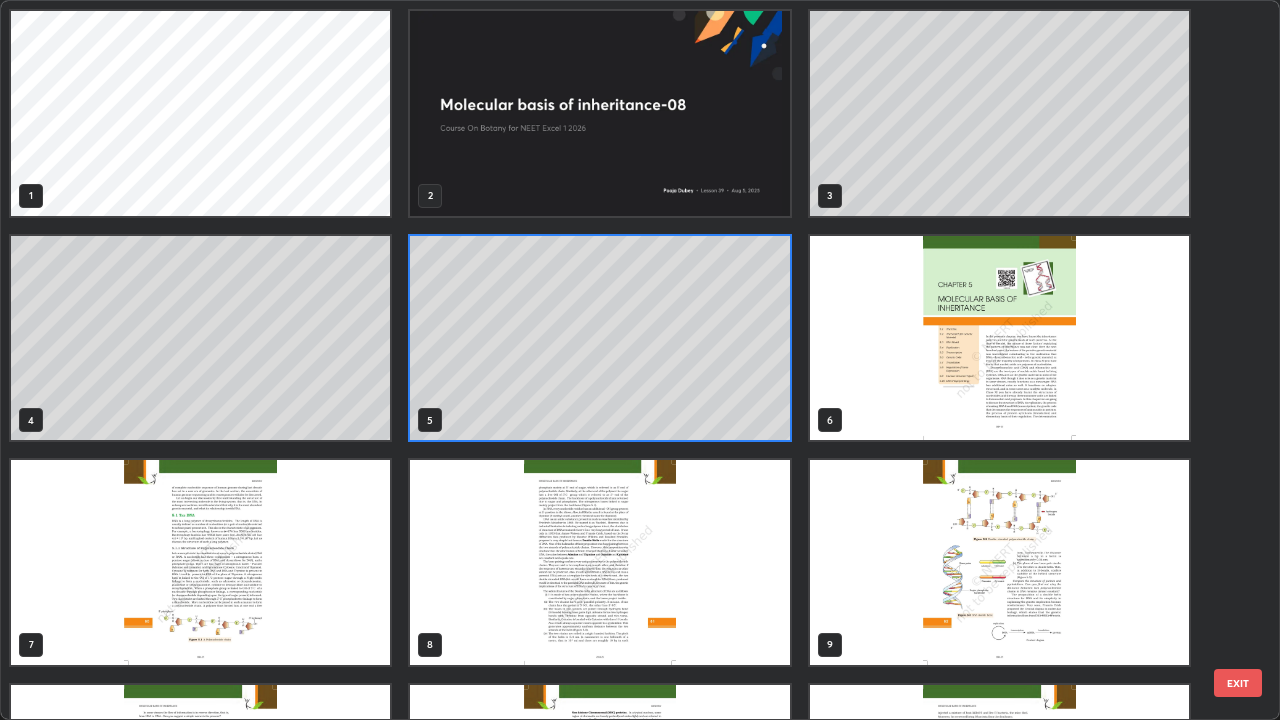 scroll, scrollTop: 7, scrollLeft: 11, axis: both 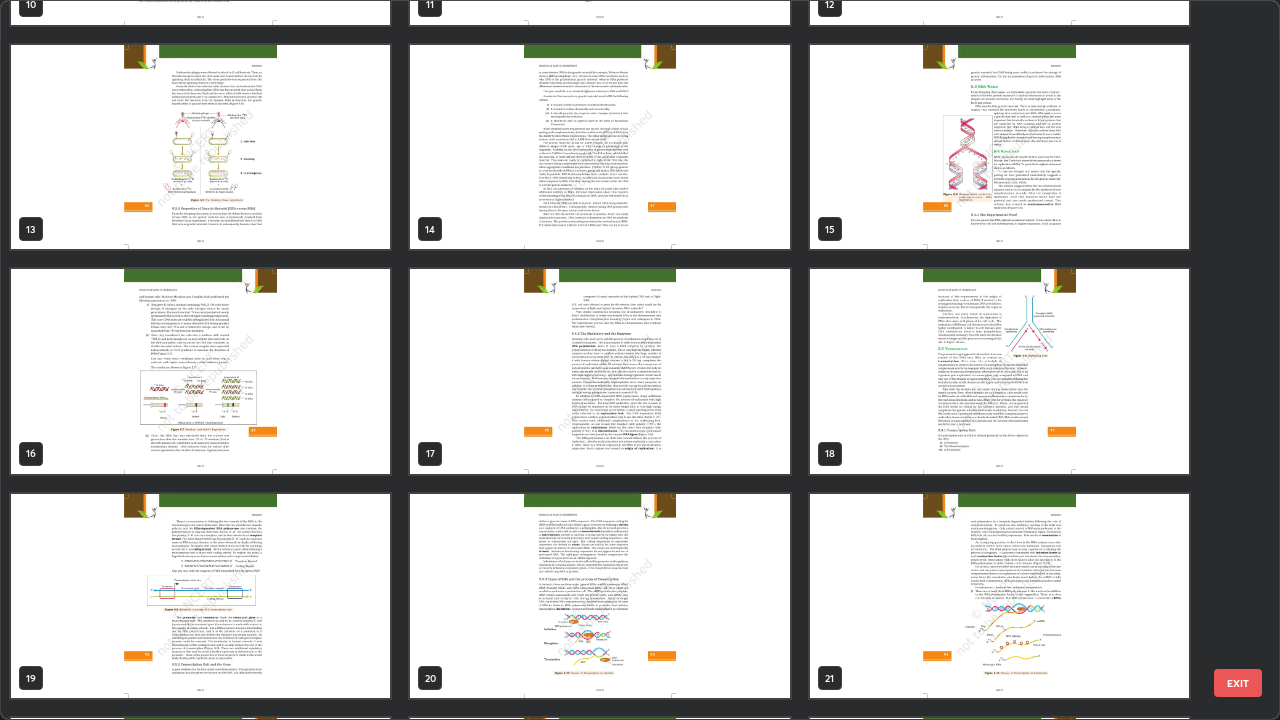 click at bounding box center (999, 147) 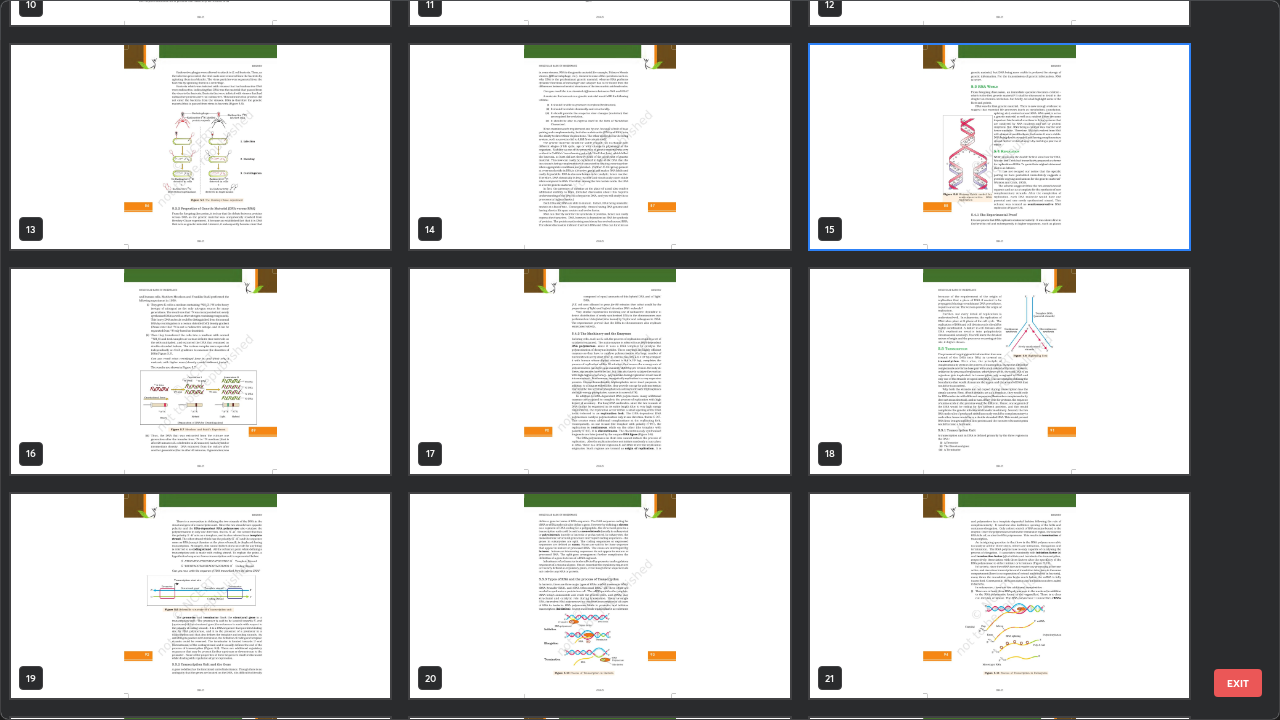 click at bounding box center (999, 147) 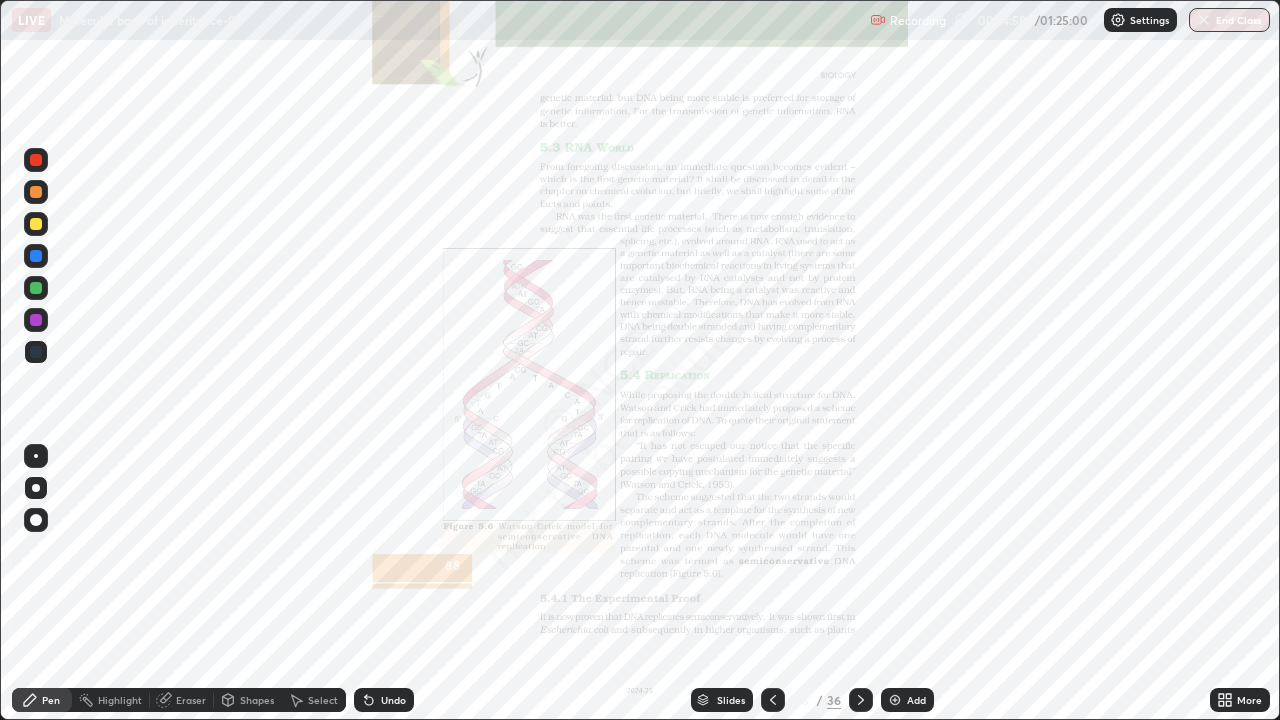 click on "More" at bounding box center (1249, 700) 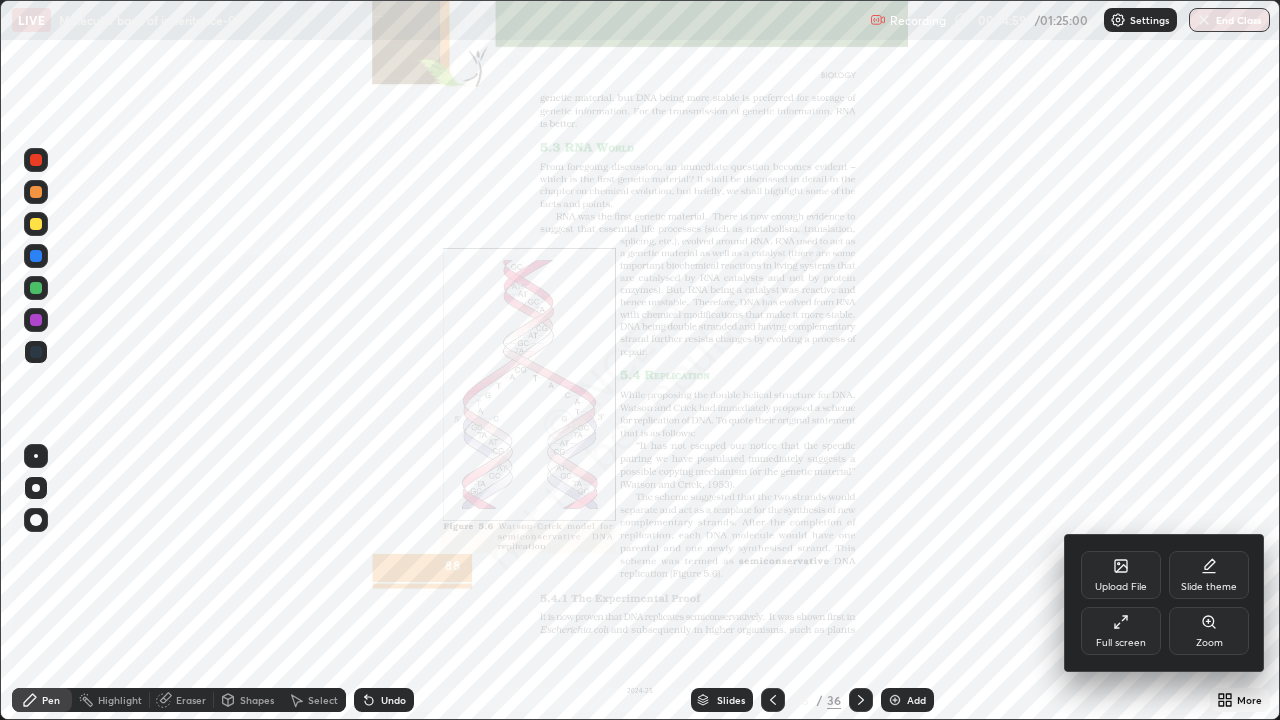 click on "Zoom" at bounding box center (1209, 631) 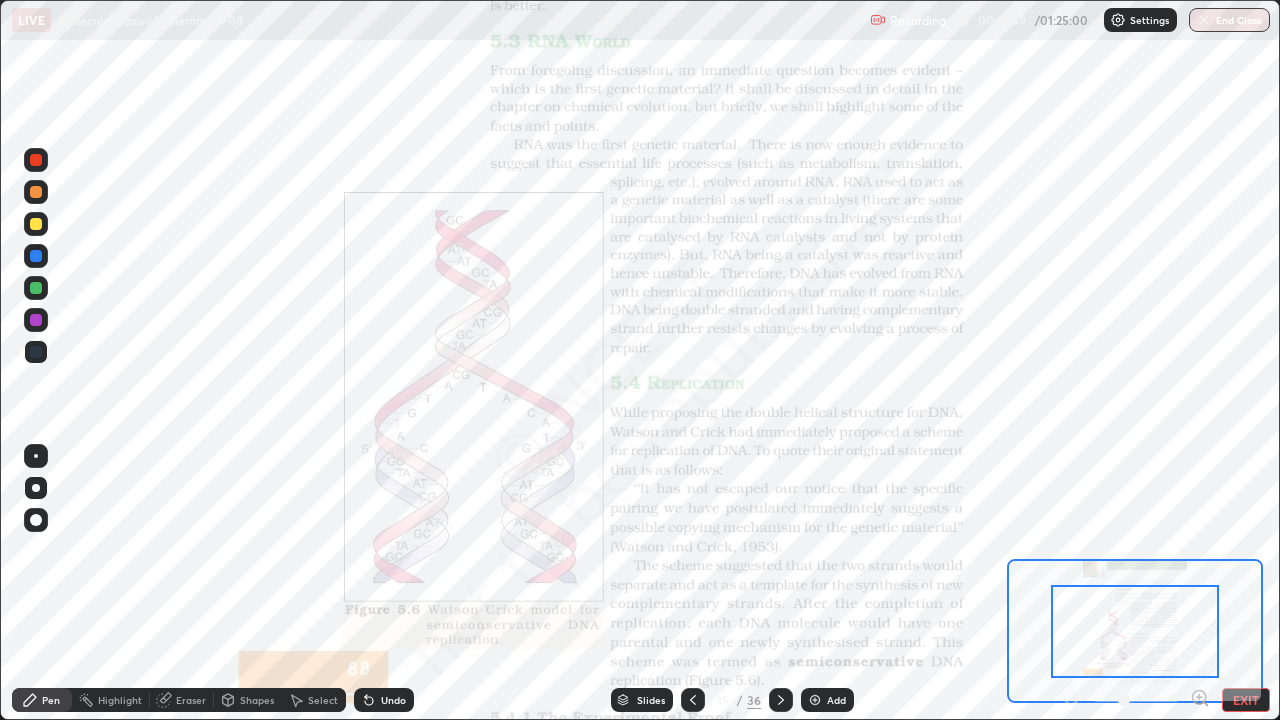 click 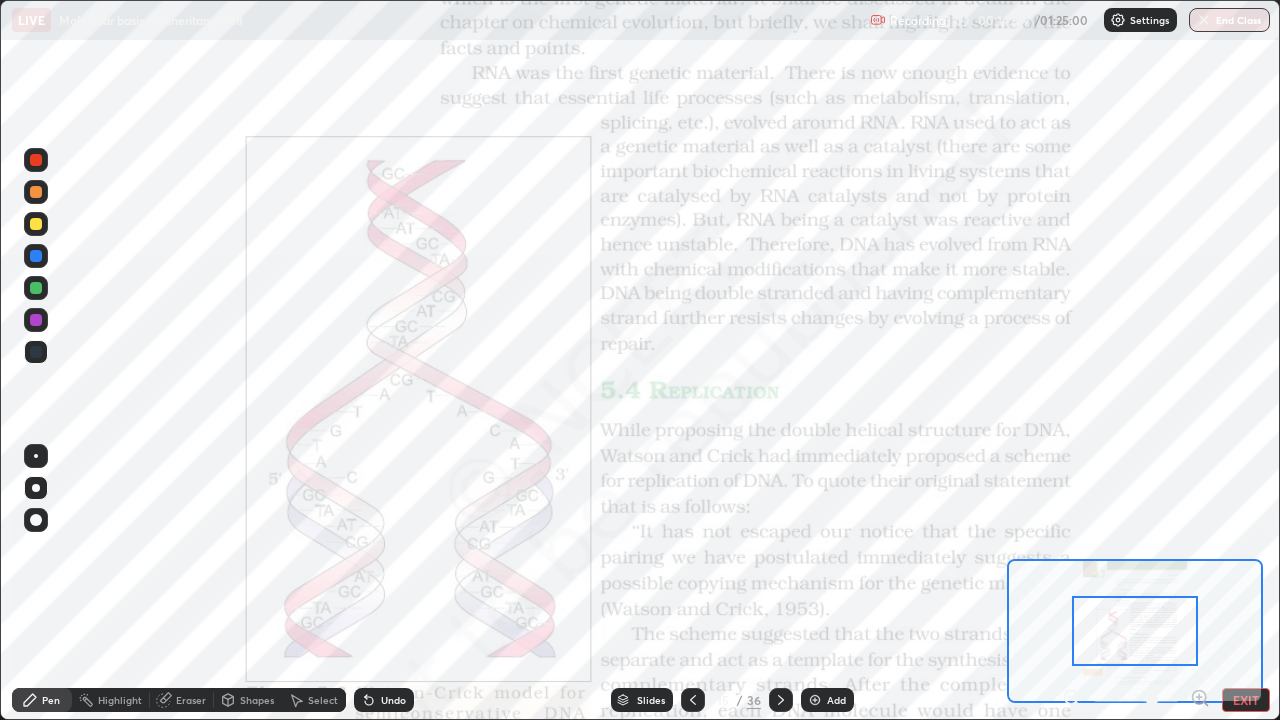 click 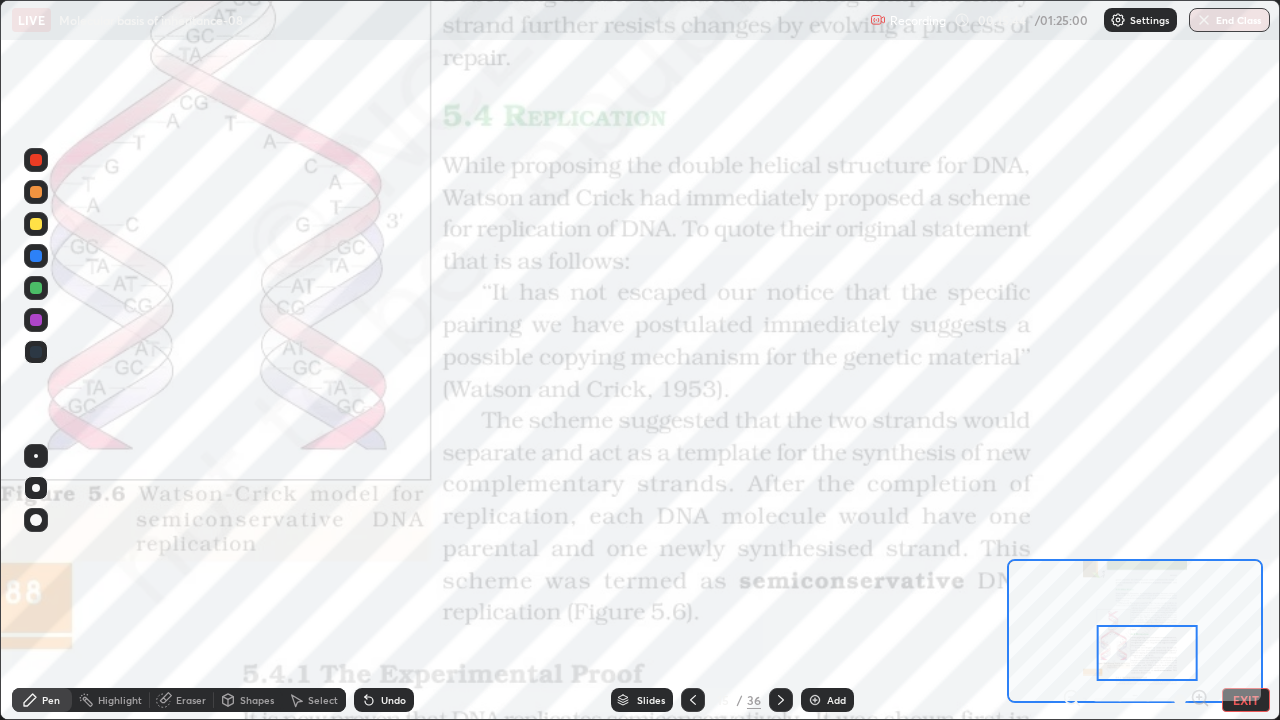 click on "Slides" at bounding box center [651, 700] 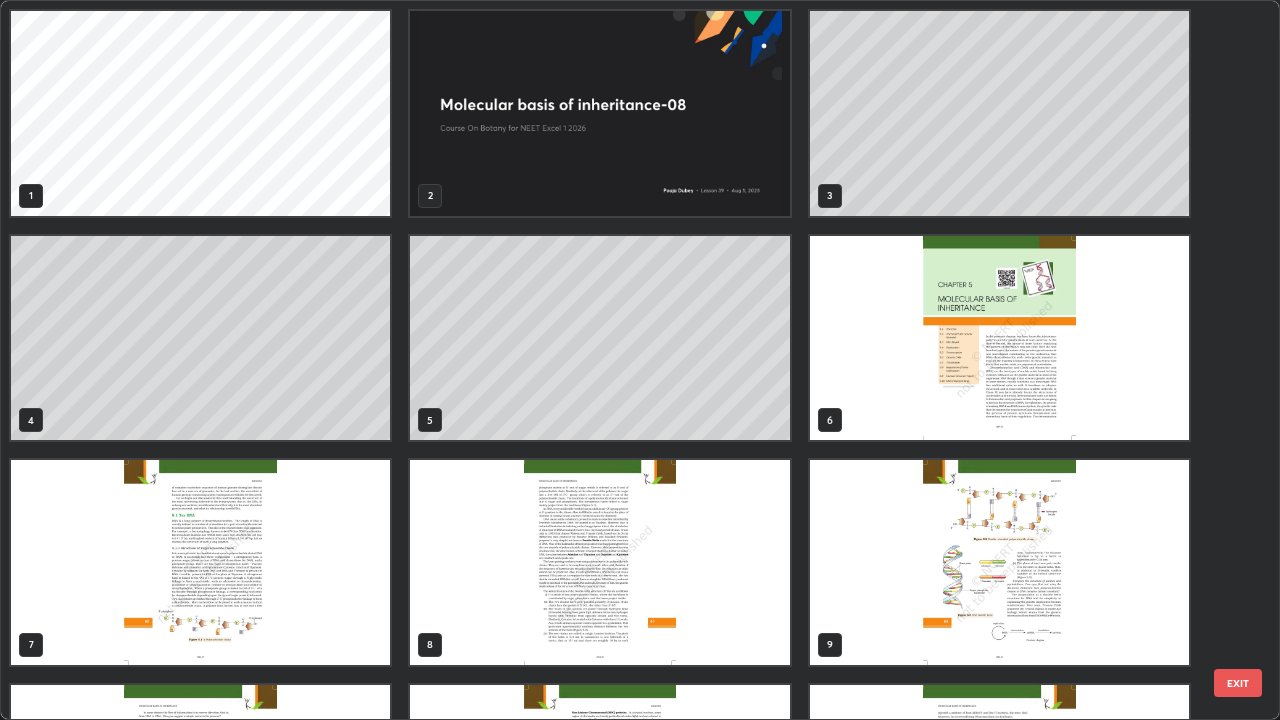 scroll, scrollTop: 405, scrollLeft: 0, axis: vertical 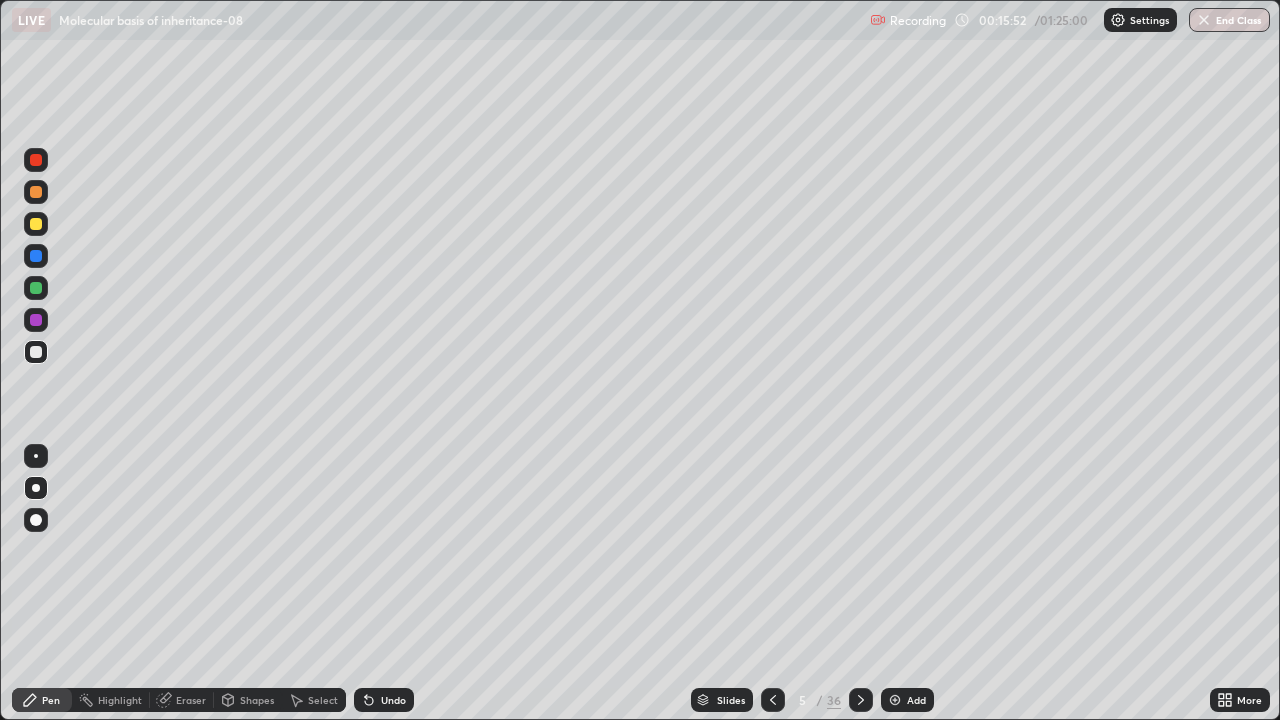 click on "Undo" at bounding box center [384, 700] 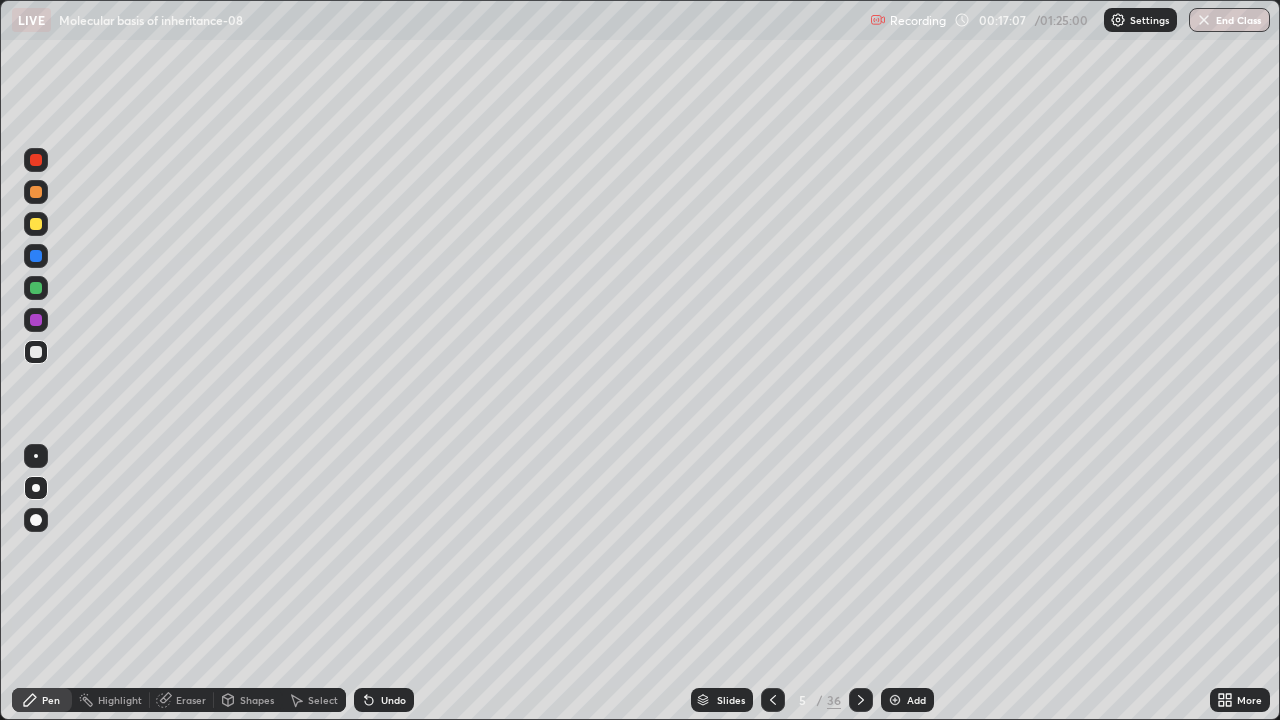click on "Slides" at bounding box center (722, 700) 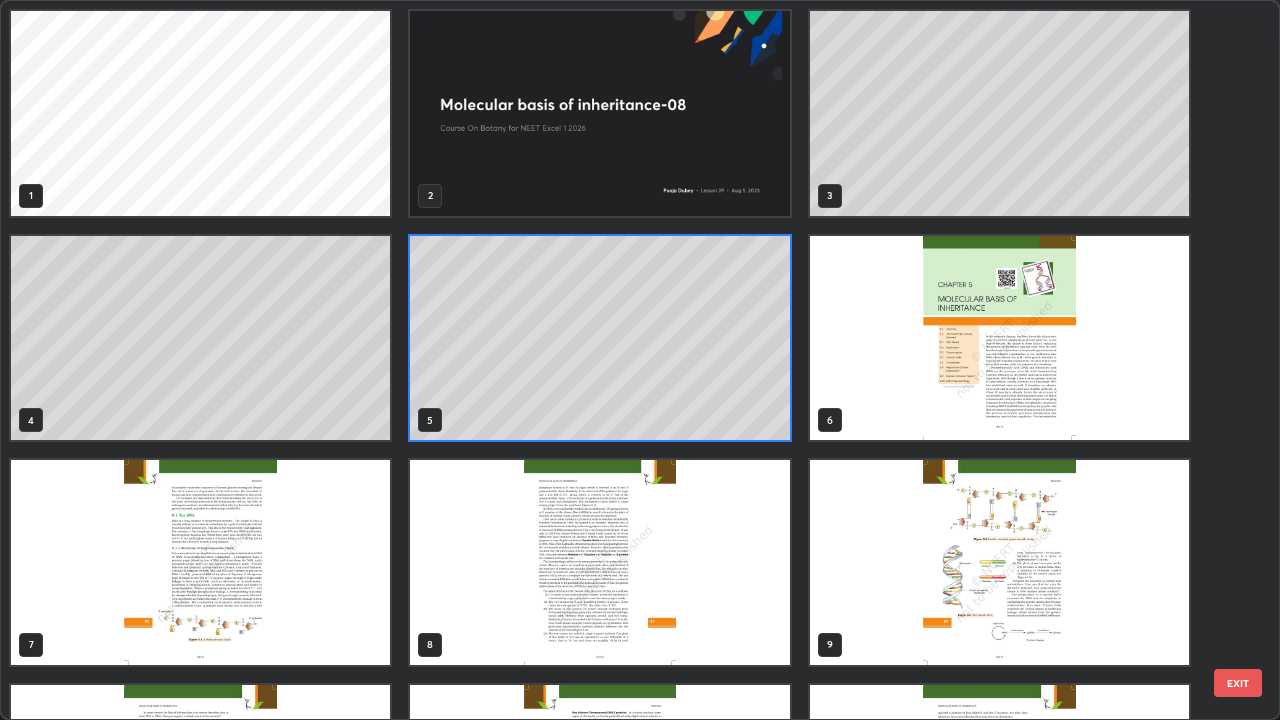 scroll, scrollTop: 7, scrollLeft: 11, axis: both 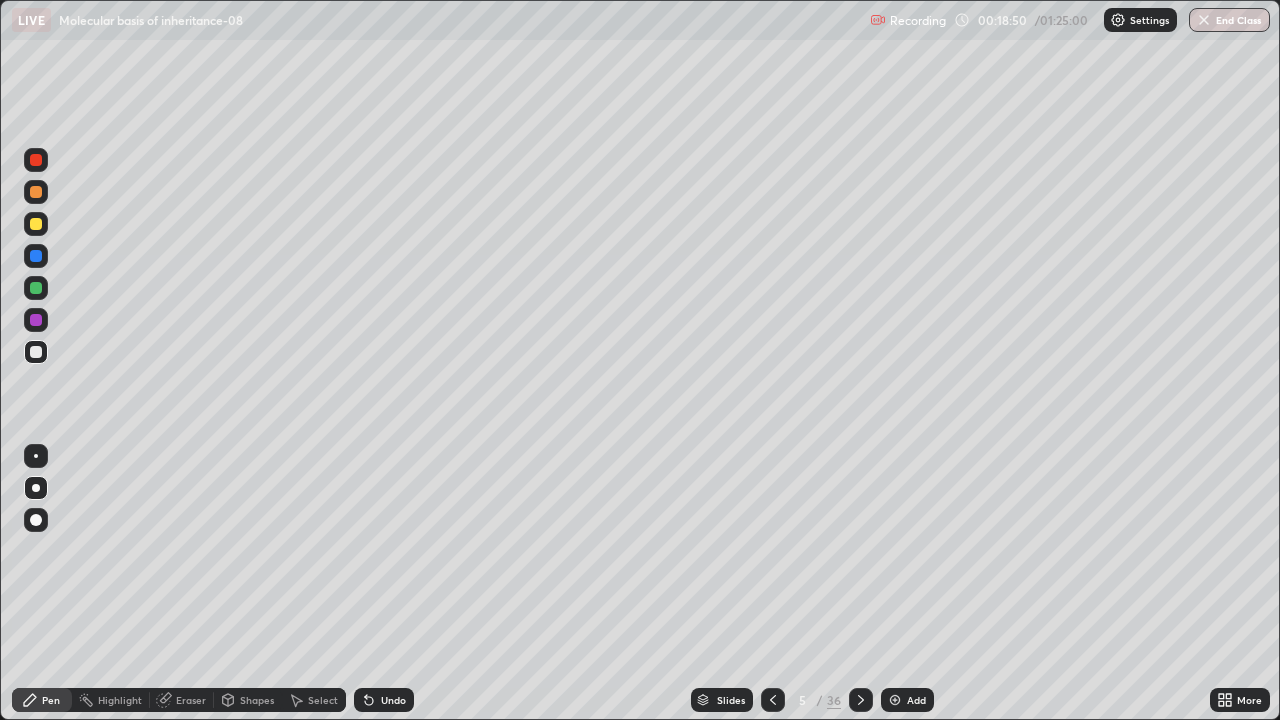 click on "Add" at bounding box center [907, 700] 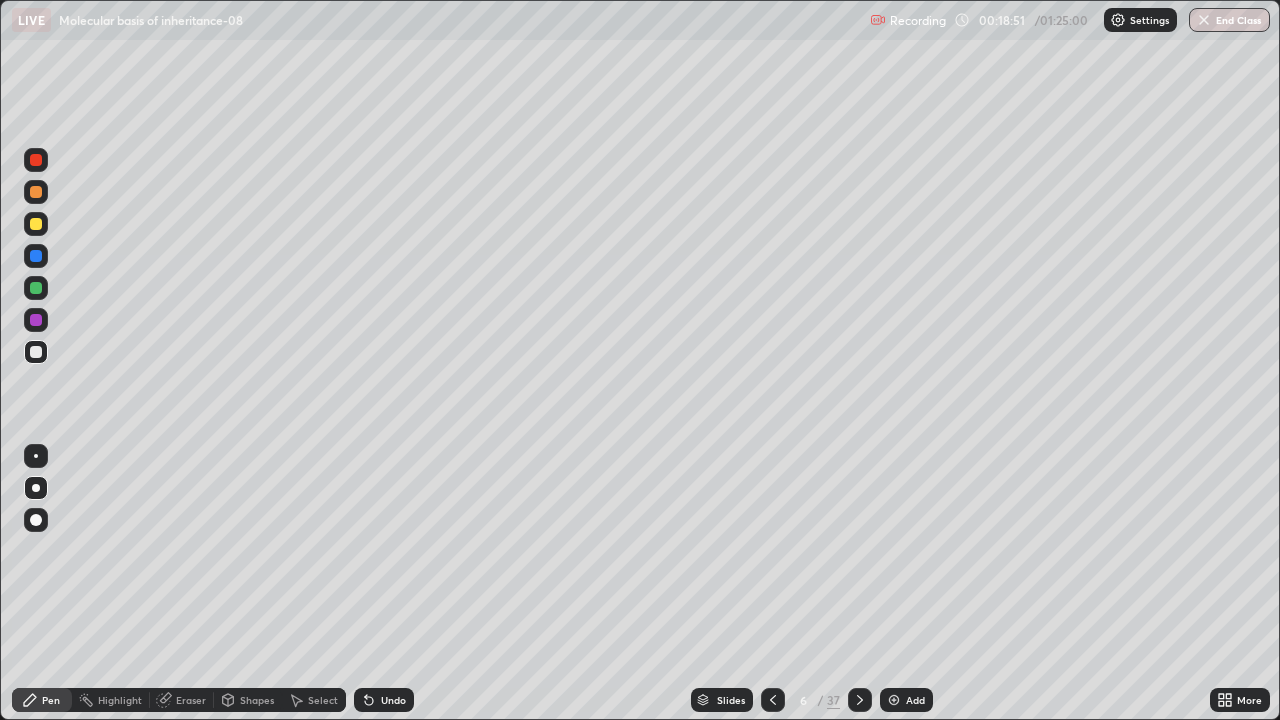 click at bounding box center [773, 700] 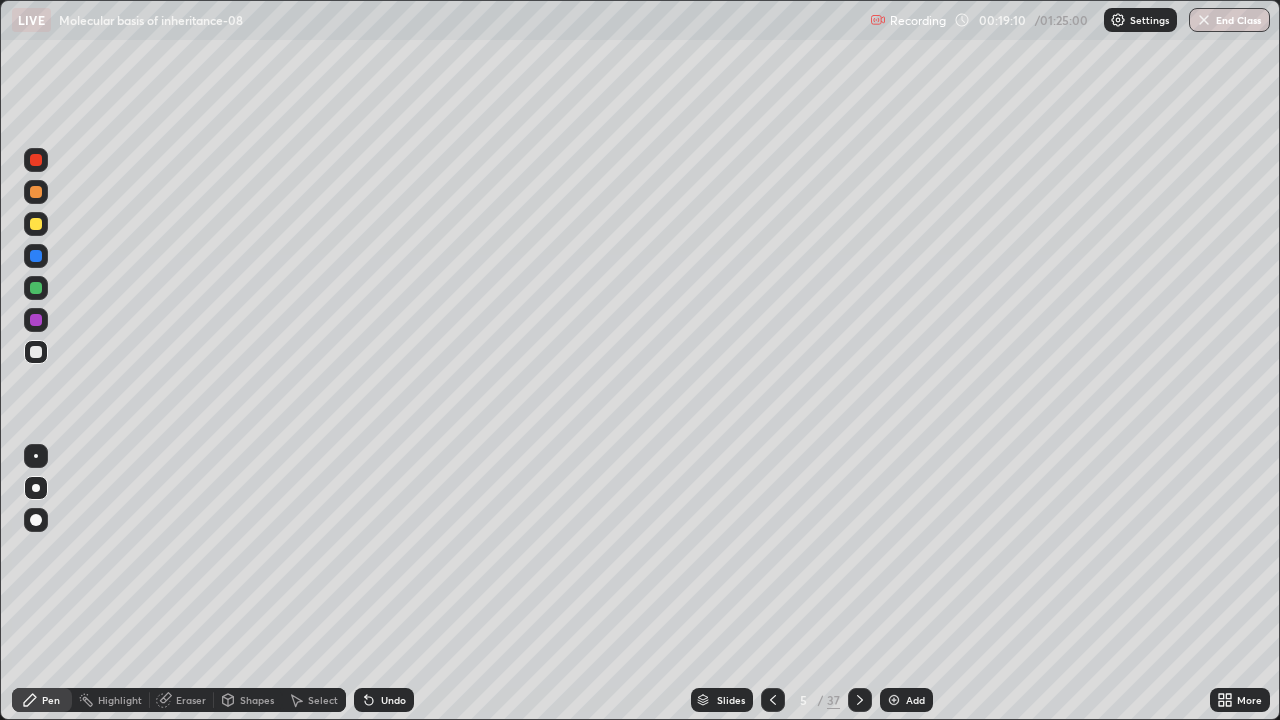 click on "Add" at bounding box center (915, 700) 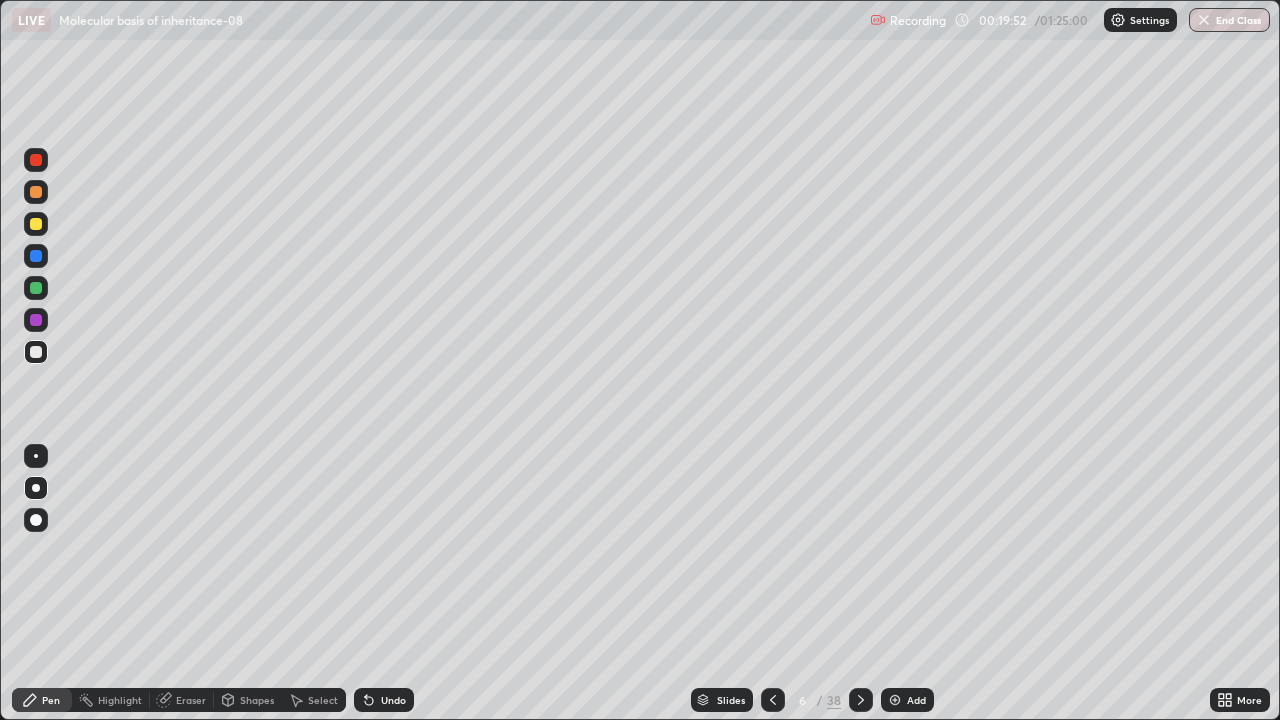 click on "Undo" at bounding box center [393, 700] 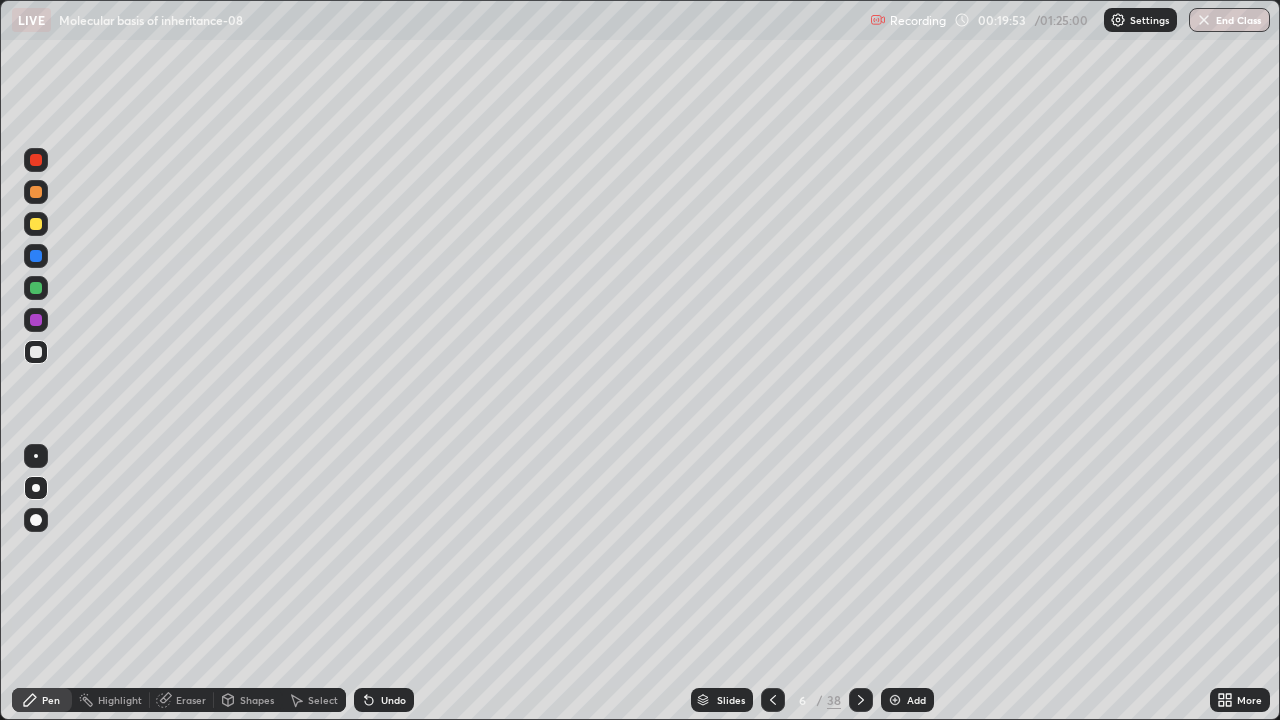 click on "Undo" at bounding box center [384, 700] 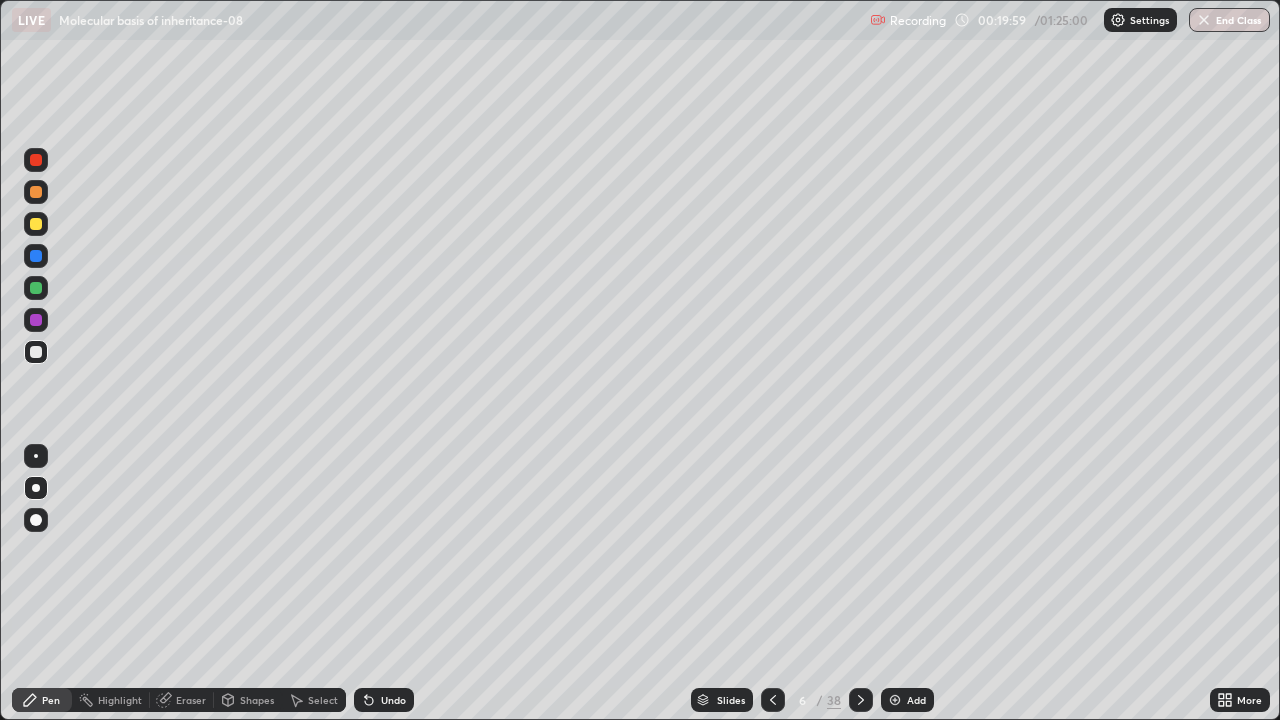 click on "Undo" at bounding box center (384, 700) 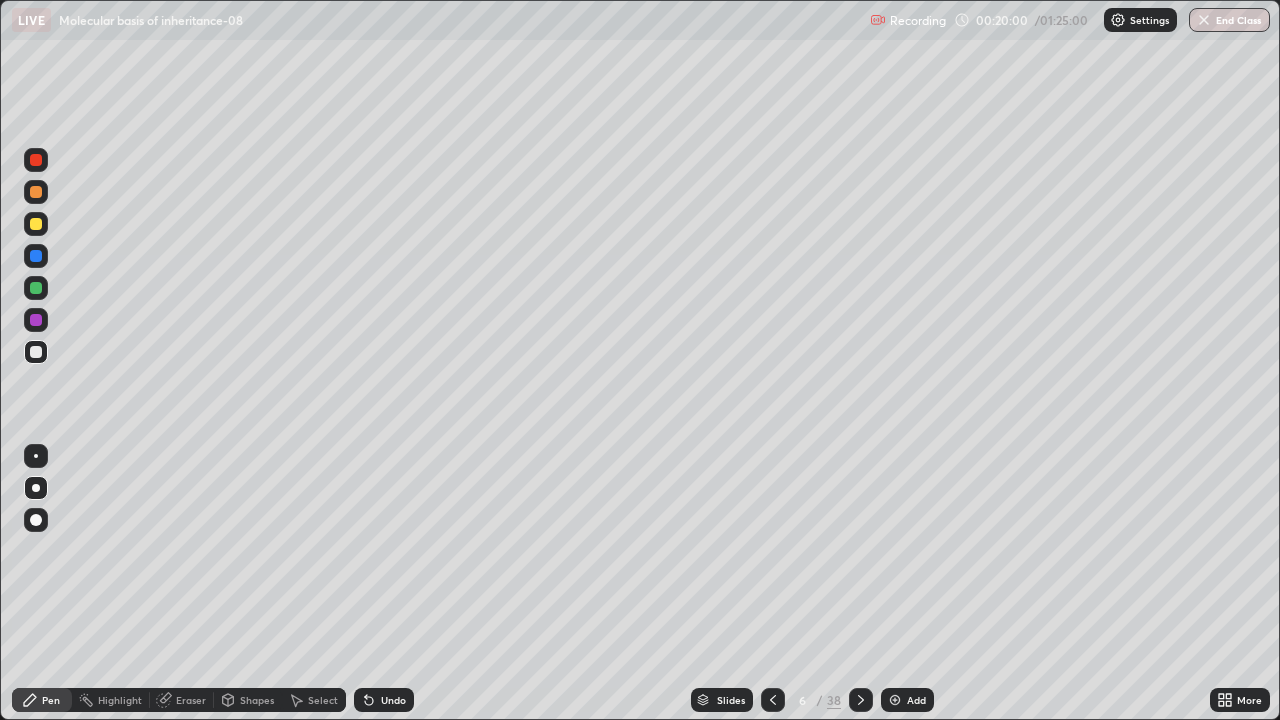 click on "Undo" at bounding box center [393, 700] 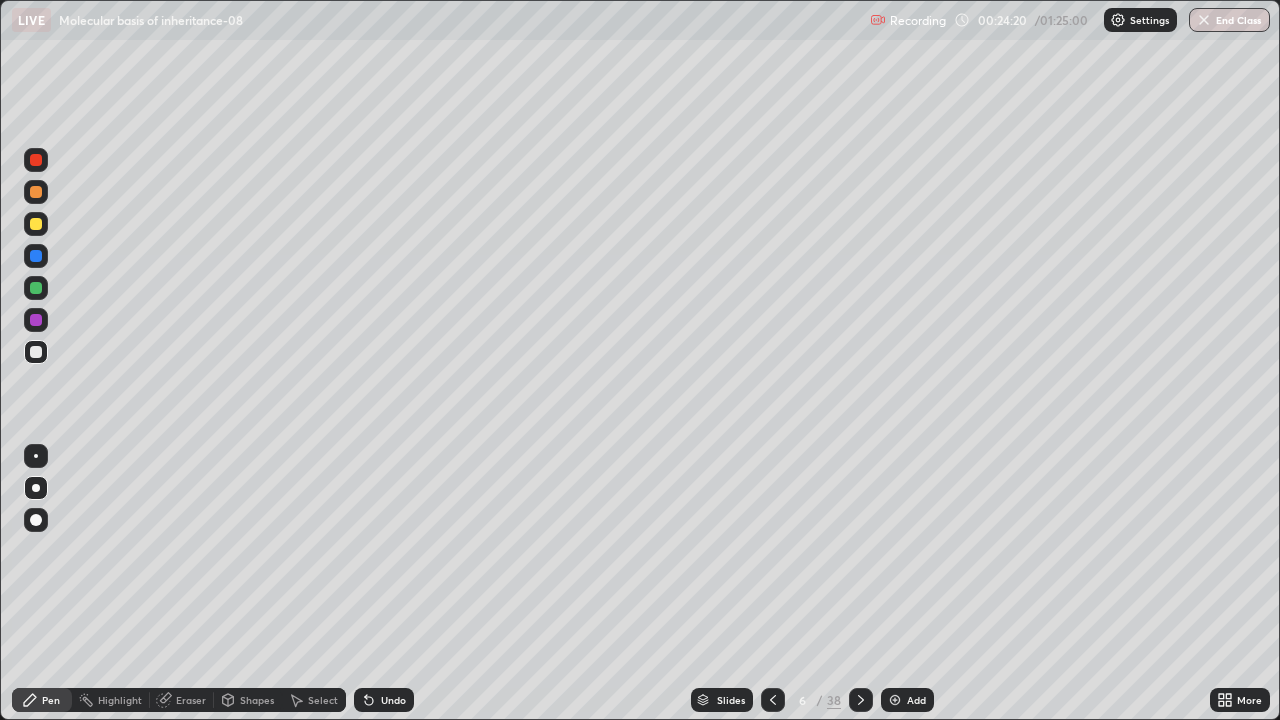 click at bounding box center [36, 224] 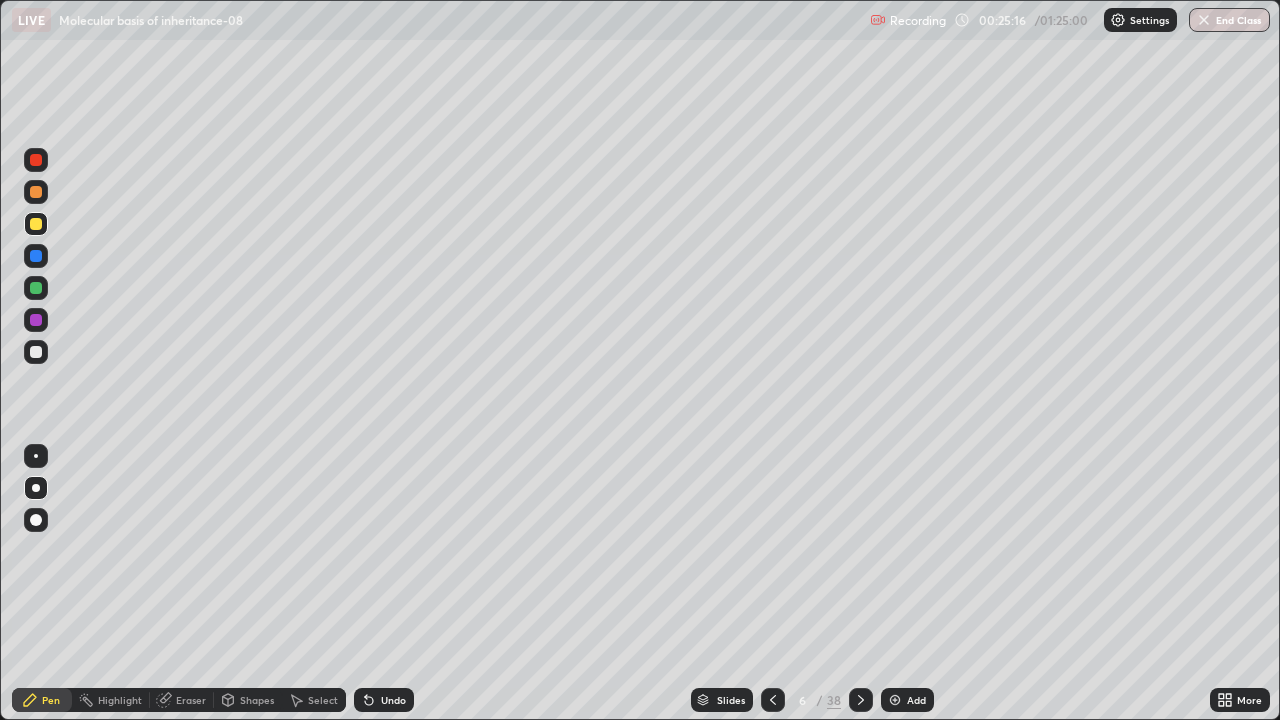click at bounding box center [36, 352] 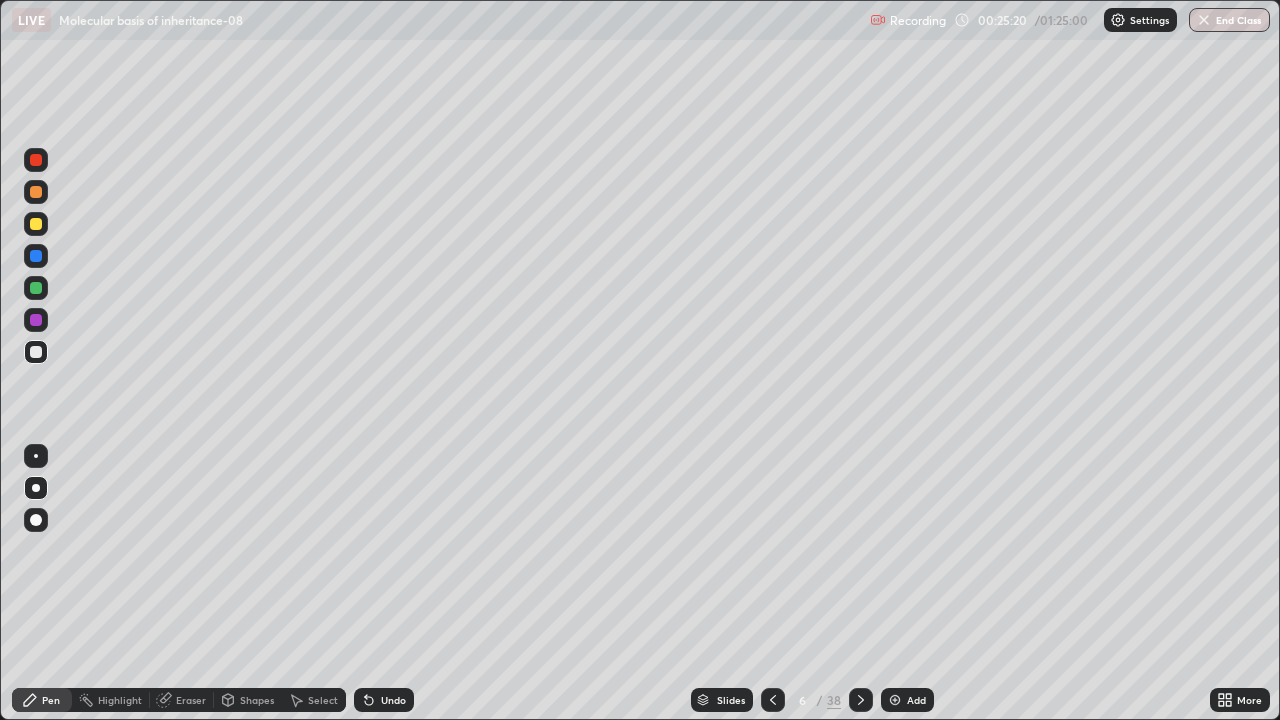 click at bounding box center (36, 224) 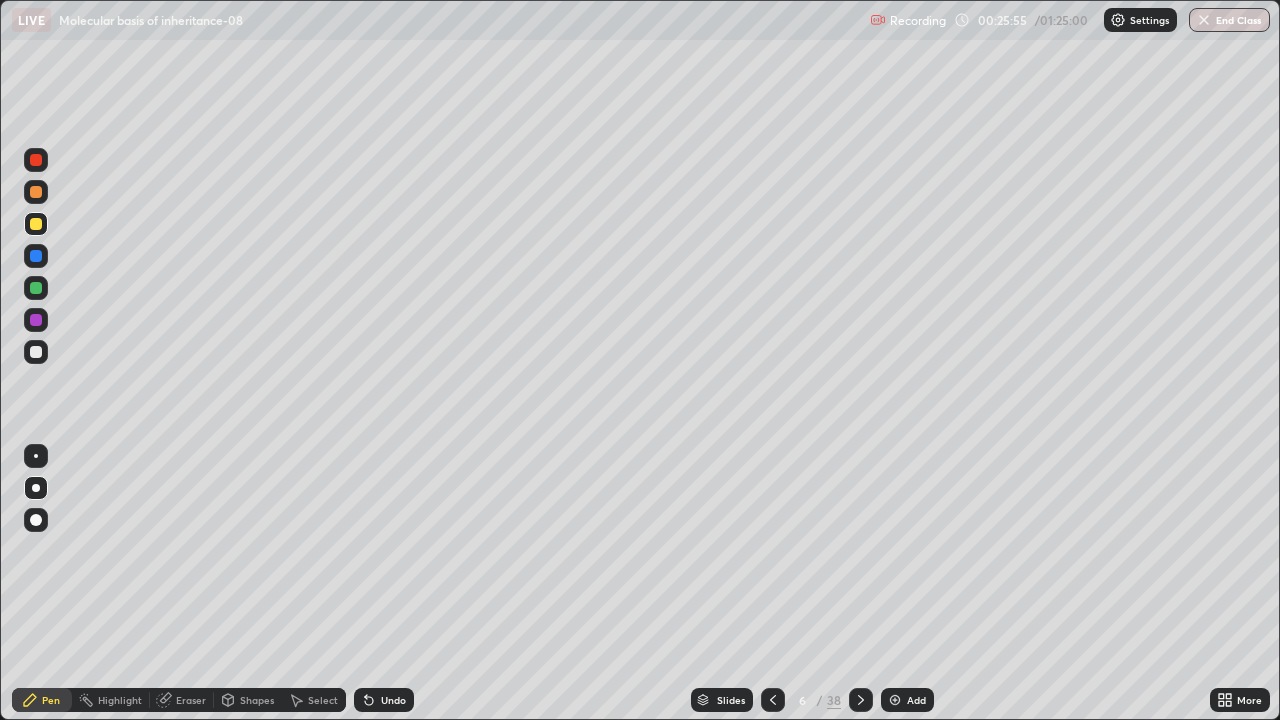 click at bounding box center [36, 160] 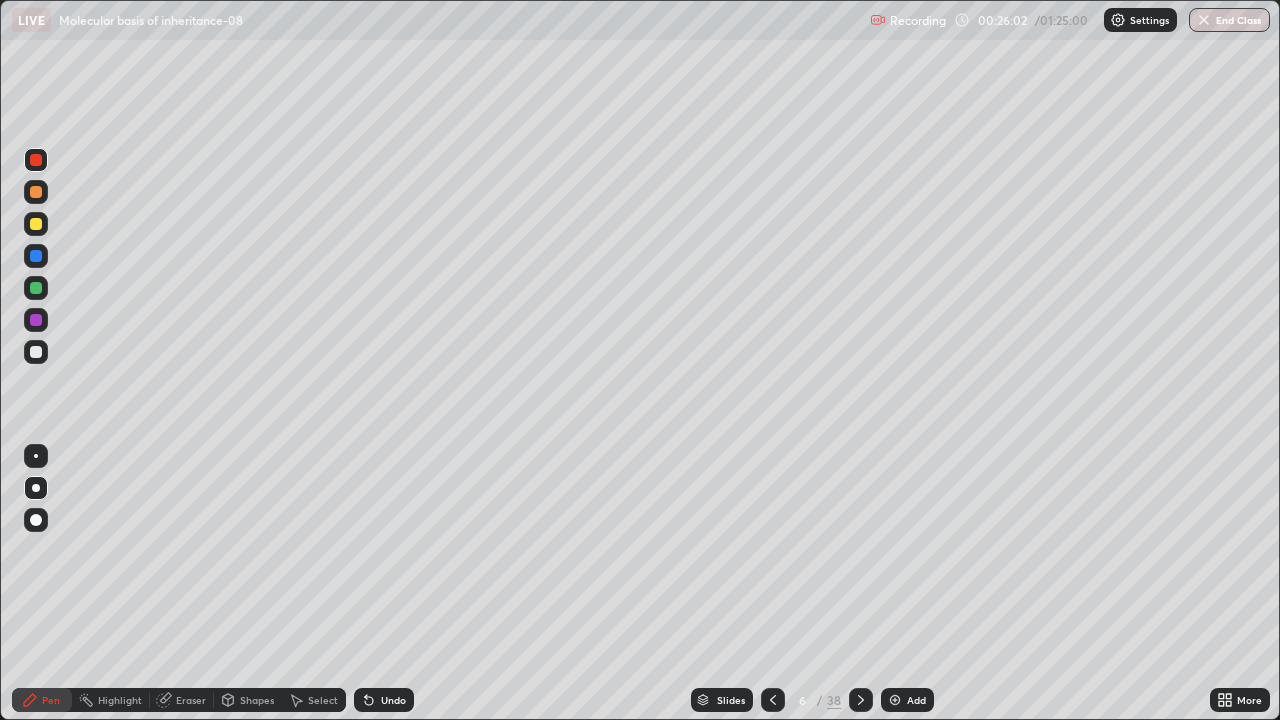 click on "Undo" at bounding box center (384, 700) 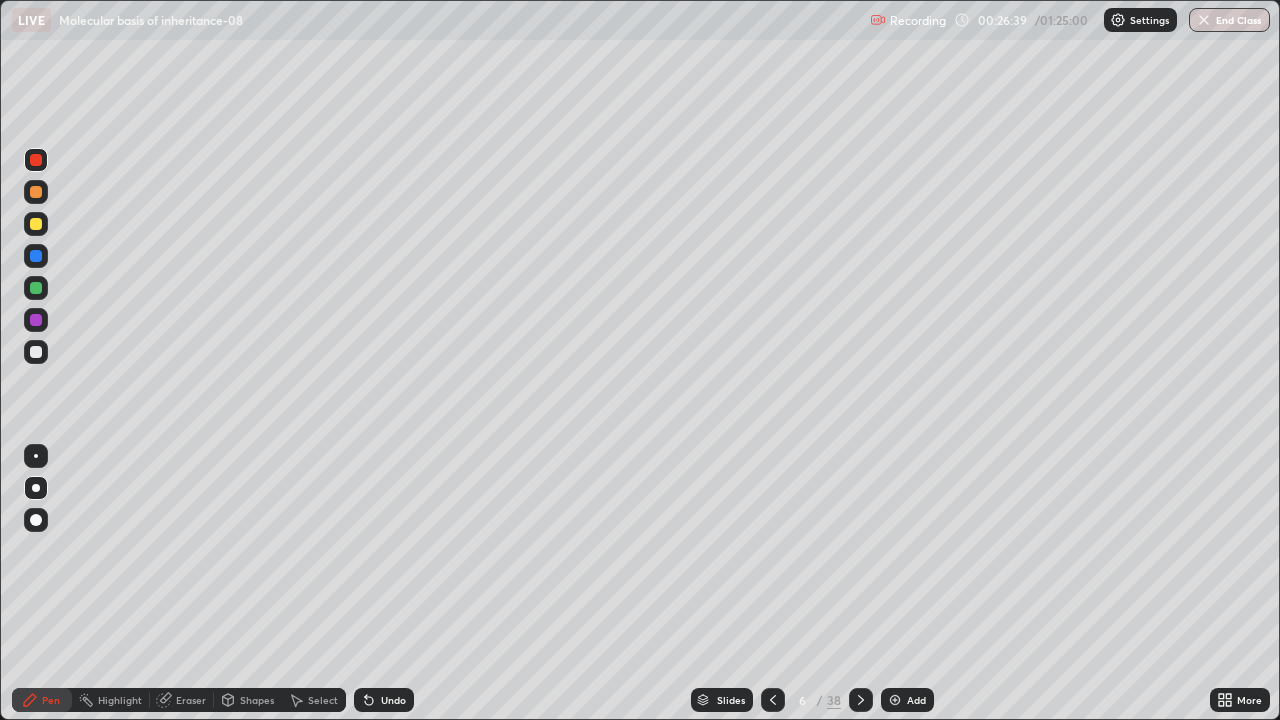 click on "Eraser" at bounding box center [191, 700] 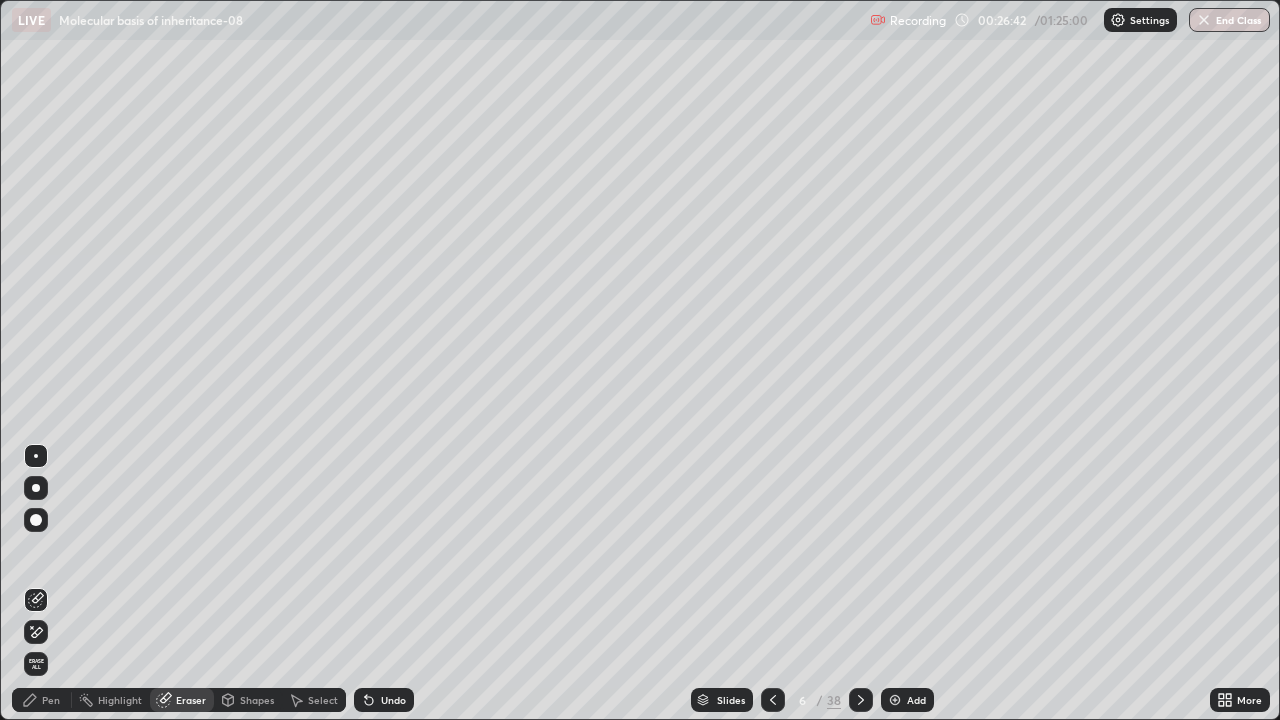 click 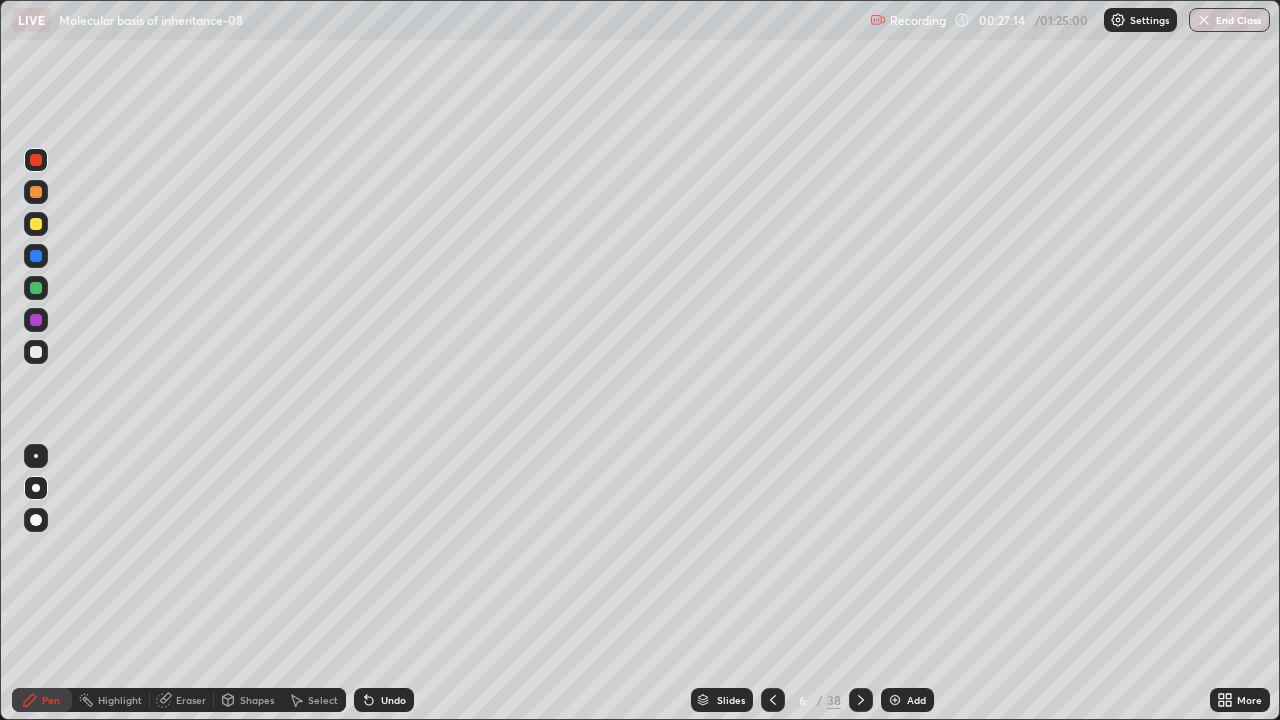 click at bounding box center [36, 352] 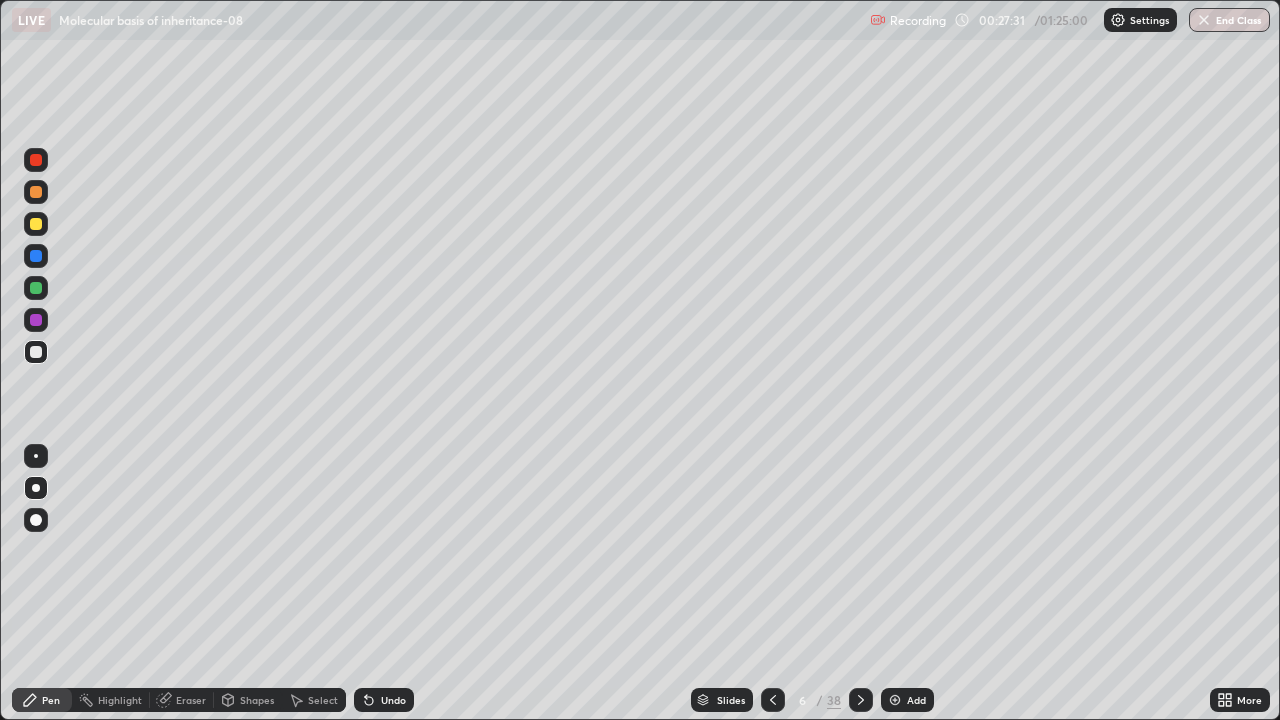 click on "Slides" at bounding box center [731, 700] 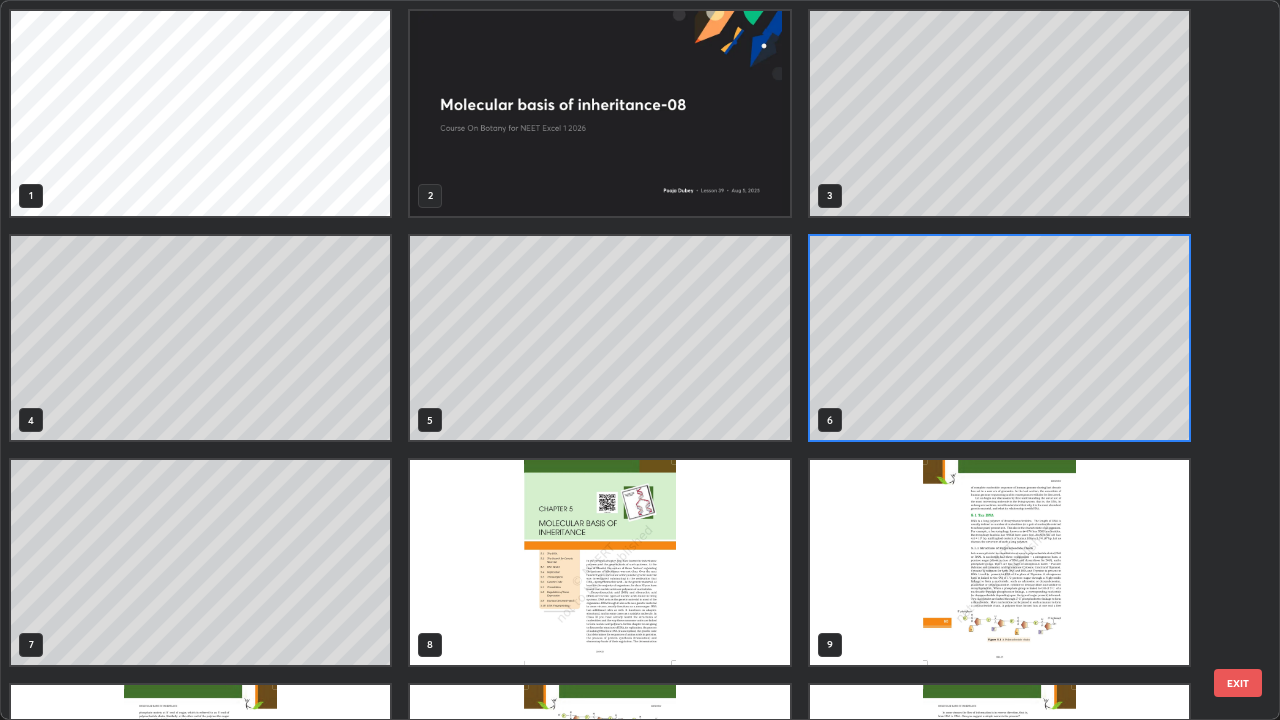 scroll, scrollTop: 7, scrollLeft: 11, axis: both 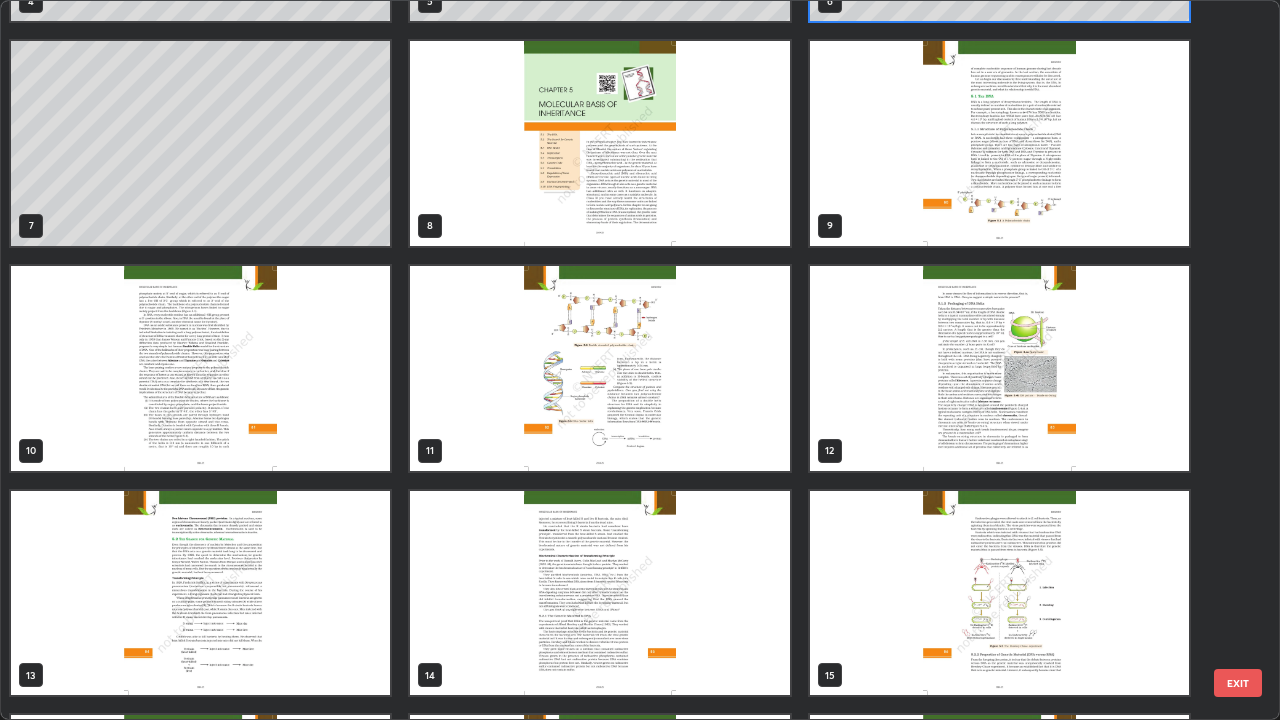 click at bounding box center [599, 368] 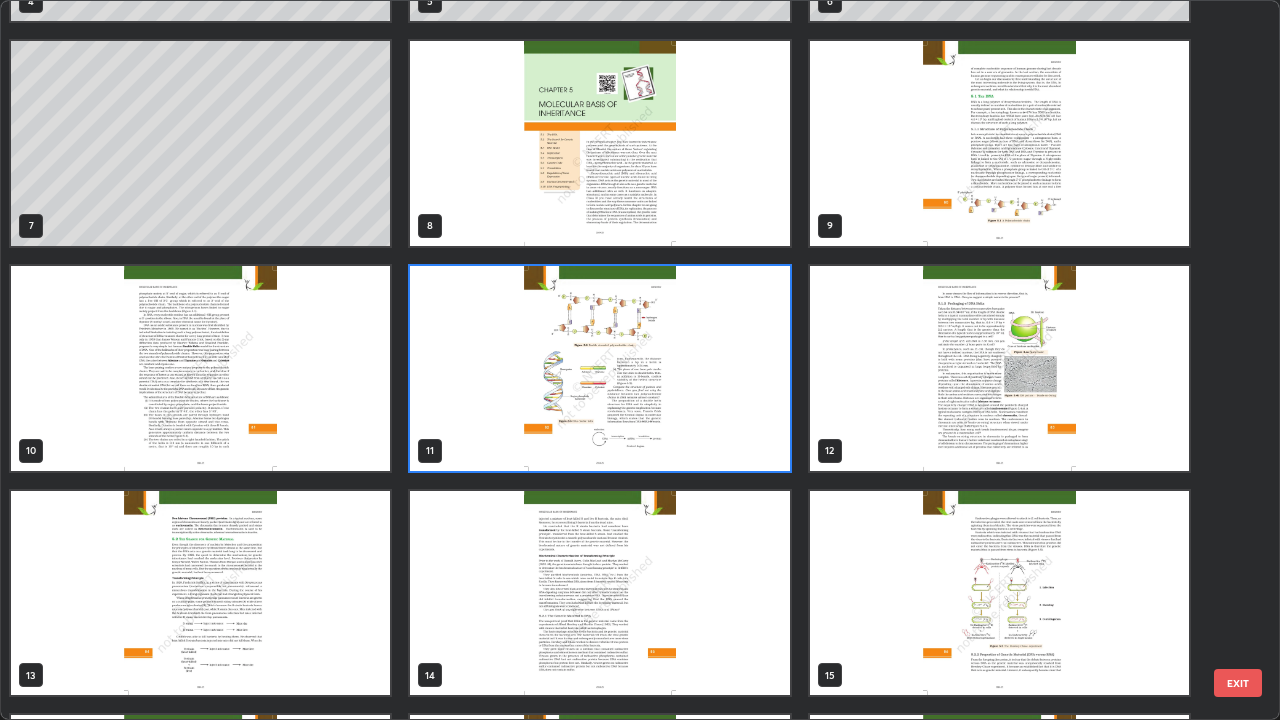 click at bounding box center [599, 368] 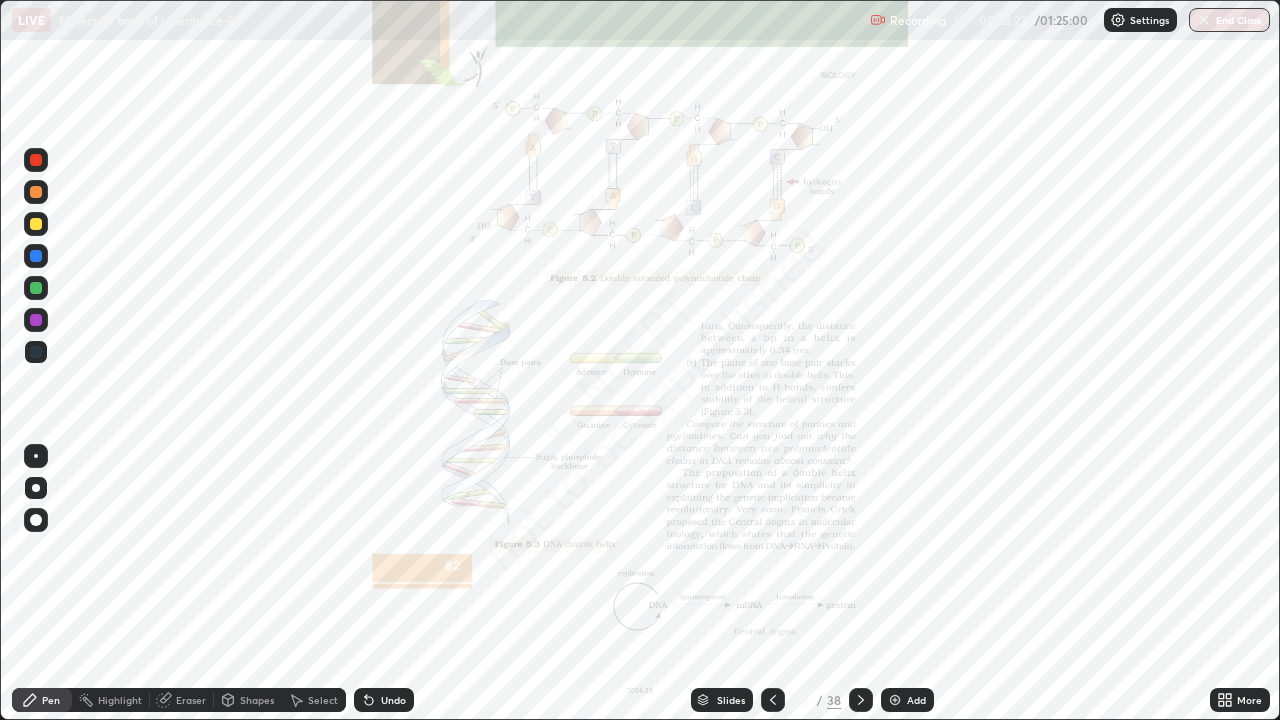 click on "Slides" at bounding box center [722, 700] 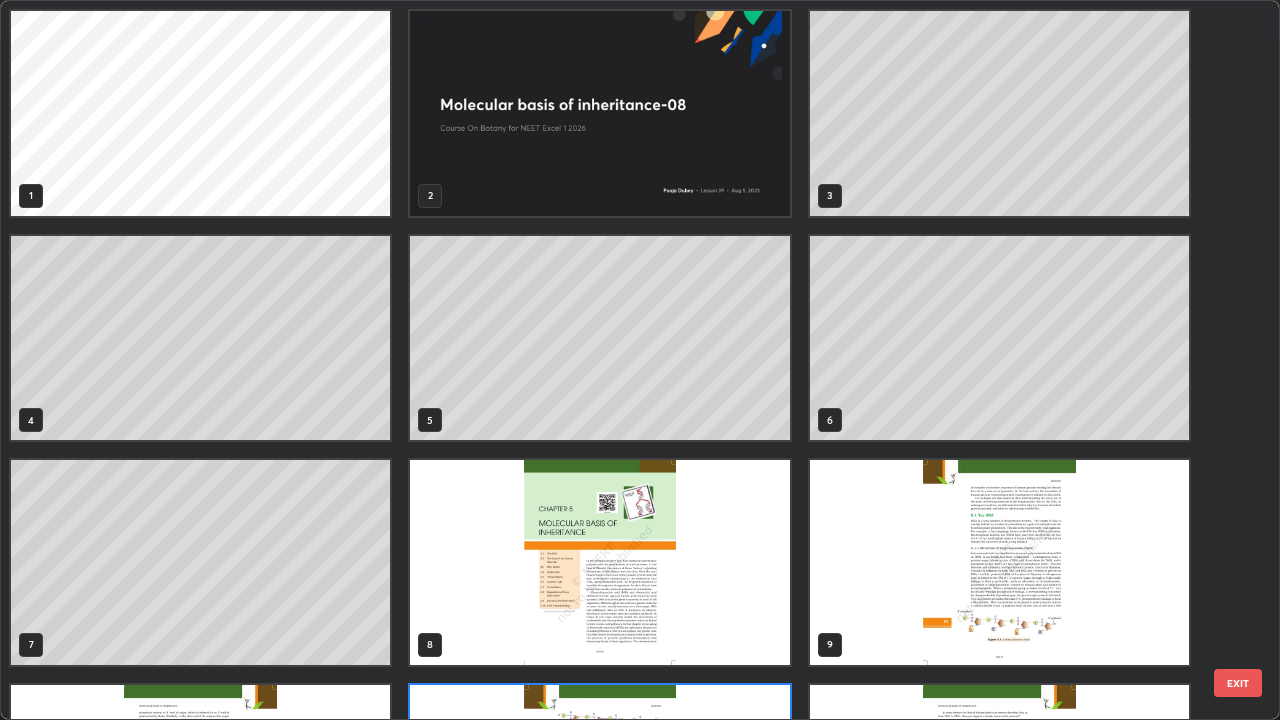 scroll, scrollTop: 180, scrollLeft: 0, axis: vertical 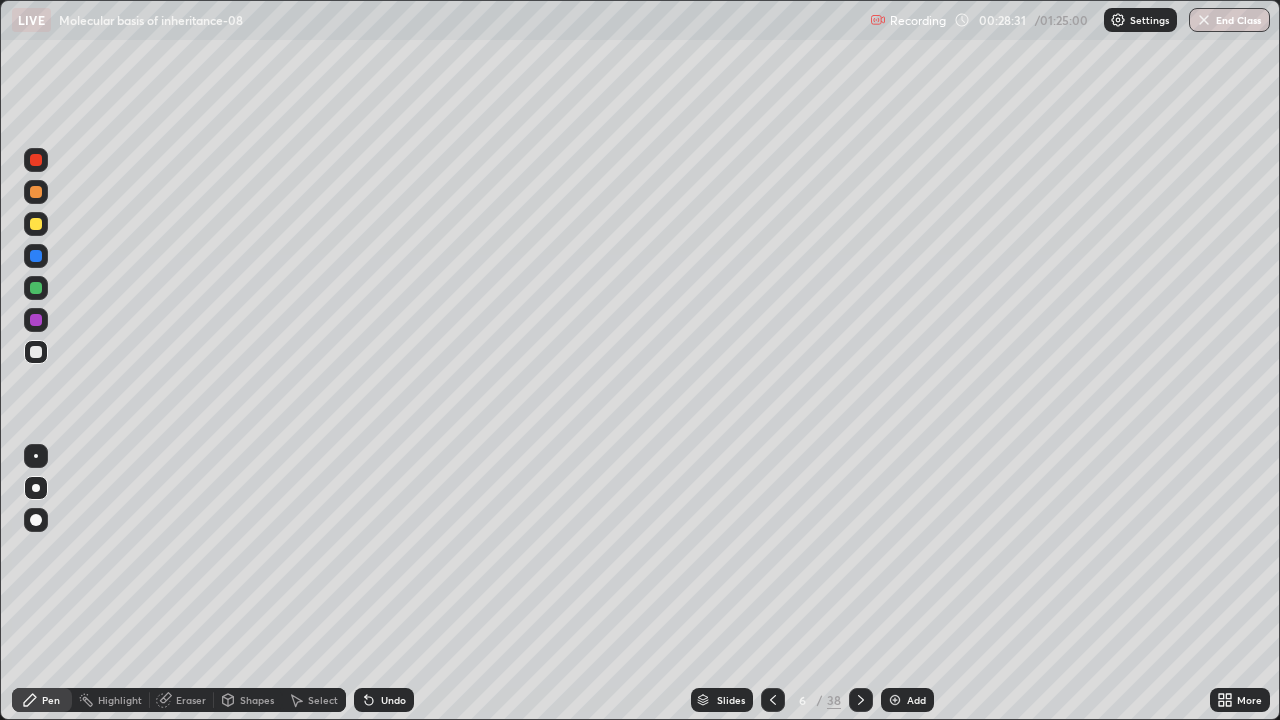 click on "Add" at bounding box center [907, 700] 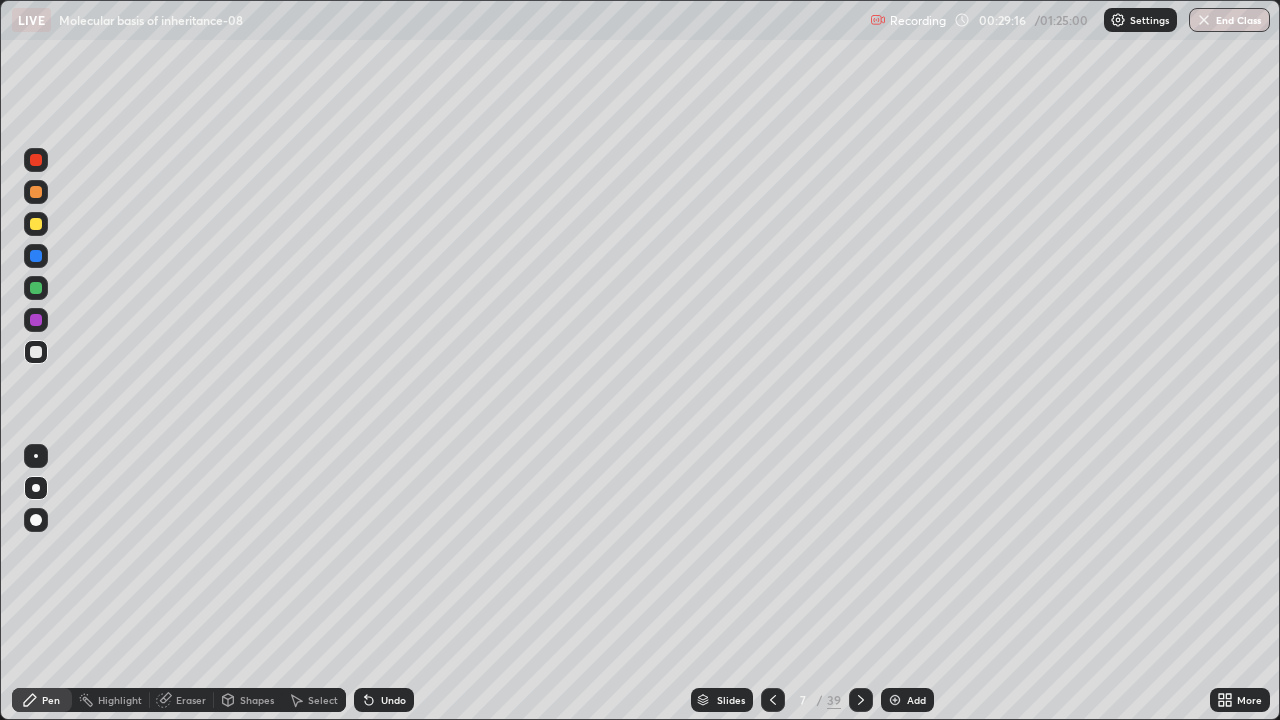click at bounding box center [36, 288] 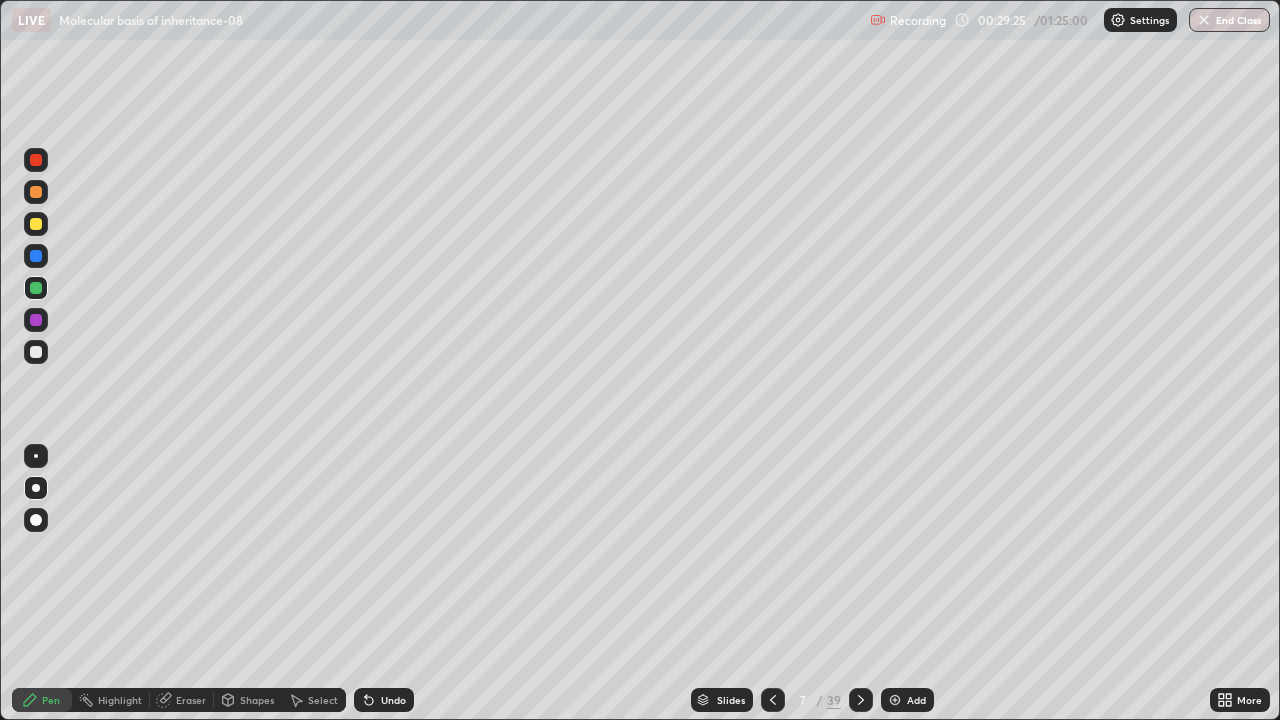 click 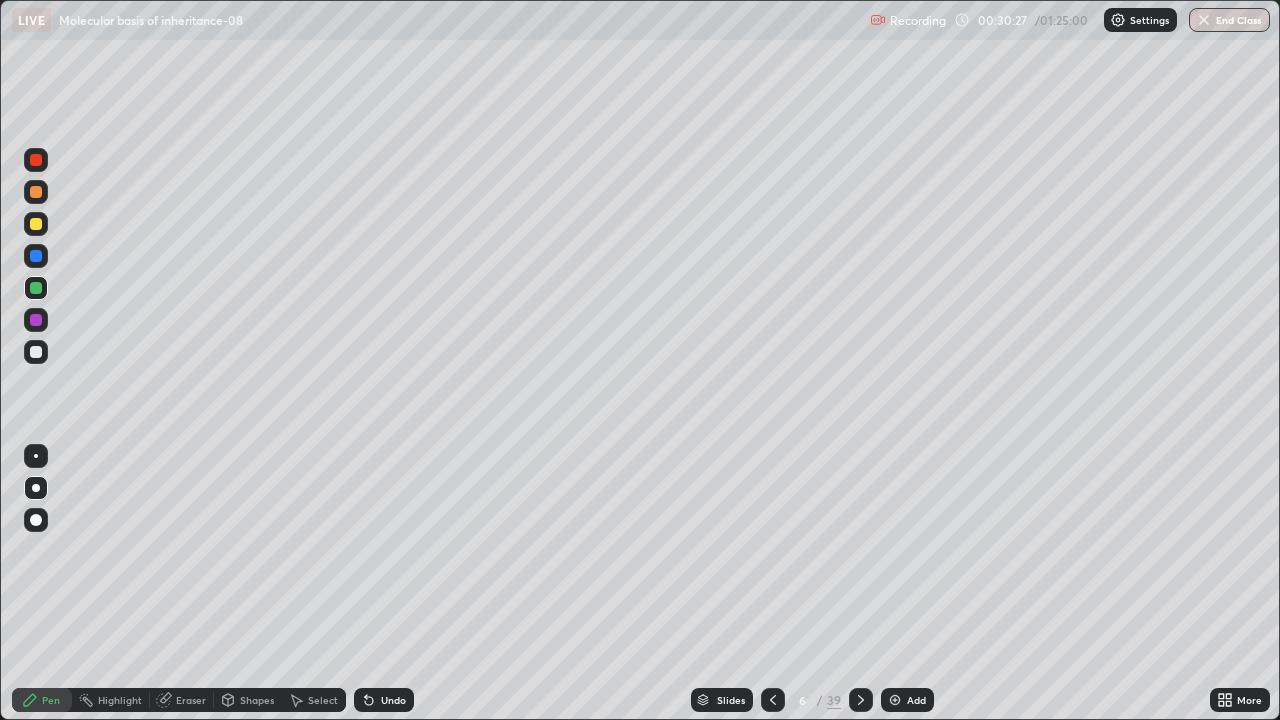 click on "Slides" at bounding box center [731, 700] 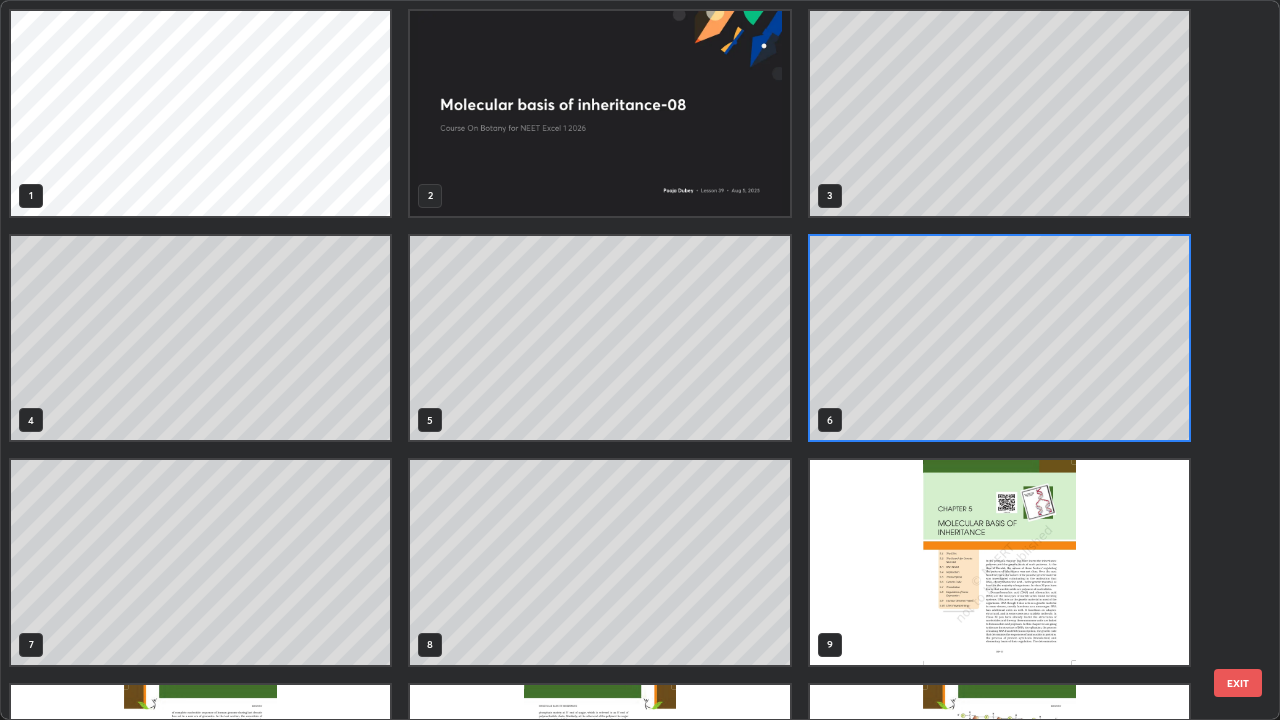 scroll, scrollTop: 7, scrollLeft: 11, axis: both 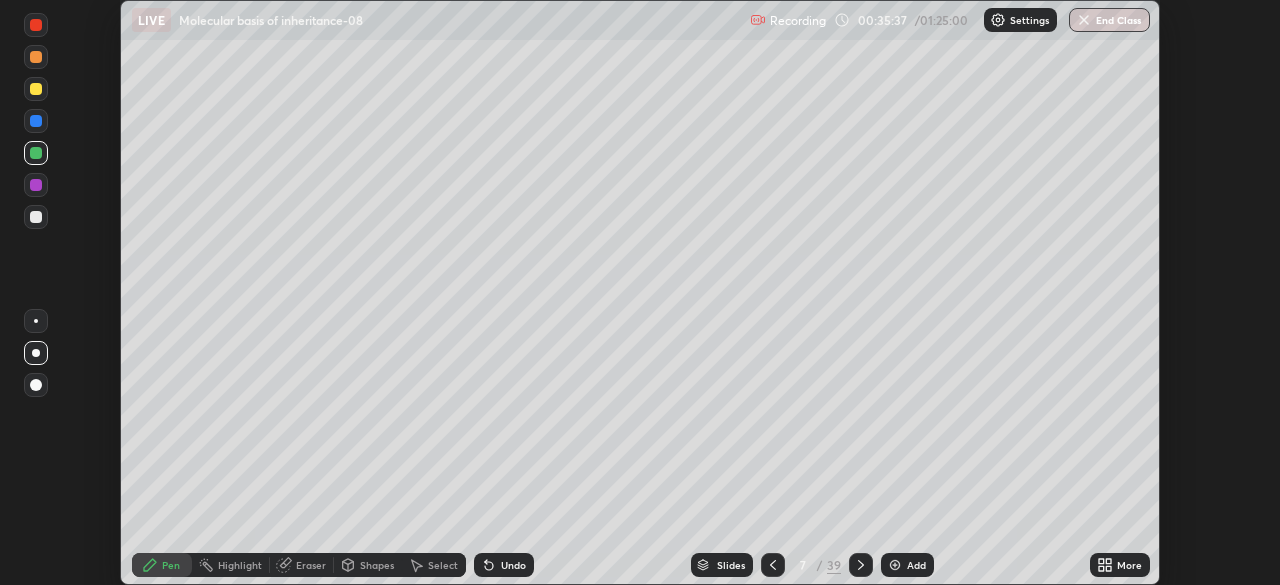 click on "More" at bounding box center [1129, 565] 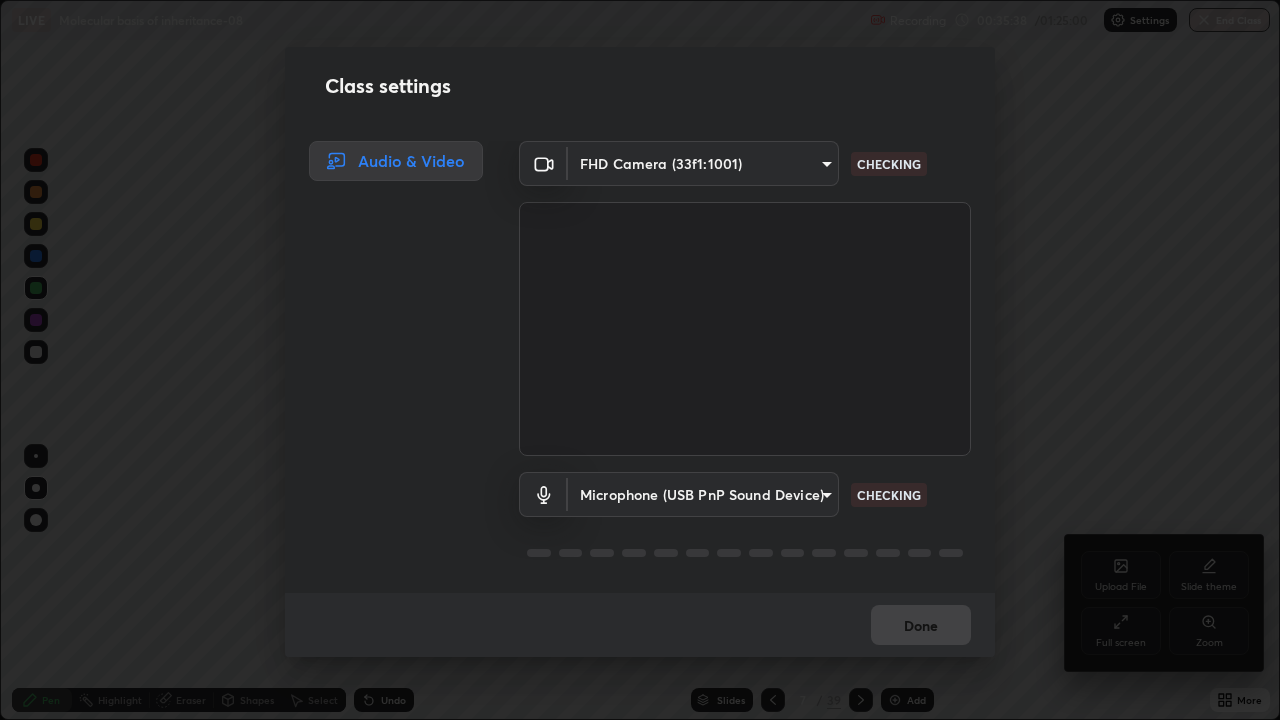 scroll, scrollTop: 99280, scrollLeft: 98720, axis: both 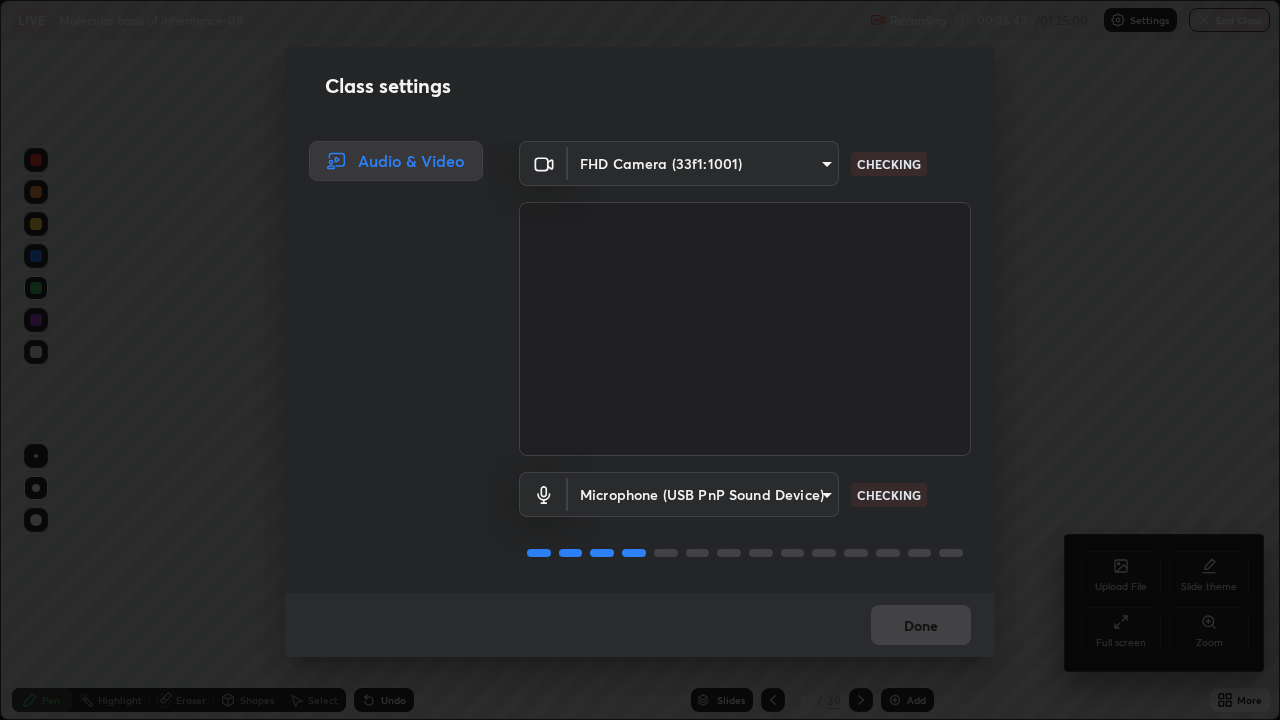 click on "Erase all LIVE Molecular basis of inheritance-08 Recording 00:35:43 /  01:25:00 Settings End Class Setting up your live class Molecular basis of inheritance-08 • L39 of Course On Botany for NEET Excel 1 2026 Pooja Dubey Pen Highlight Eraser Shapes Select Undo Slides 7 / 39 Add More No doubts shared Encourage your learners to ask a doubt for better clarity Report an issue Reason for reporting Buffering Chat not working Audio - Video sync issue Educator video quality low ​ Attach an image Report Upload File Slide theme Full screen Zoom Class settings Audio & Video FHD Camera (33f1:1001) 49997c5035a380d1e4bfd67072f4403f37fcfd6159da511fce73e868ba03c42c CHECKING Microphone (USB PnP Sound Device) b93cbfc37ea663615e2a2758e13d6489b429ad874a2ce90456402bbb4f5a5e7c CHECKING Done" at bounding box center (640, 360) 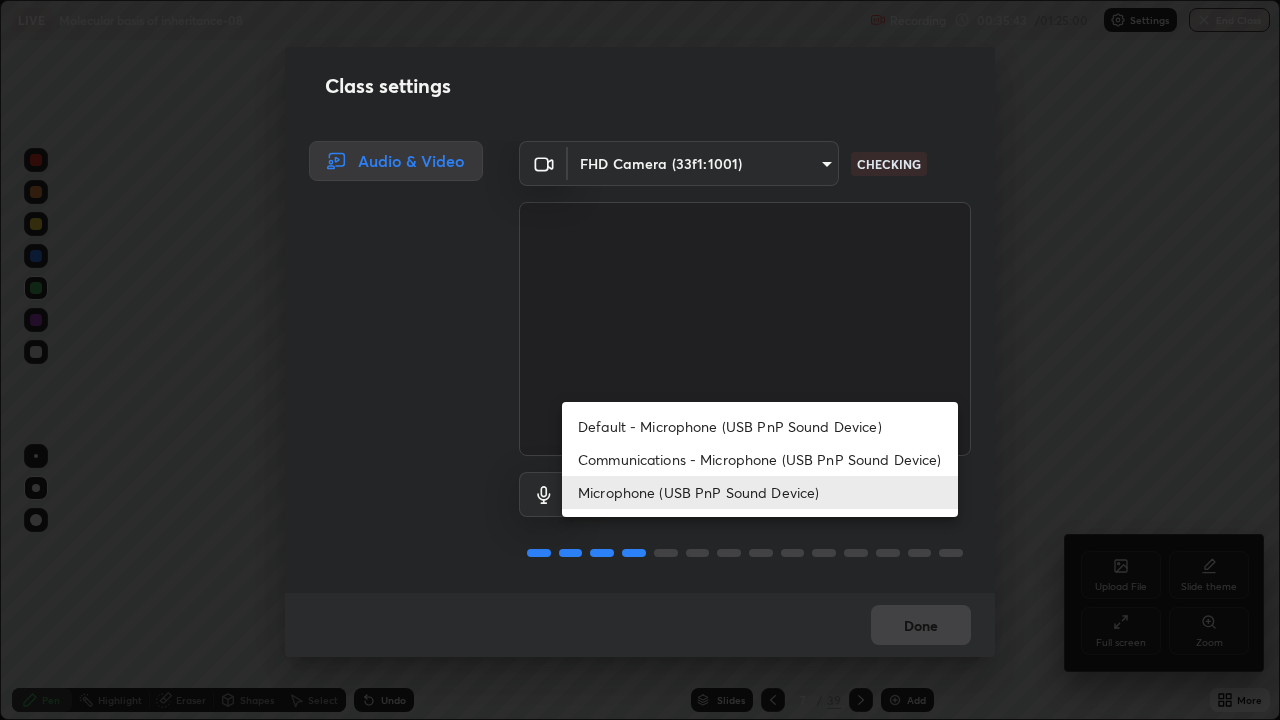 click on "Default - Microphone (USB PnP Sound Device)" at bounding box center (760, 426) 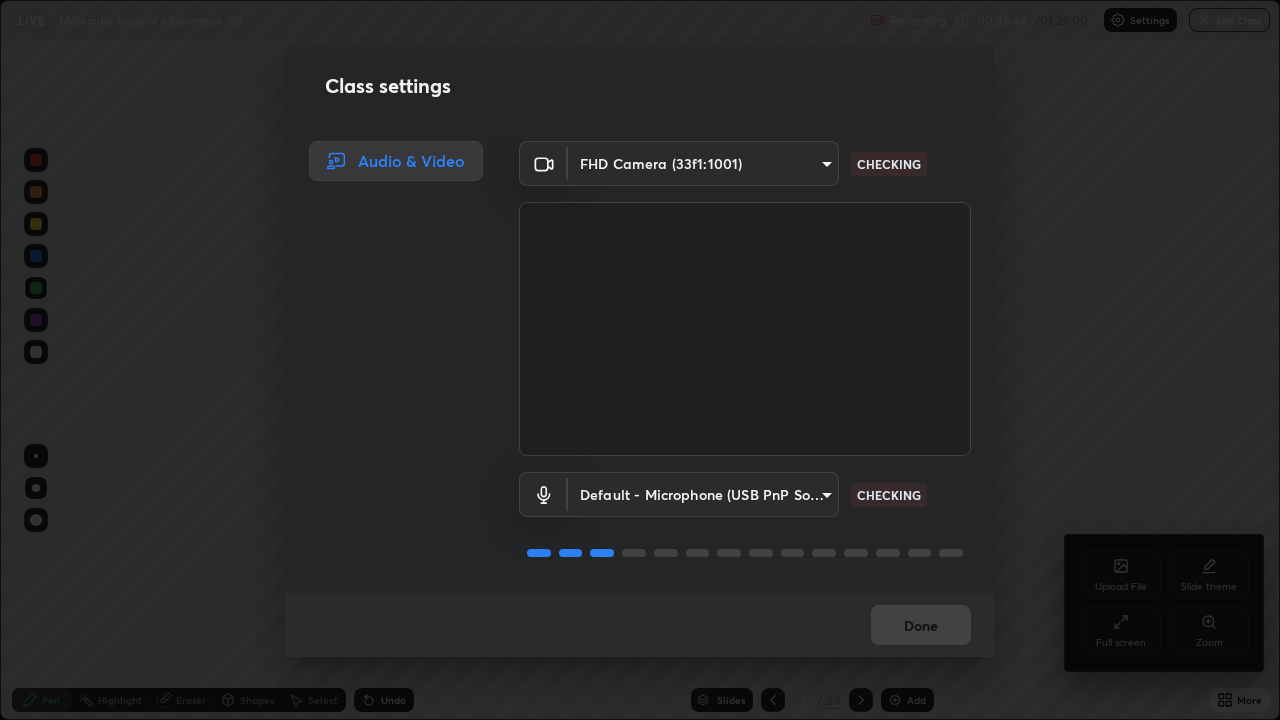 click on "Erase all LIVE Molecular basis of inheritance-08 Recording 00:35:44 /  01:25:00 Settings End Class Setting up your live class Molecular basis of inheritance-08 • L39 of Course On Botany for NEET Excel 1 2026 Pooja Dubey Pen Highlight Eraser Shapes Select Undo Slides 7 / 39 Add More No doubts shared Encourage your learners to ask a doubt for better clarity Report an issue Reason for reporting Buffering Chat not working Audio - Video sync issue Educator video quality low ​ Attach an image Report Upload File Slide theme Full screen Zoom Class settings Audio & Video FHD Camera (33f1:1001) 49997c5035a380d1e4bfd67072f4403f37fcfd6159da511fce73e868ba03c42c CHECKING Default - Microphone (USB PnP Sound Device) default CHECKING Done" at bounding box center (640, 360) 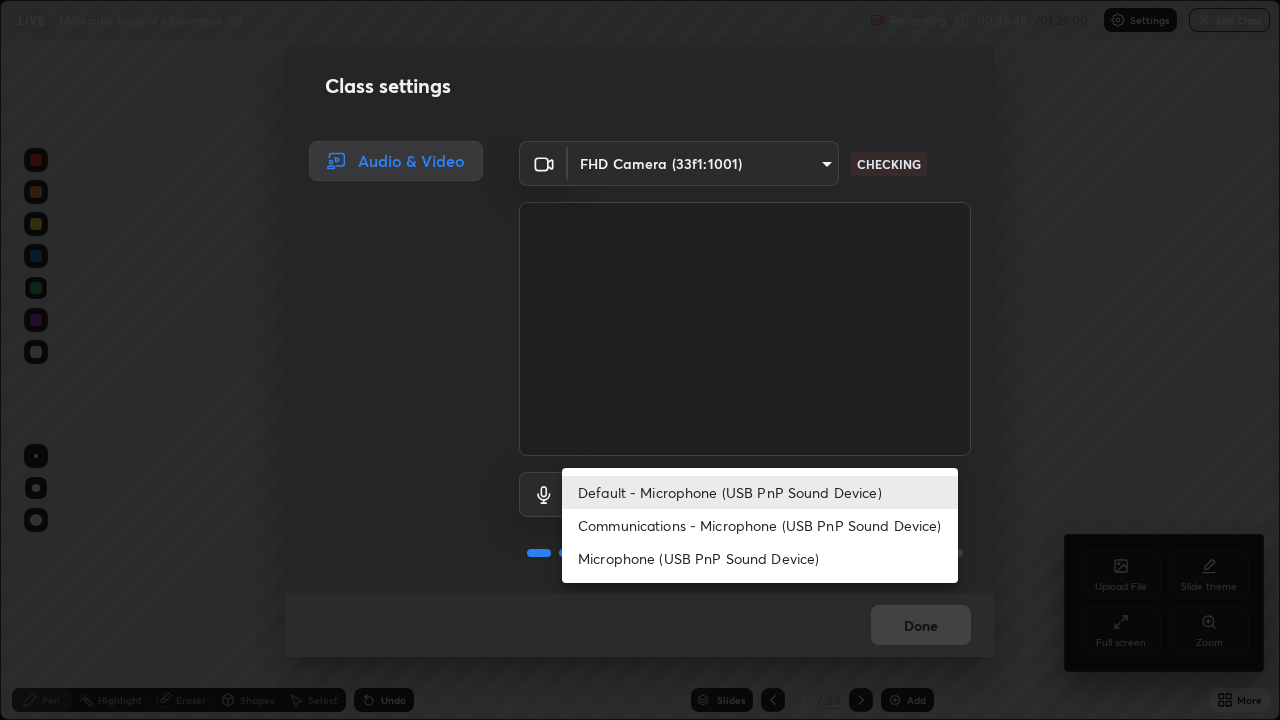 click on "Microphone (USB PnP Sound Device)" at bounding box center (760, 558) 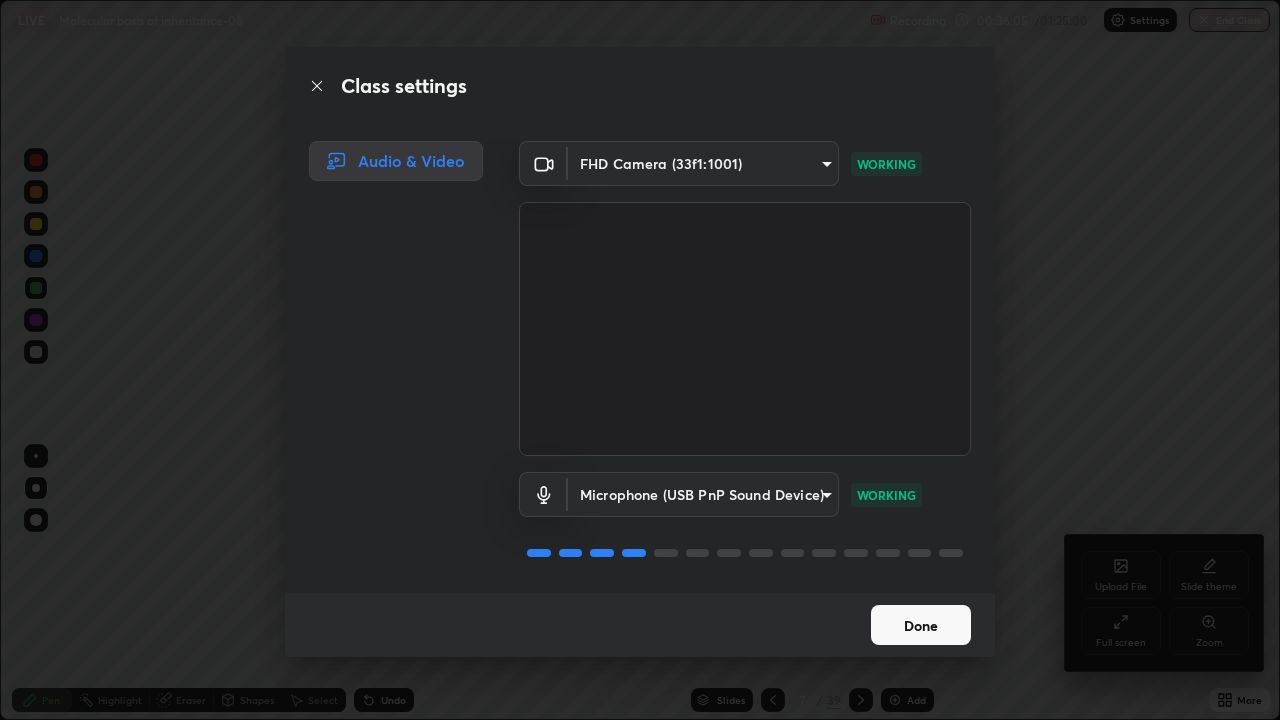 click on "Done" at bounding box center [921, 625] 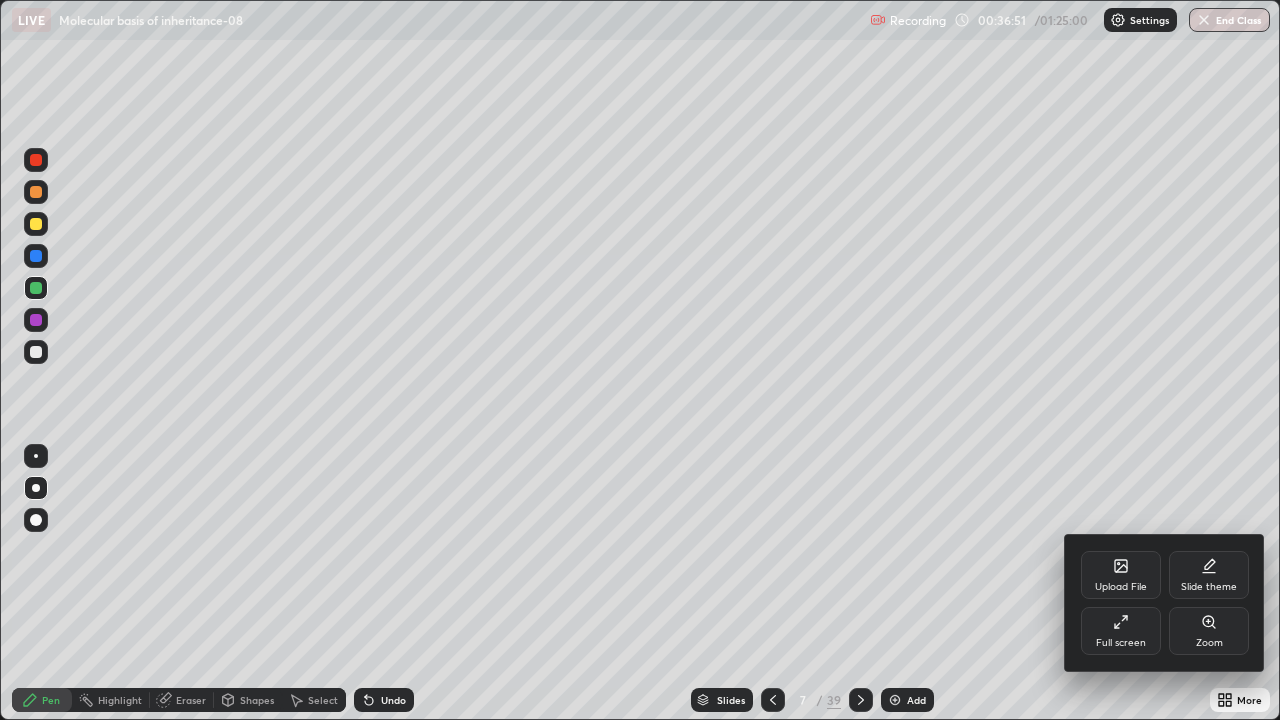 click at bounding box center [640, 360] 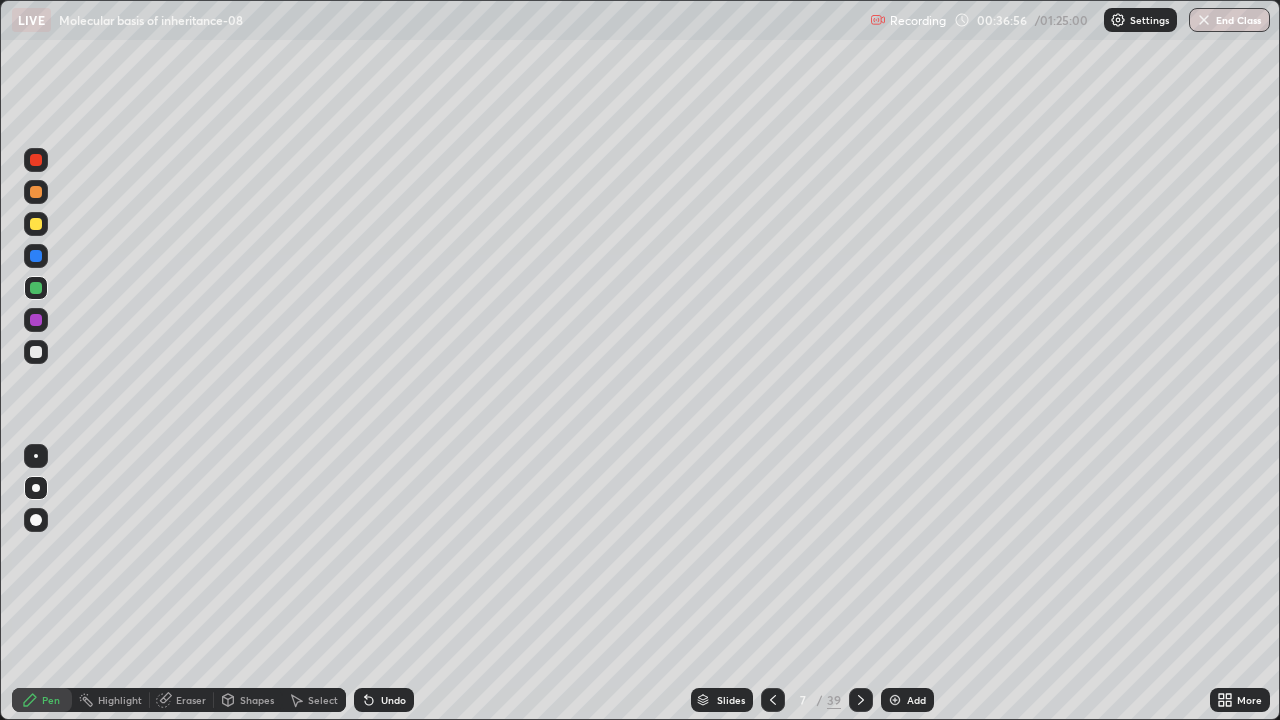 click 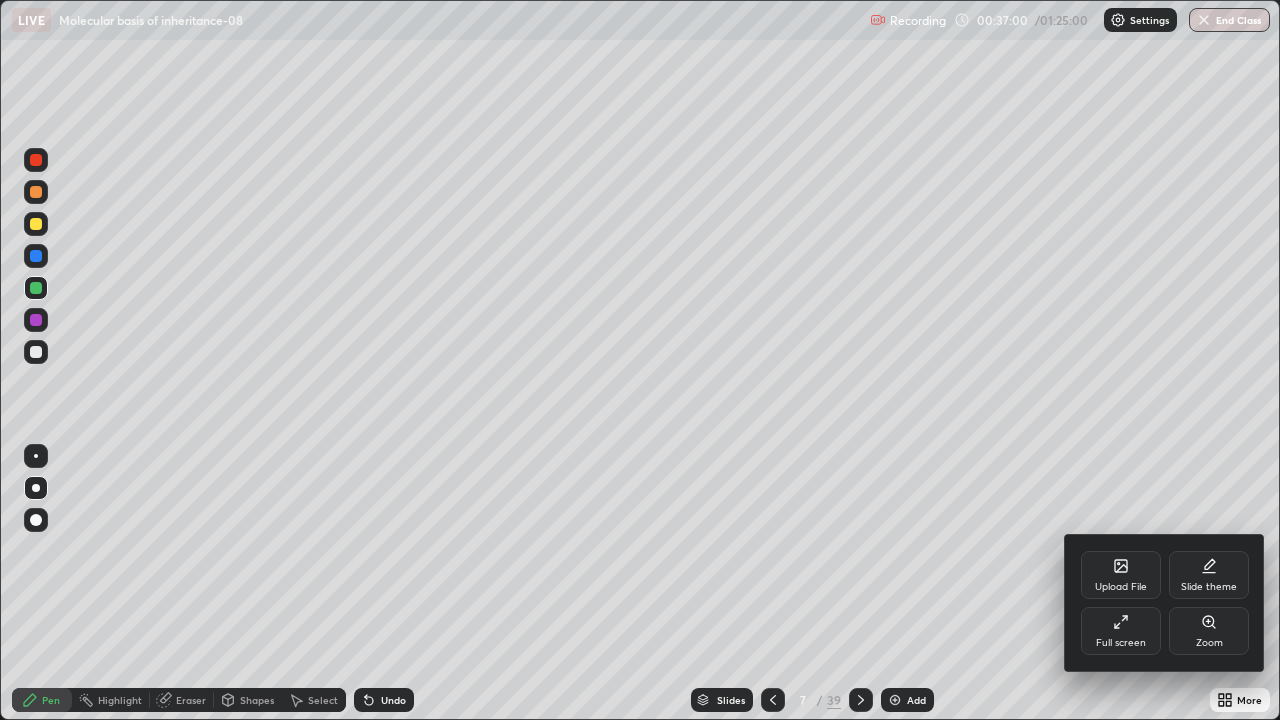 click on "Full screen" at bounding box center (1121, 631) 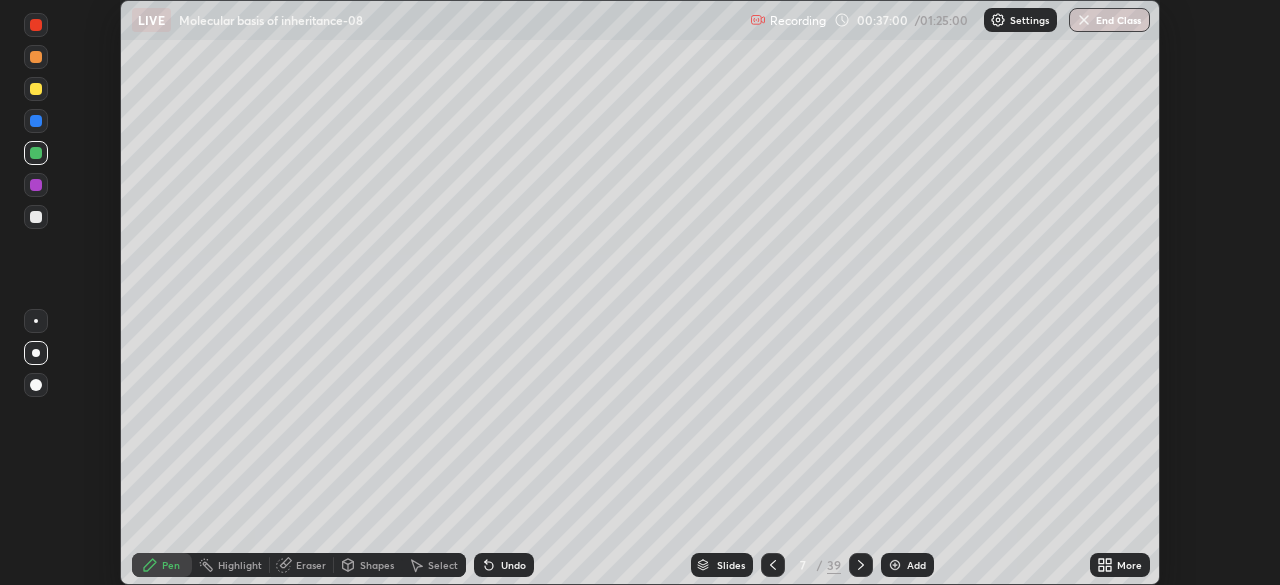 scroll, scrollTop: 585, scrollLeft: 1280, axis: both 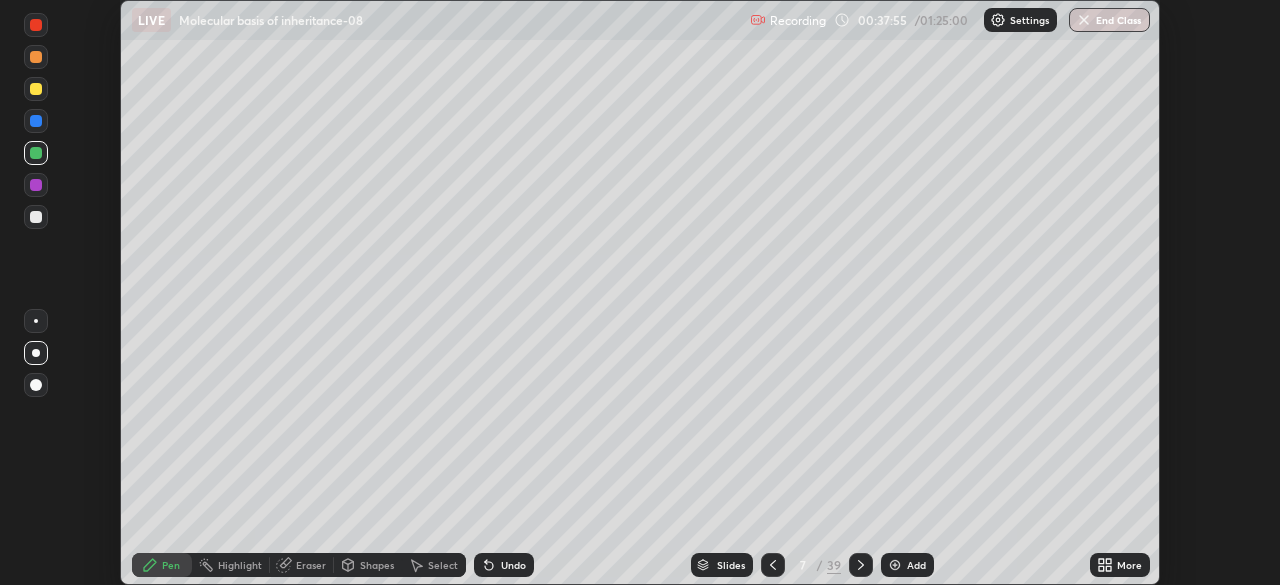 click on "More" at bounding box center [1120, 565] 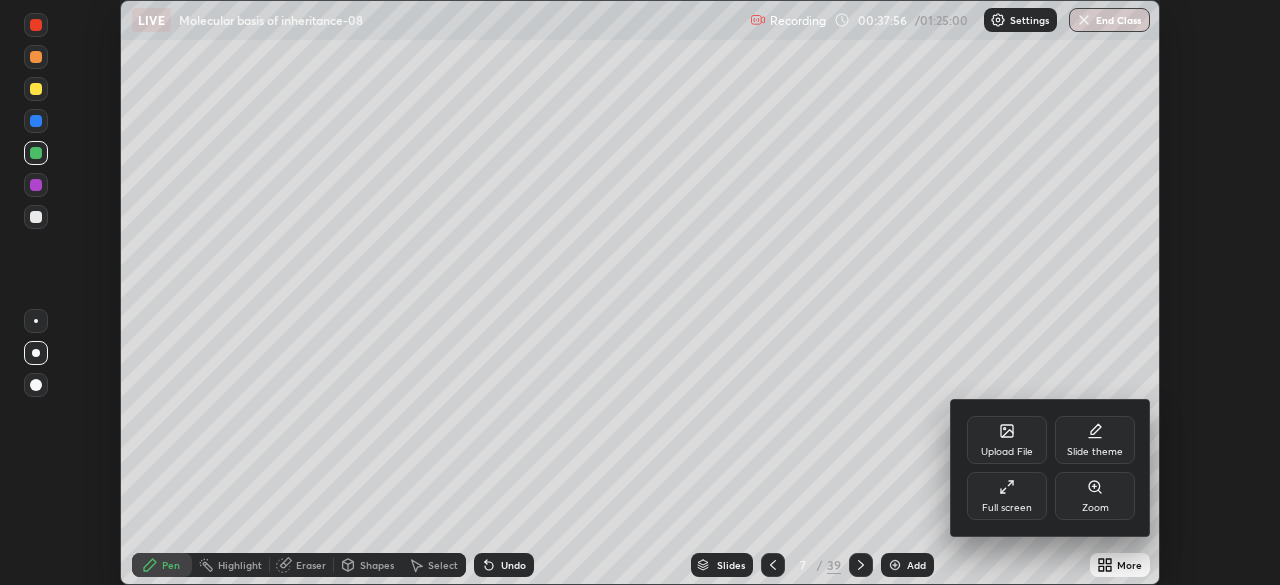 click on "Full screen" at bounding box center (1007, 508) 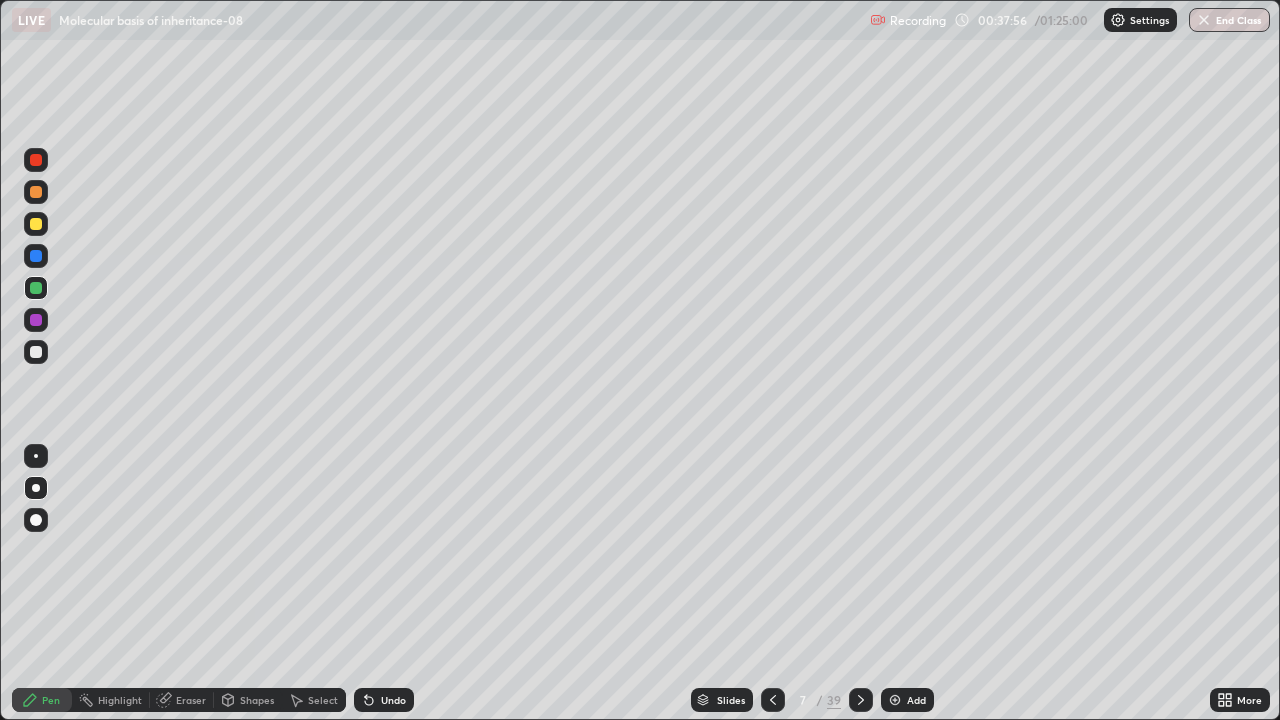 scroll, scrollTop: 99280, scrollLeft: 98720, axis: both 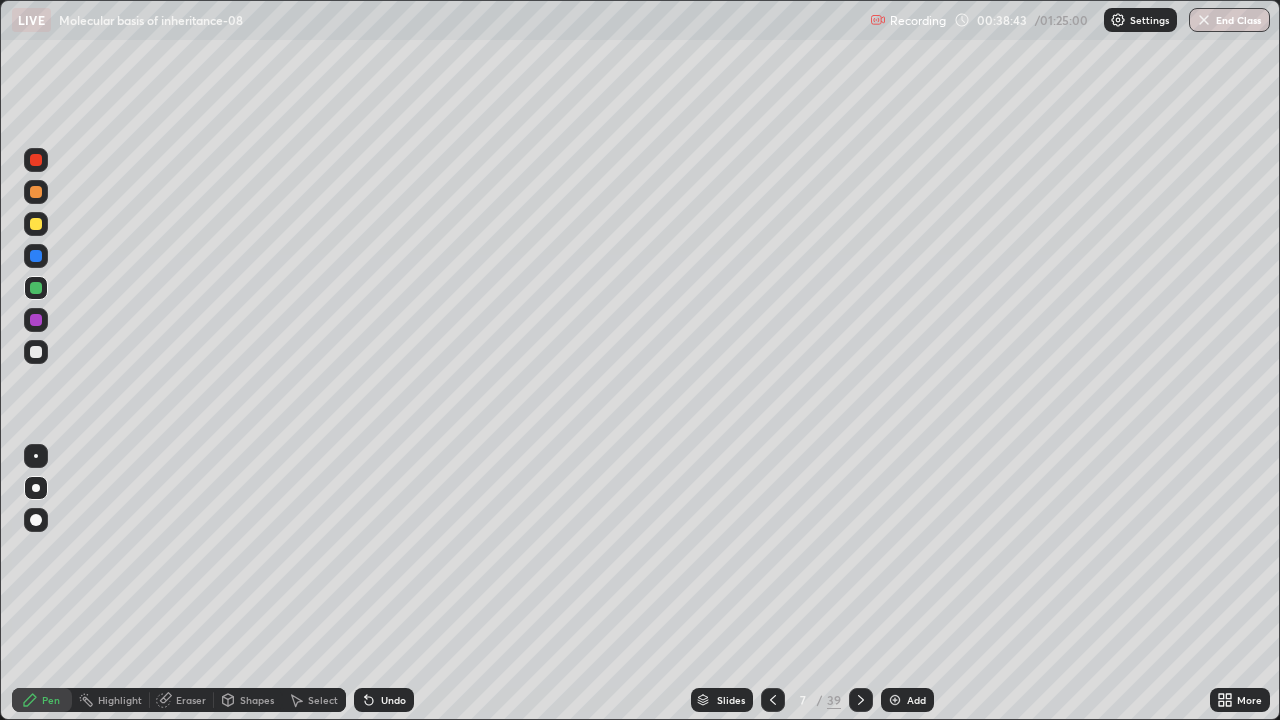 click on "Undo" at bounding box center (393, 700) 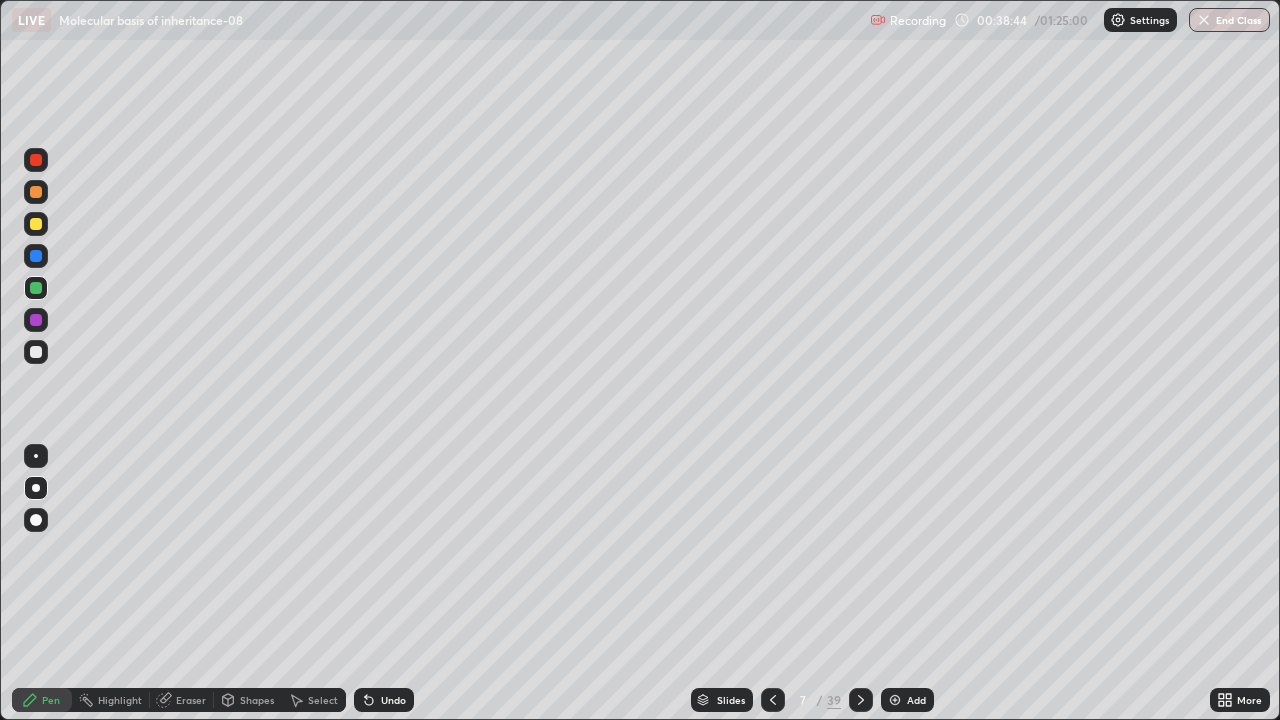 click on "Undo" at bounding box center [384, 700] 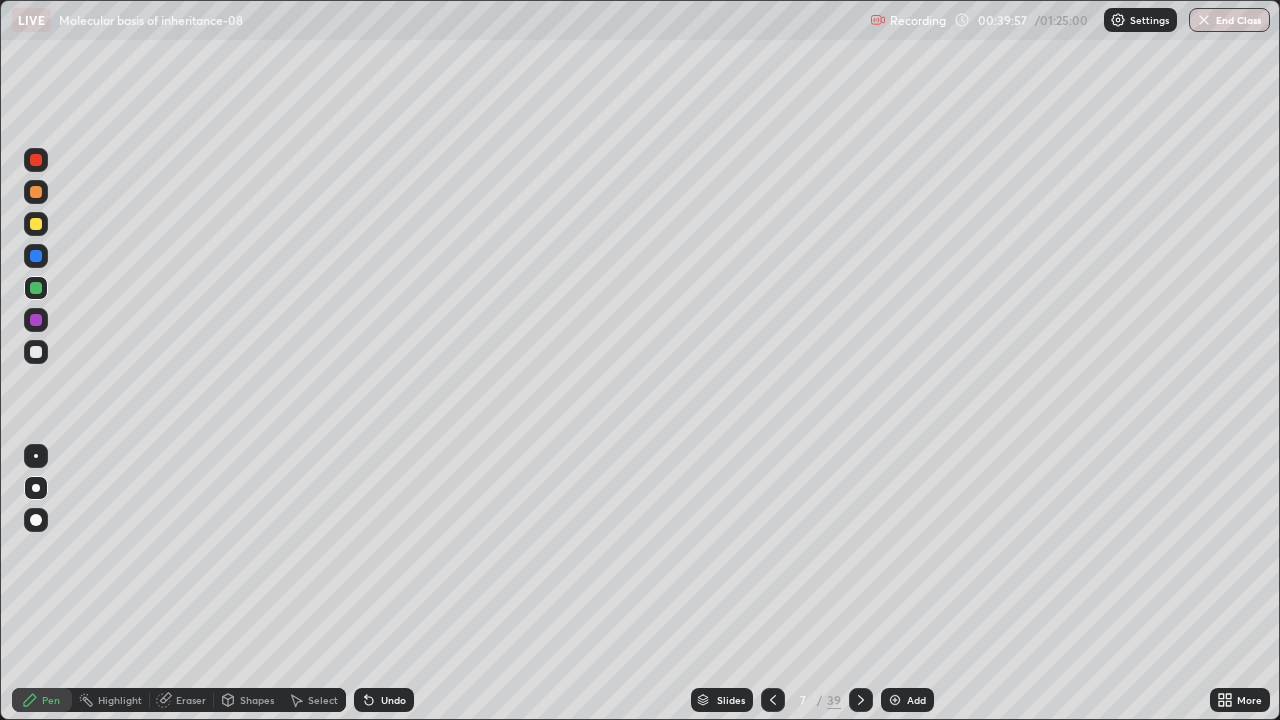click on "Add" at bounding box center (916, 700) 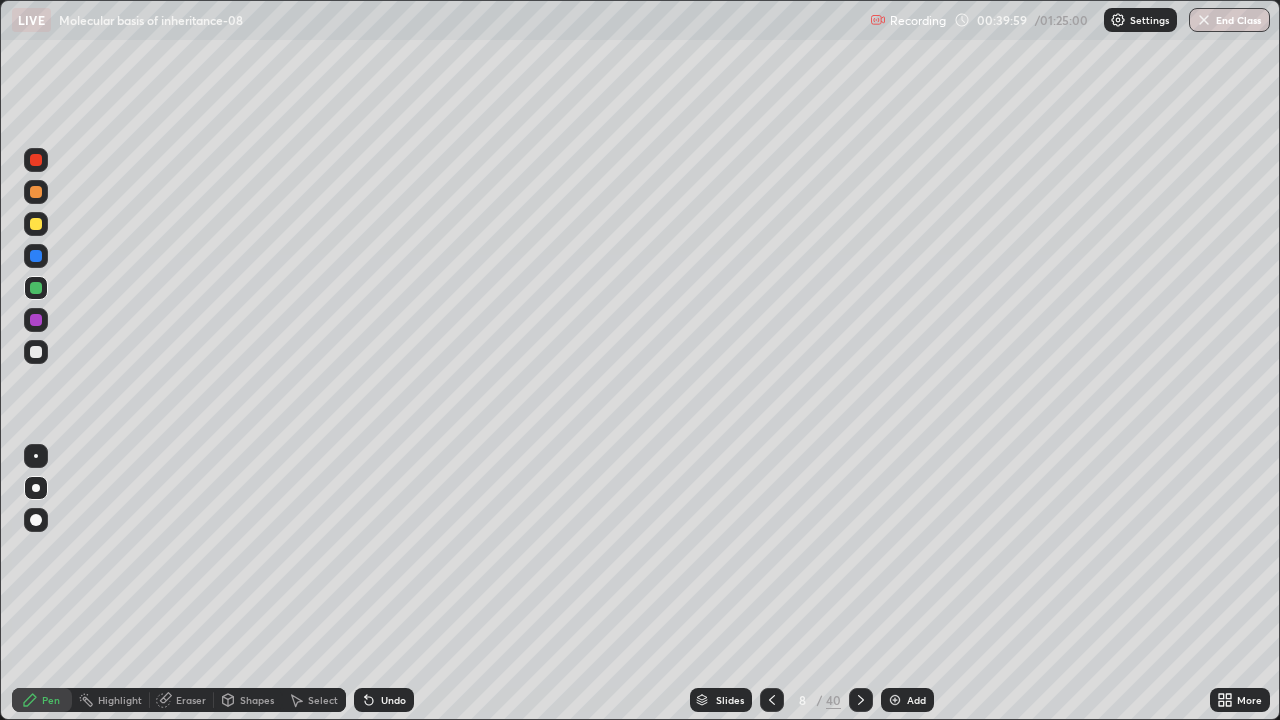 click at bounding box center (36, 352) 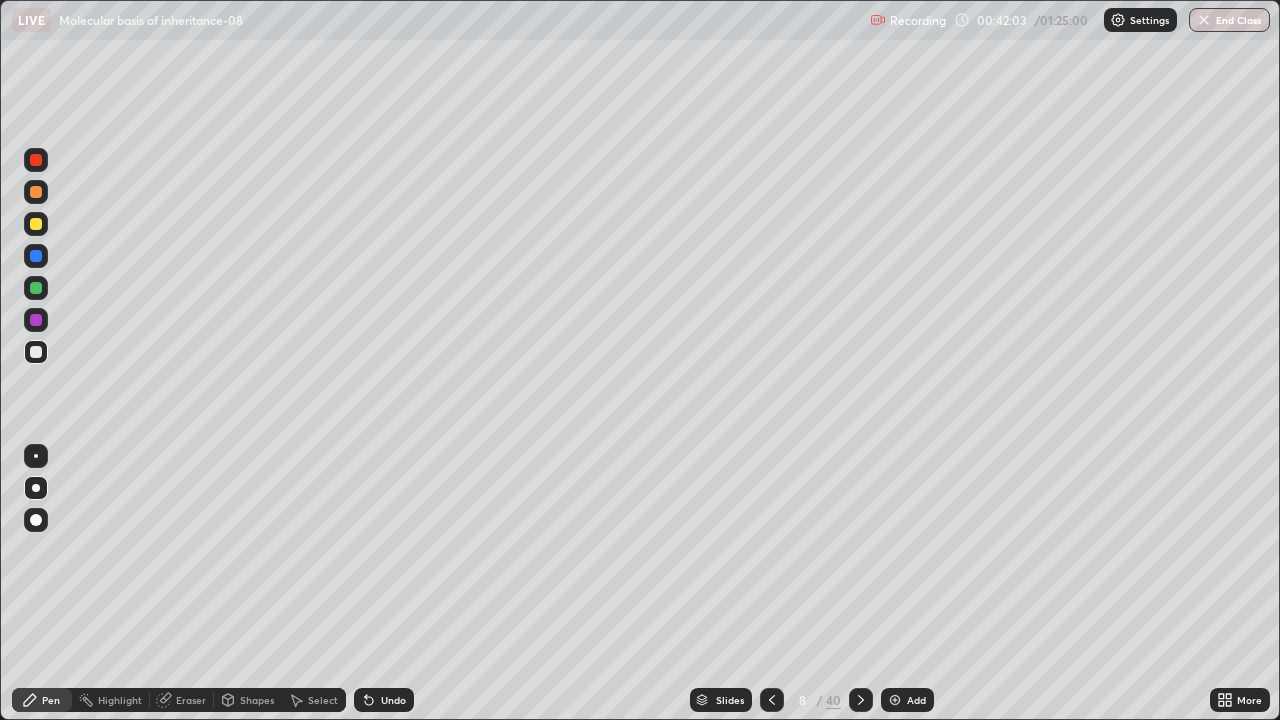 click on "Undo" at bounding box center [384, 700] 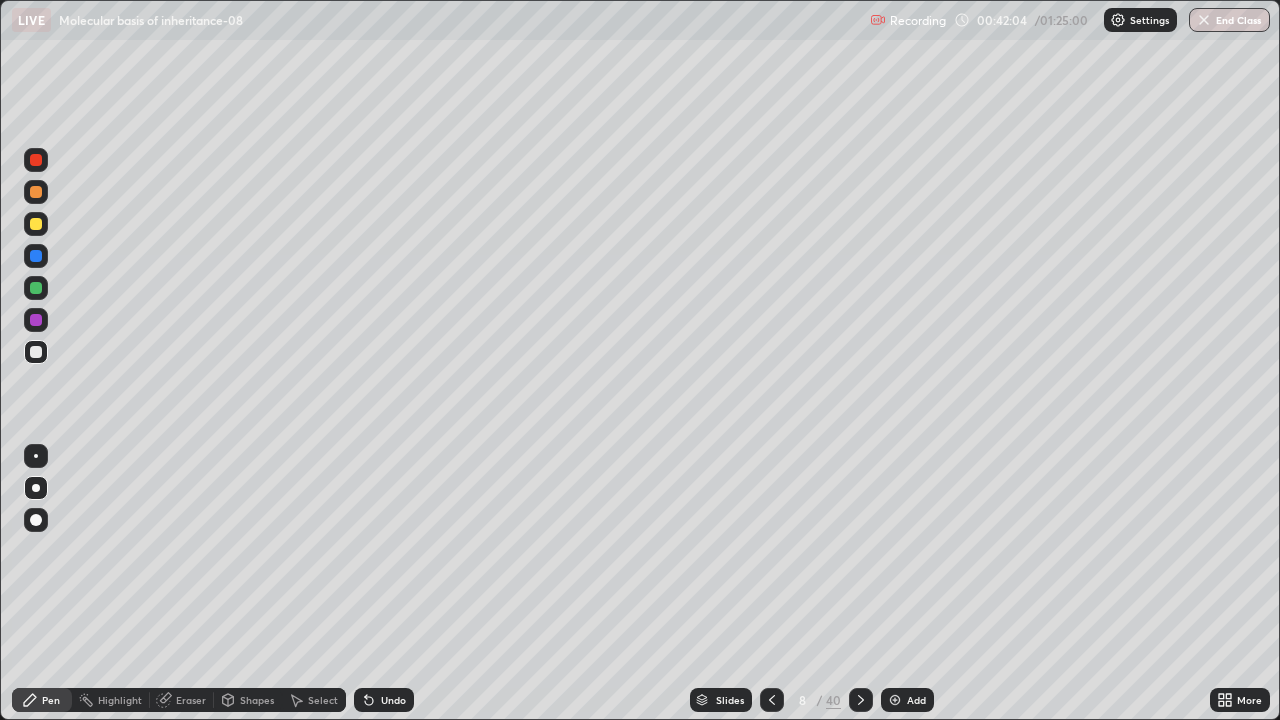 click on "Undo" at bounding box center [384, 700] 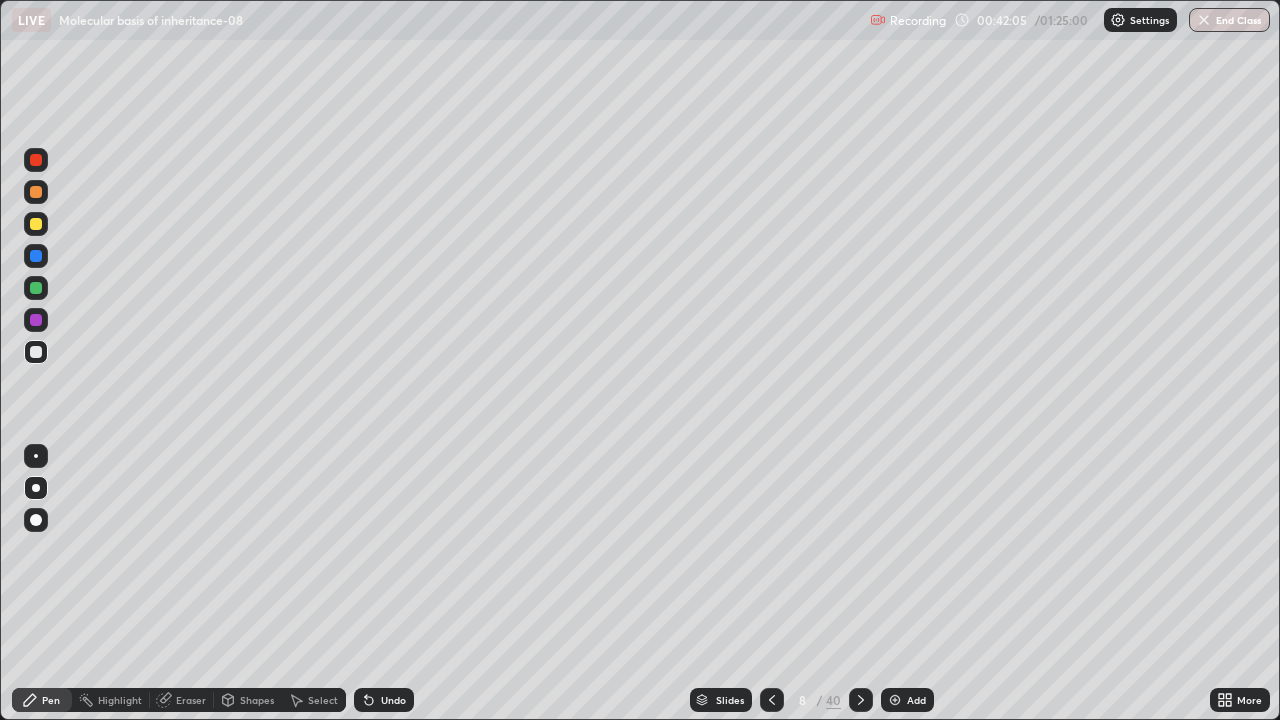 click 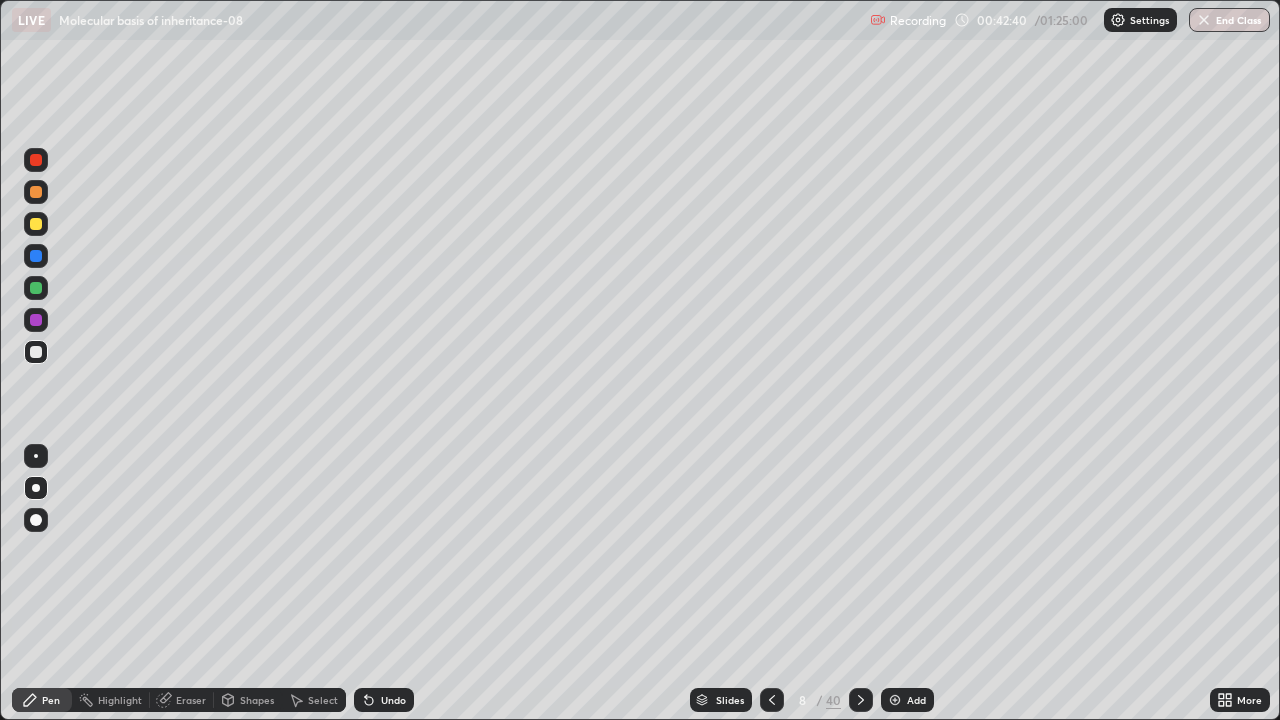 click on "Eraser" at bounding box center (191, 700) 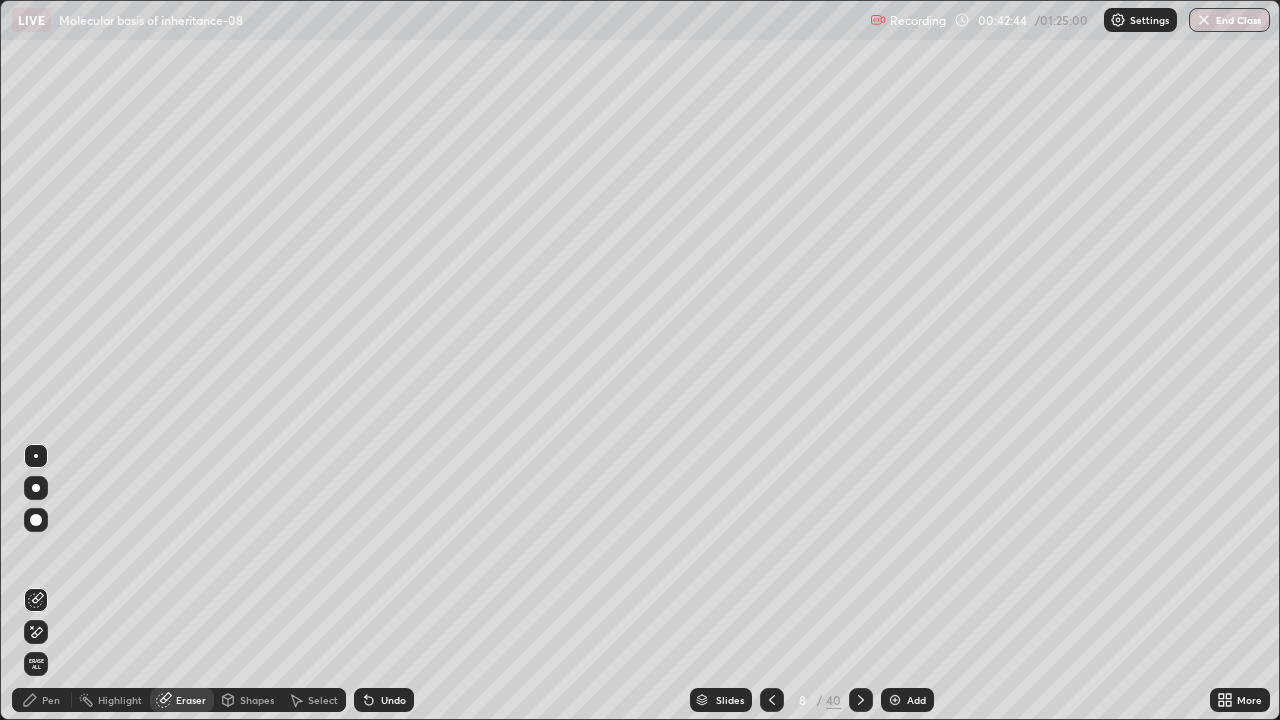 click on "Pen" at bounding box center [51, 700] 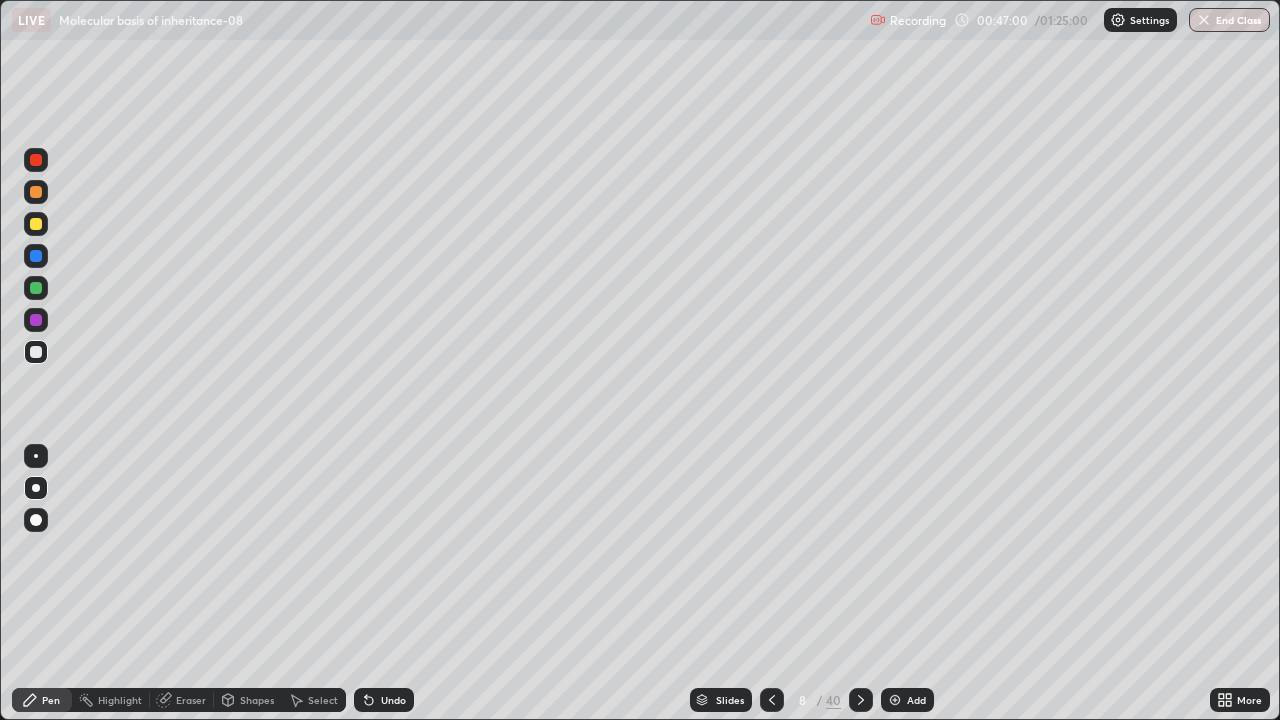 click on "Shapes" at bounding box center (257, 700) 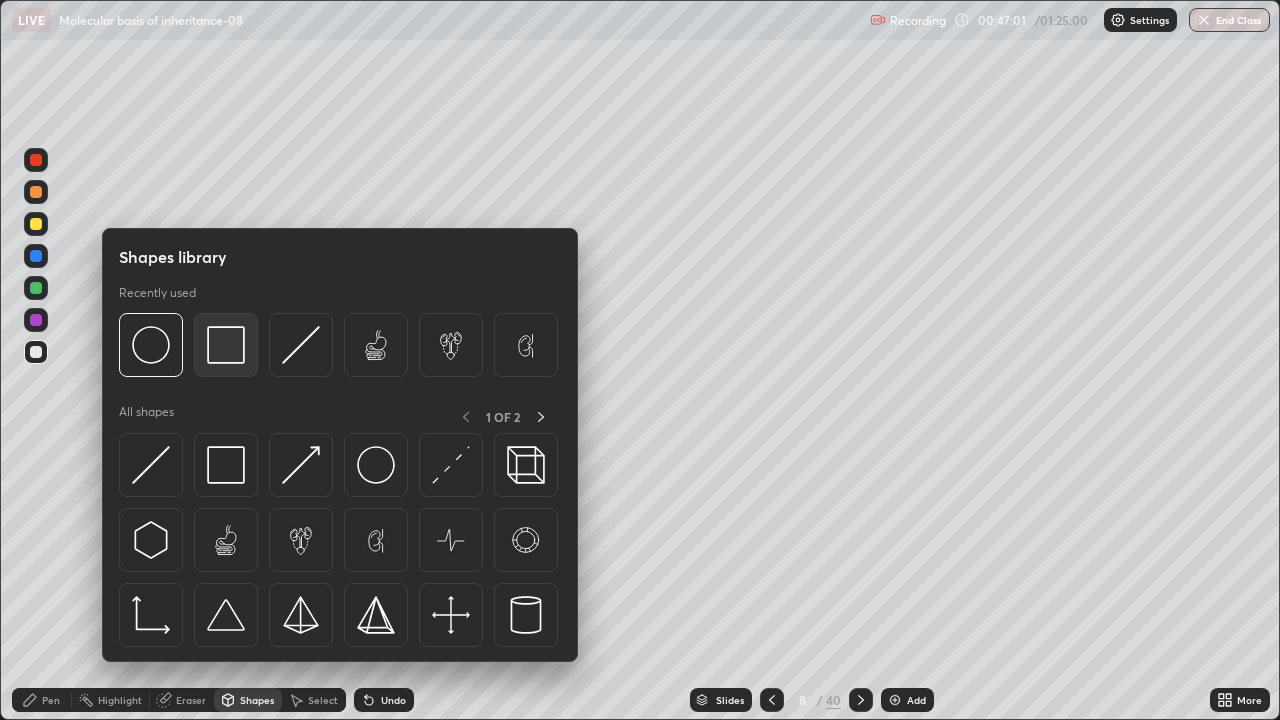click at bounding box center [226, 345] 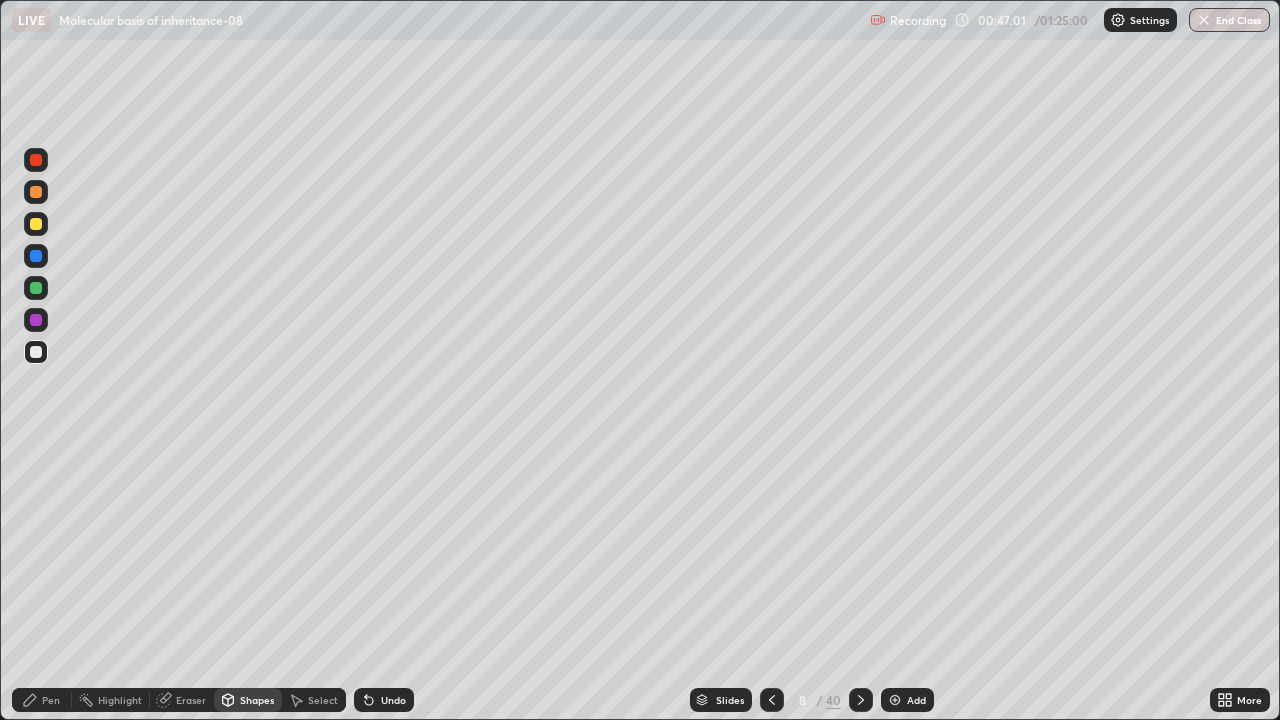 click at bounding box center (36, 160) 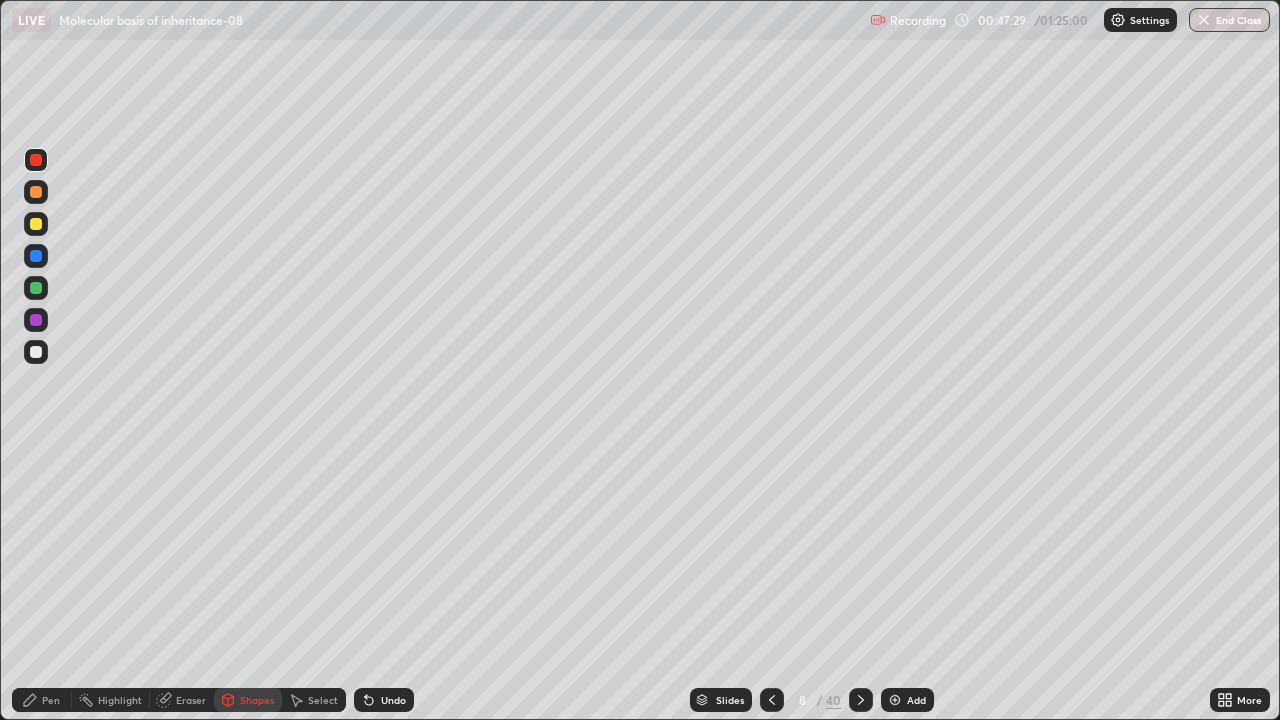 click on "Slides" at bounding box center [730, 700] 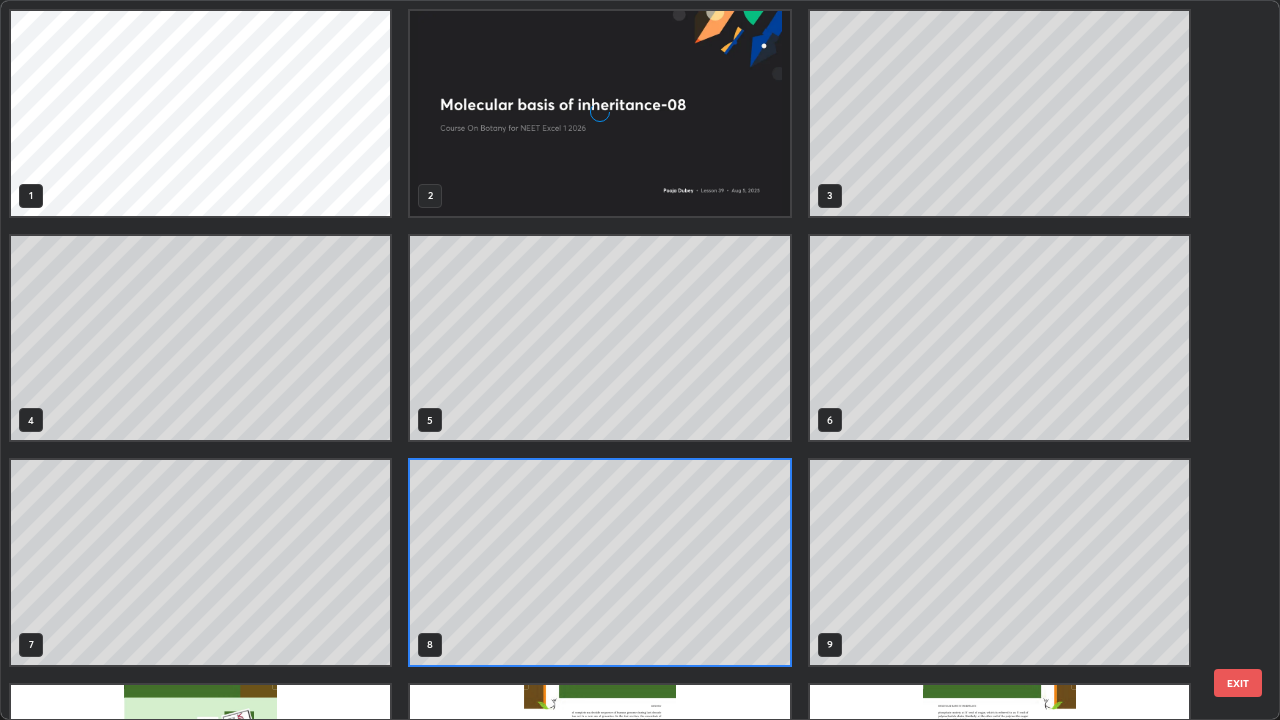 scroll, scrollTop: 7, scrollLeft: 11, axis: both 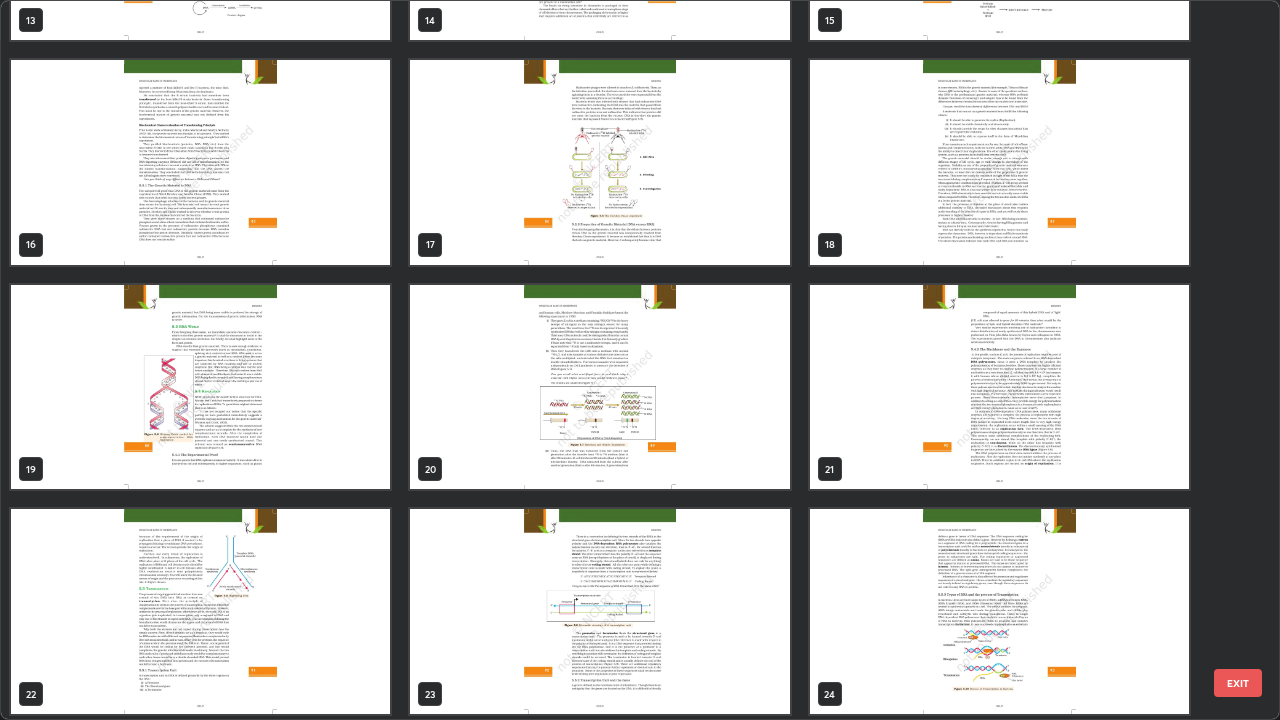 click at bounding box center [200, 387] 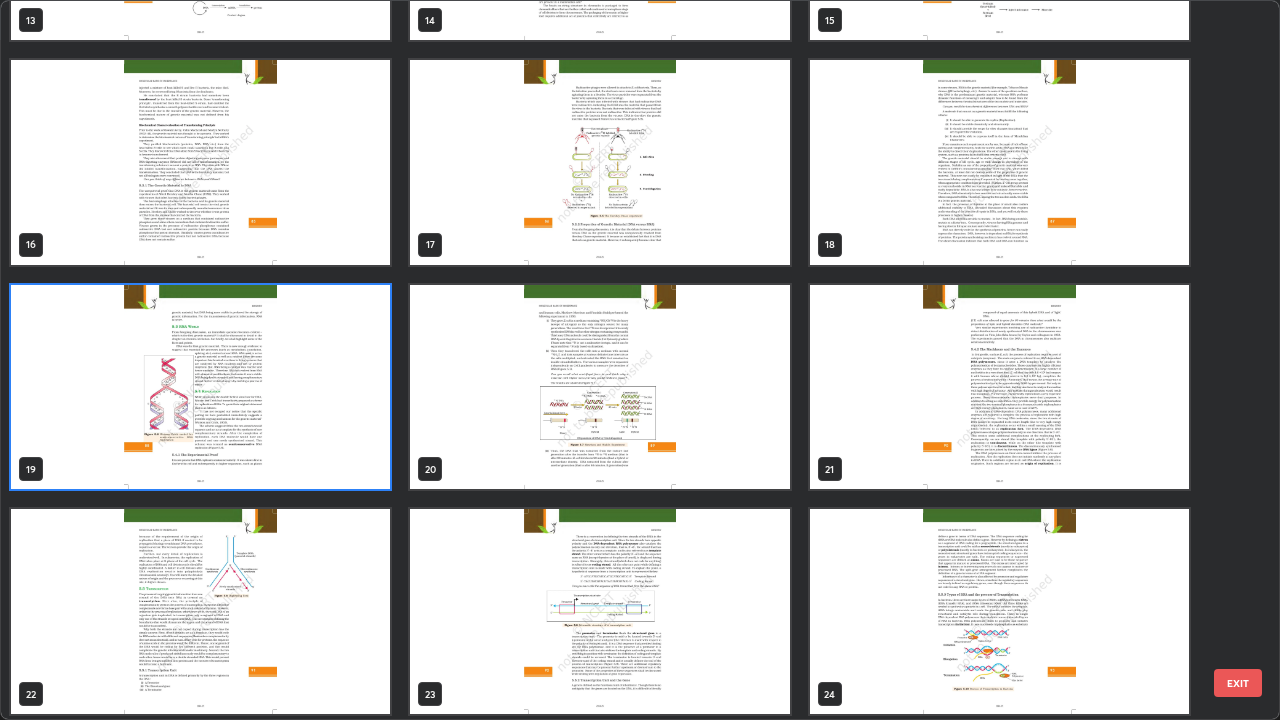 click at bounding box center [200, 387] 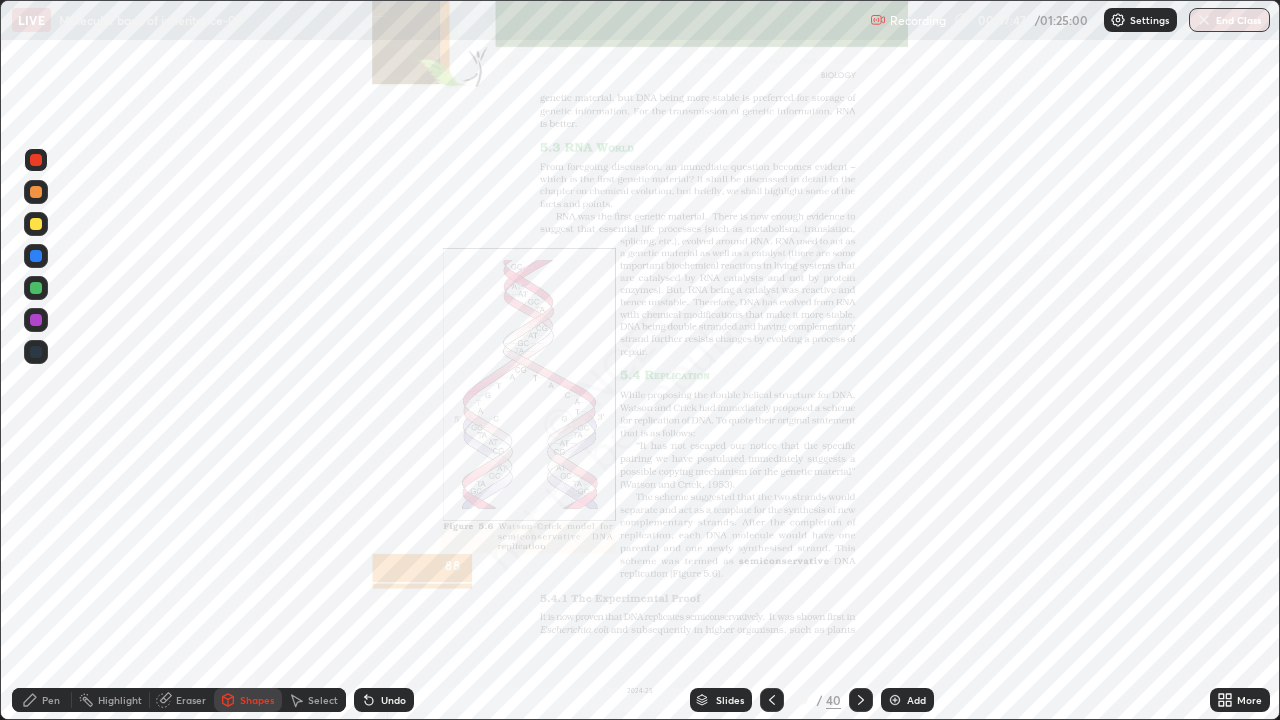 click 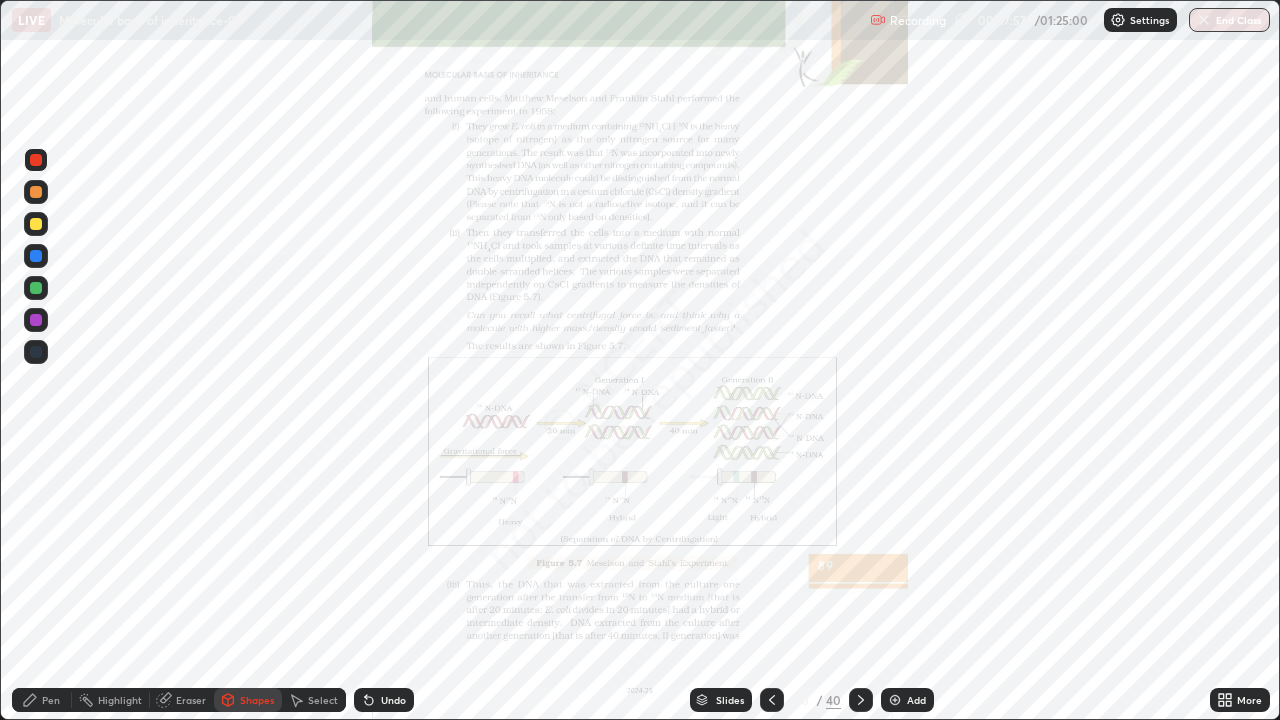 click at bounding box center [861, 700] 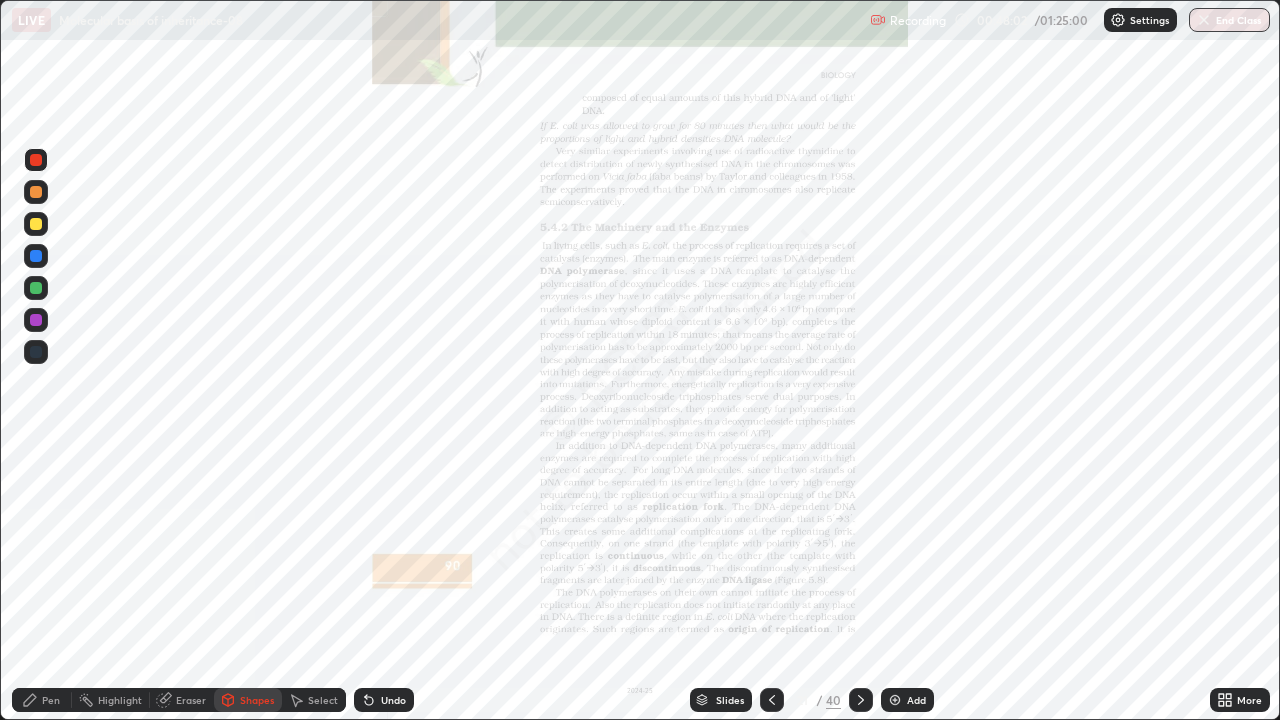 click on "More" at bounding box center (1249, 700) 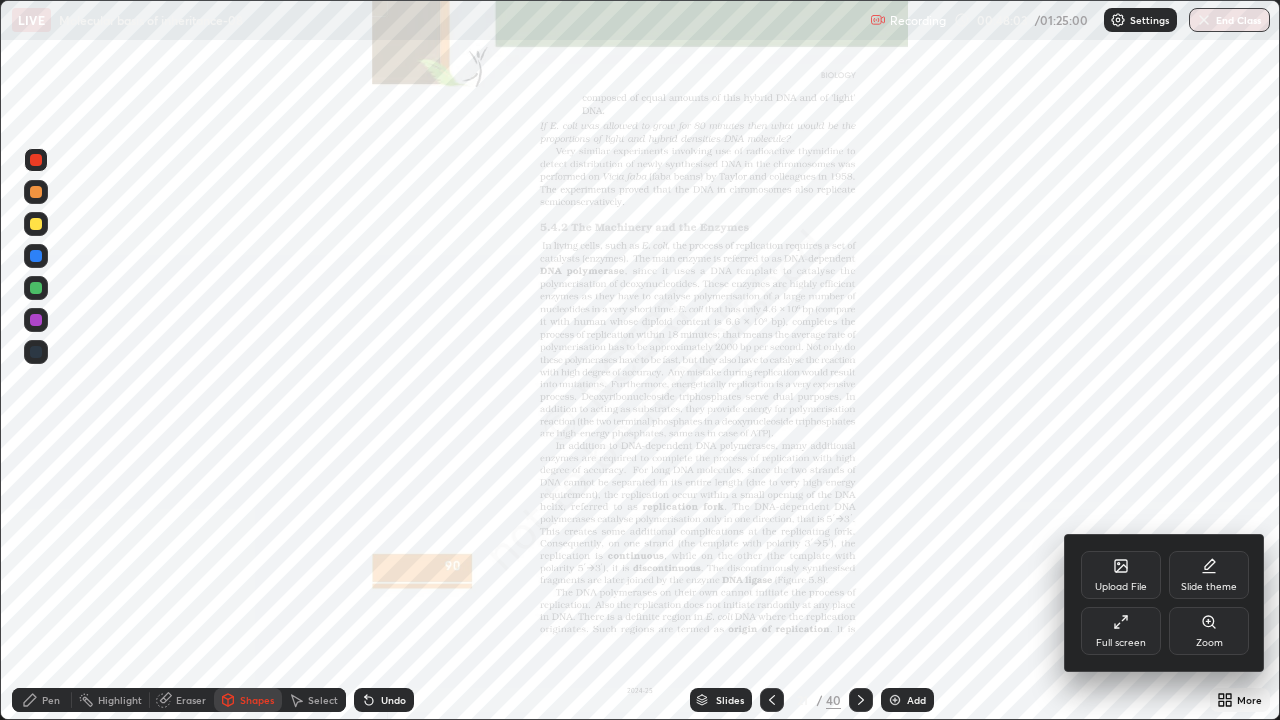 click on "Zoom" at bounding box center (1209, 643) 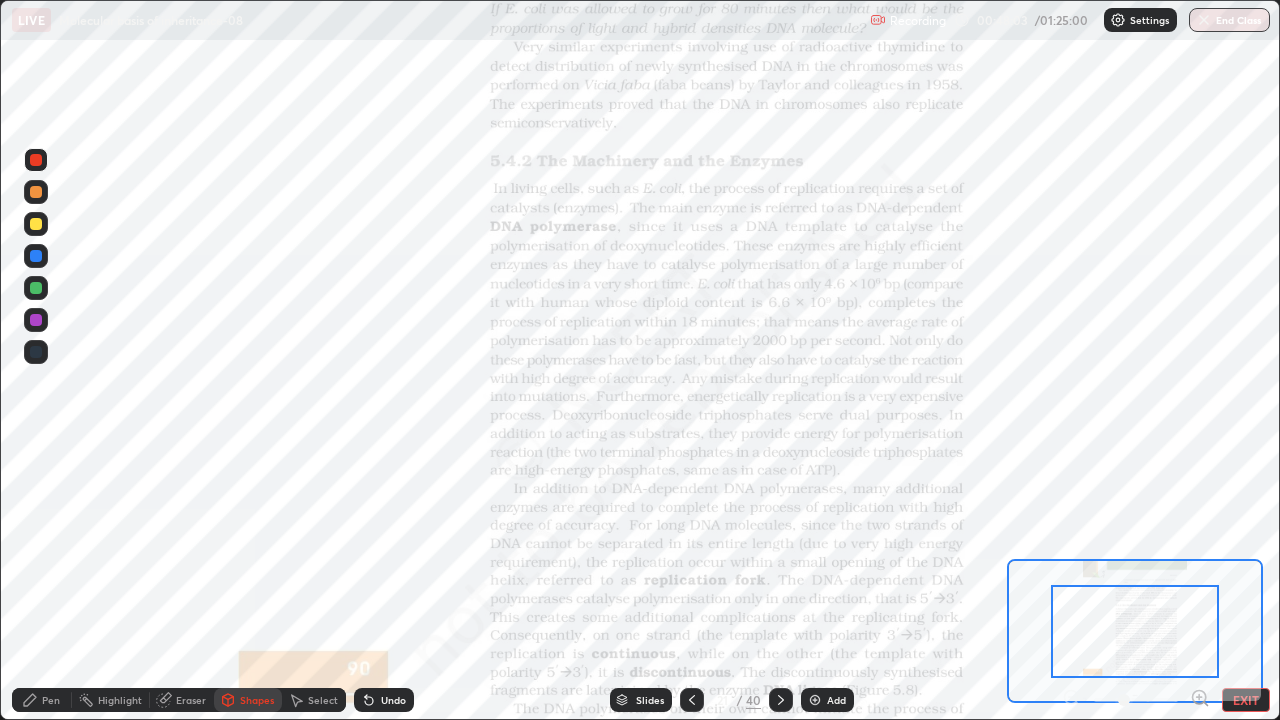click 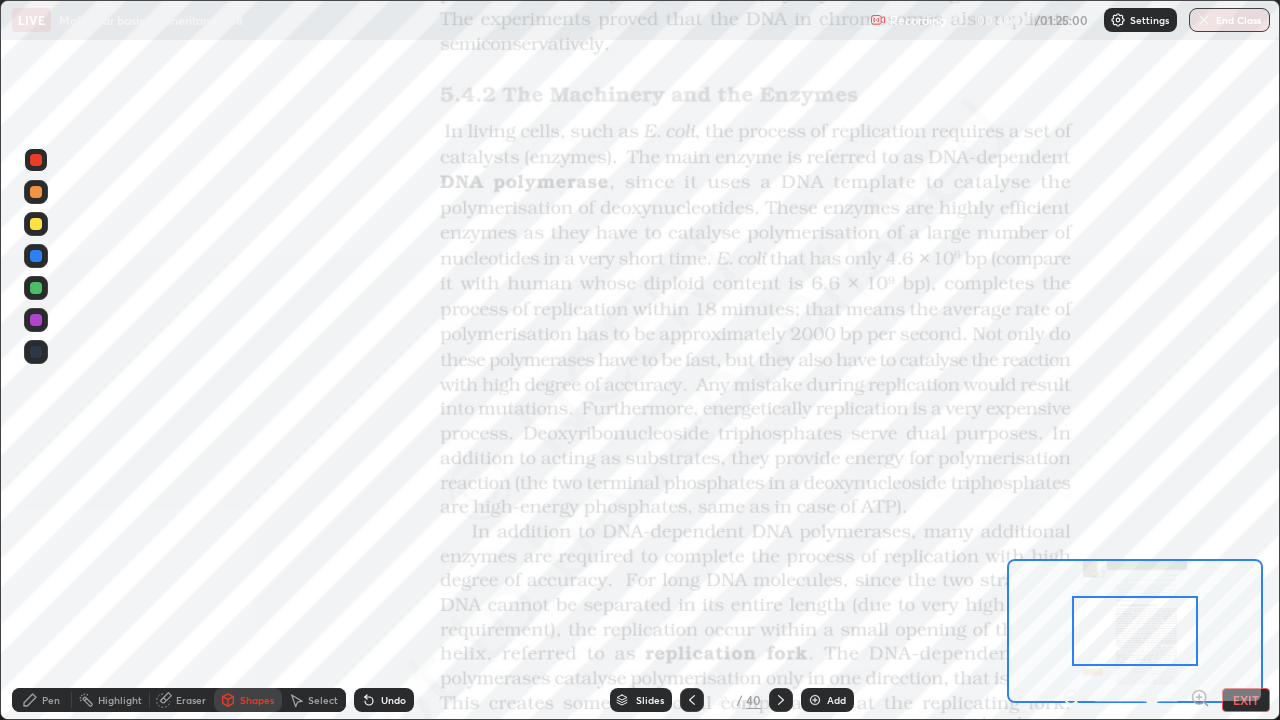 click 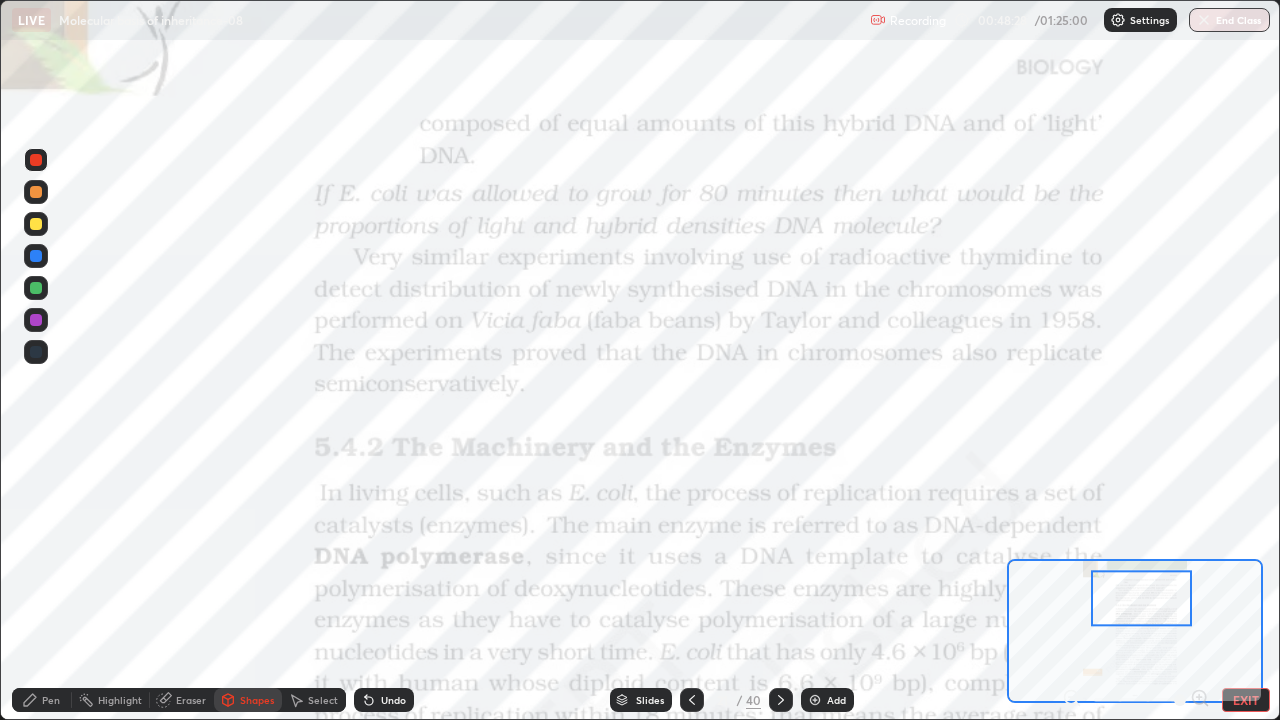 click on "Slides" at bounding box center [650, 700] 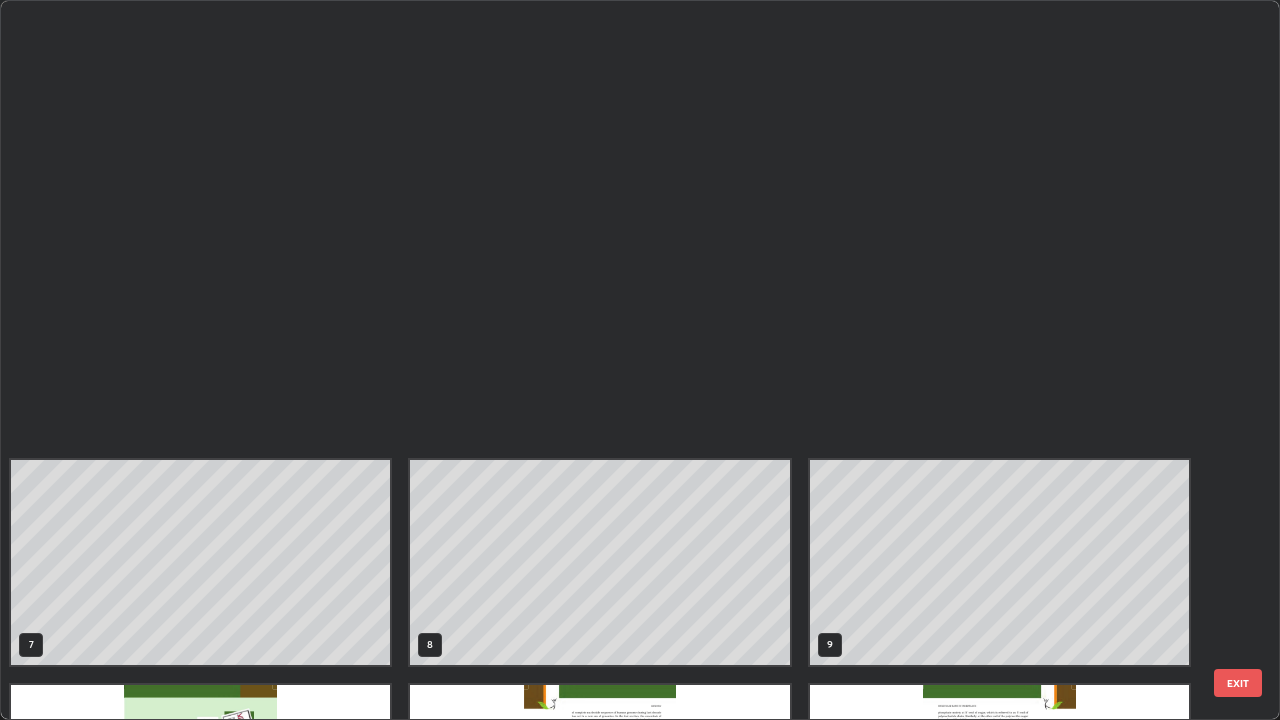 scroll, scrollTop: 854, scrollLeft: 0, axis: vertical 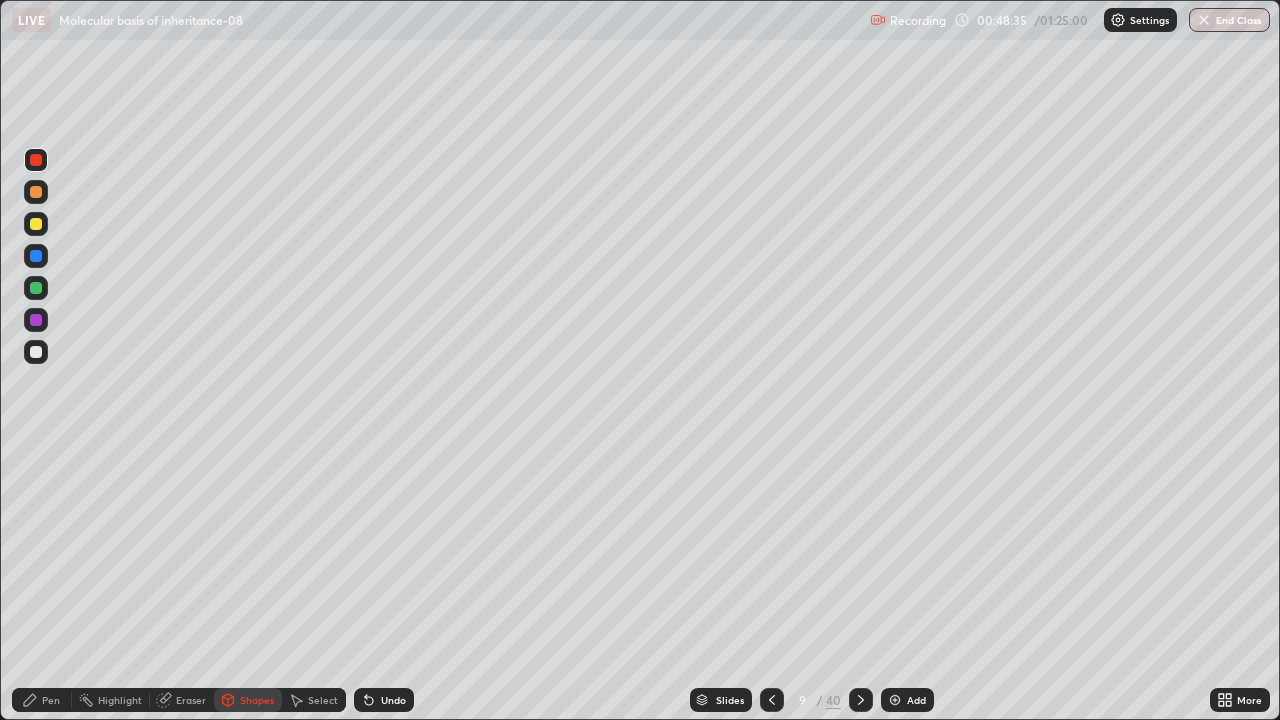 click at bounding box center (36, 352) 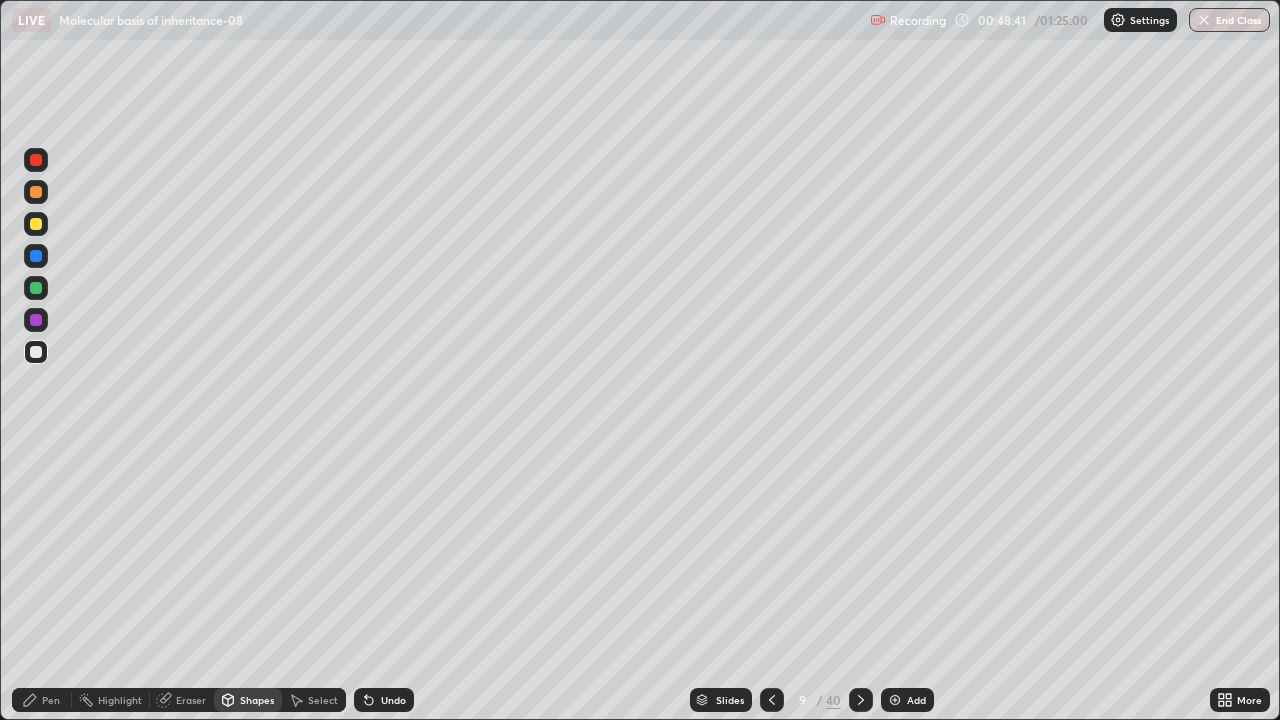 click on "Undo" at bounding box center [393, 700] 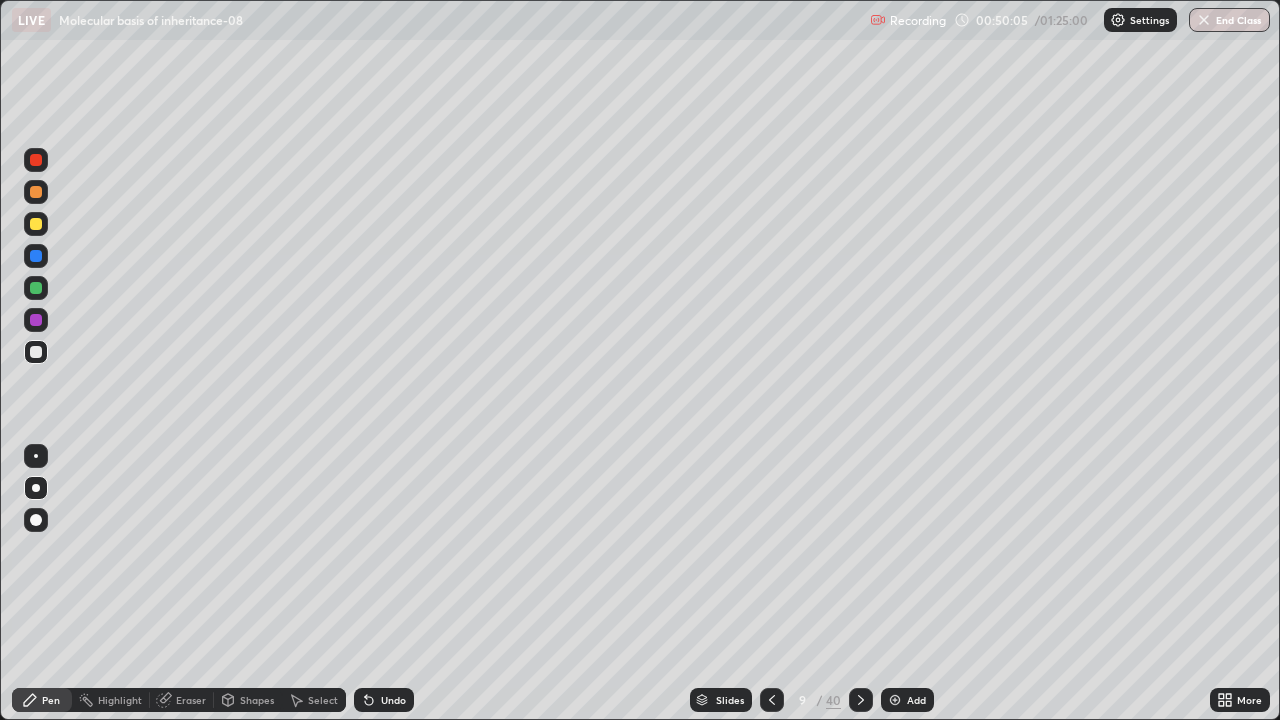 click on "Eraser" at bounding box center (191, 700) 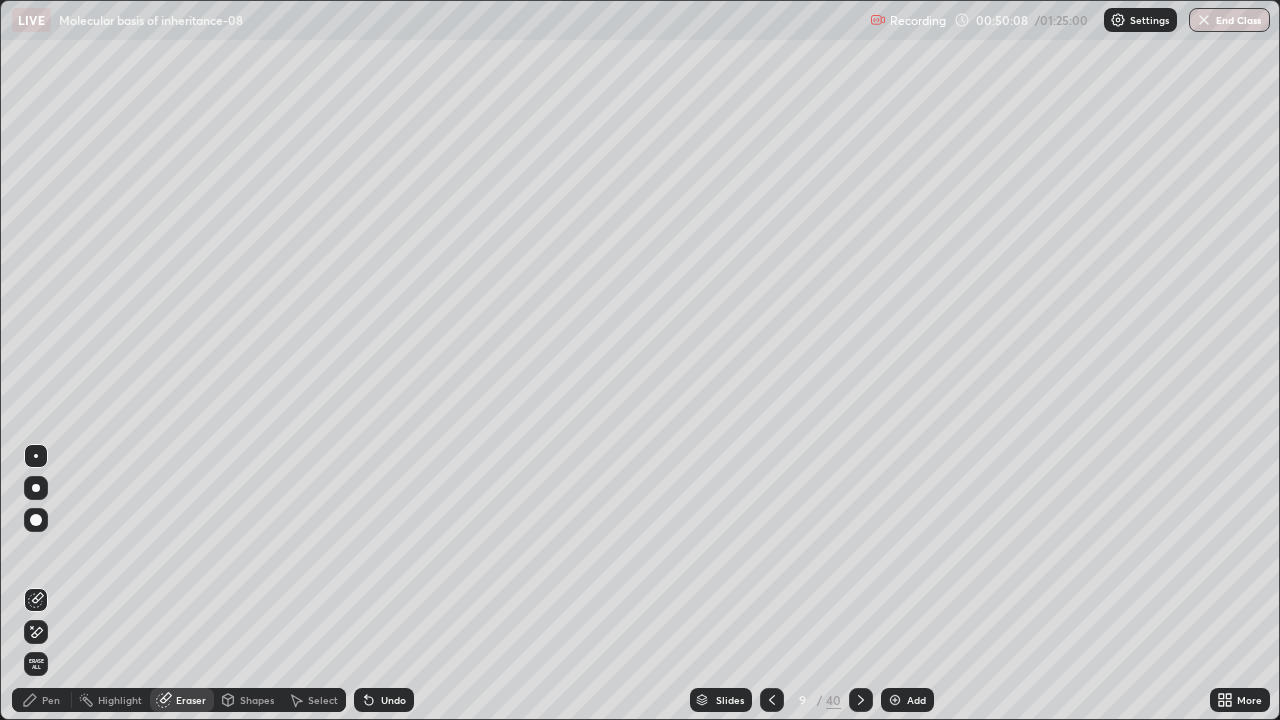 click 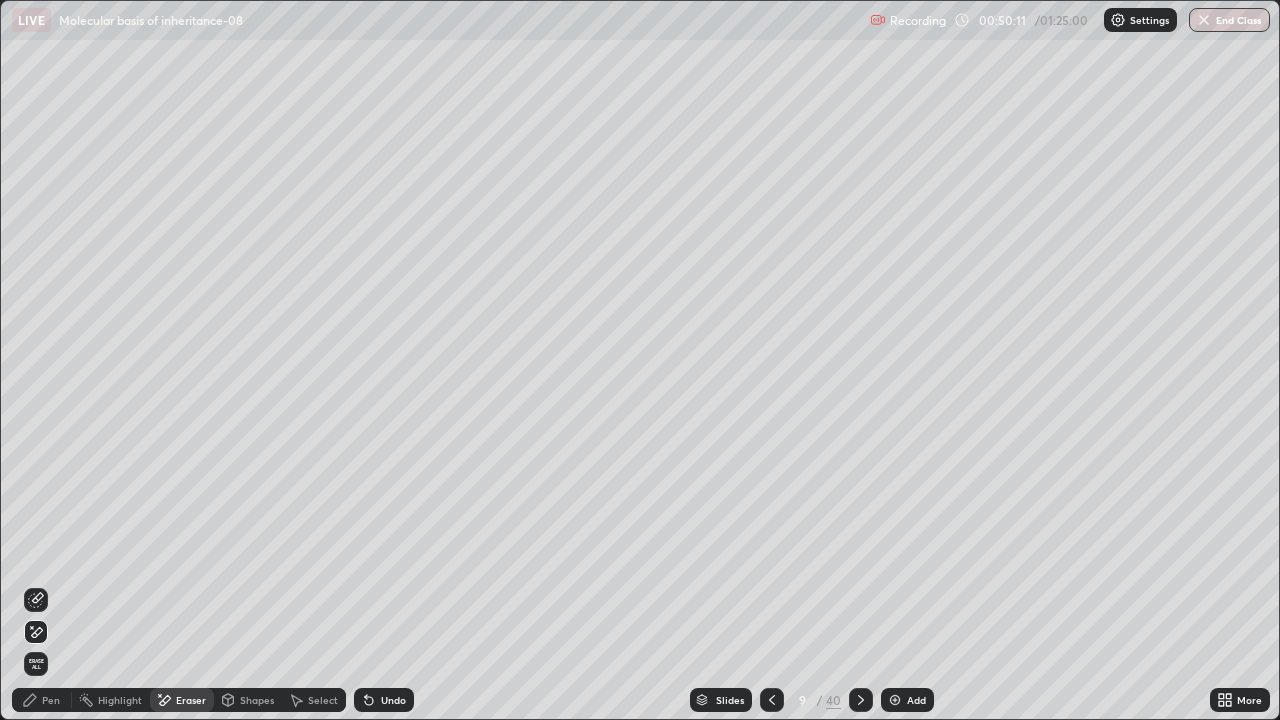 click on "Pen" at bounding box center [51, 700] 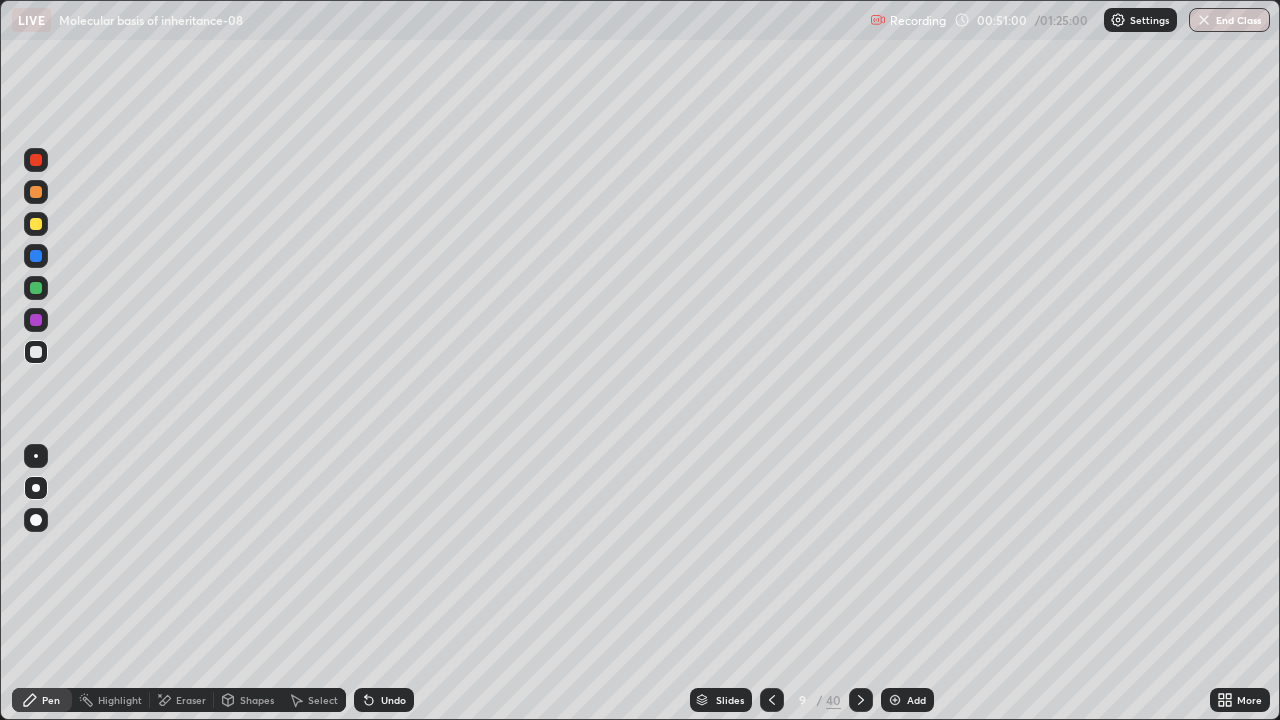click at bounding box center (36, 288) 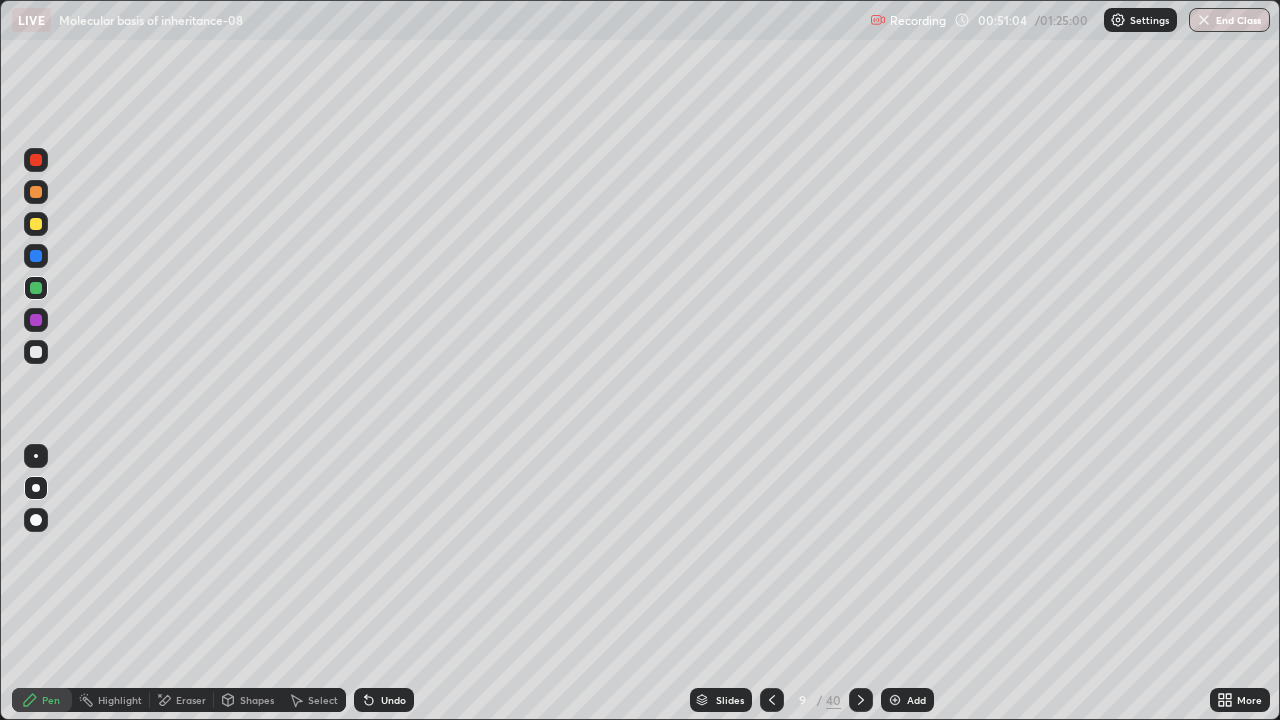 click 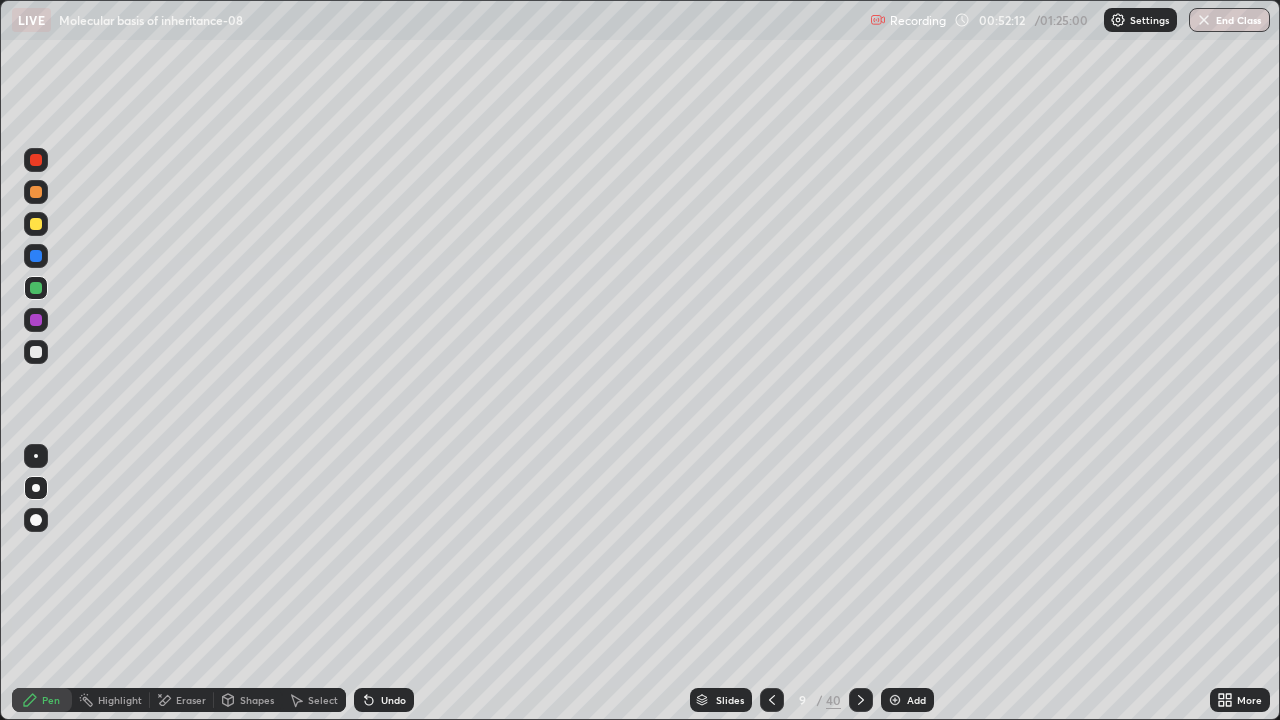 click at bounding box center (36, 320) 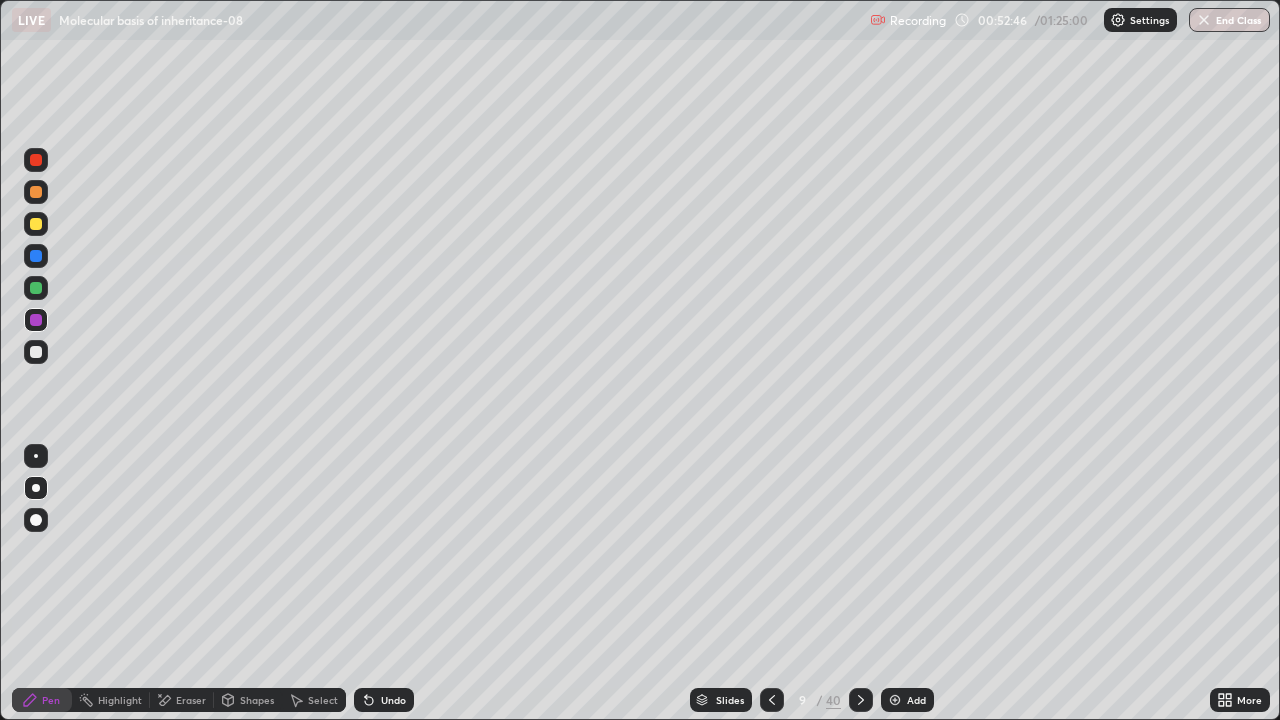 click on "Eraser" at bounding box center [191, 700] 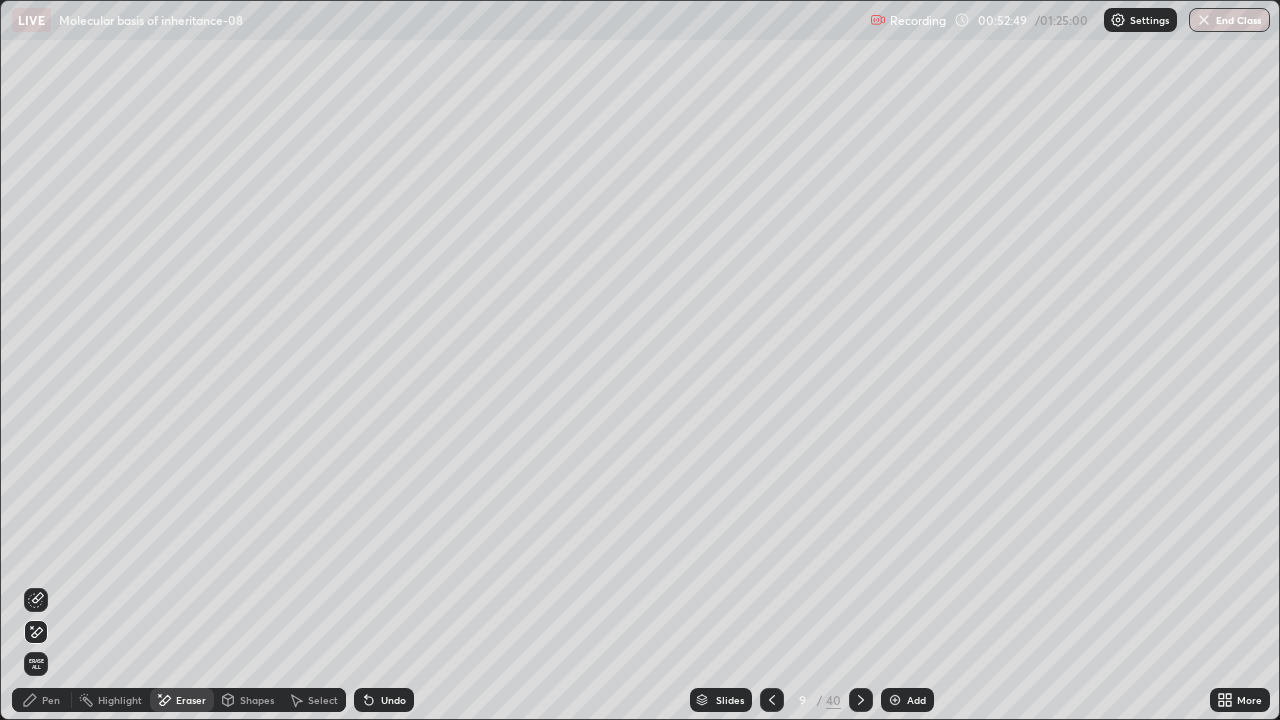 click on "Undo" at bounding box center [393, 700] 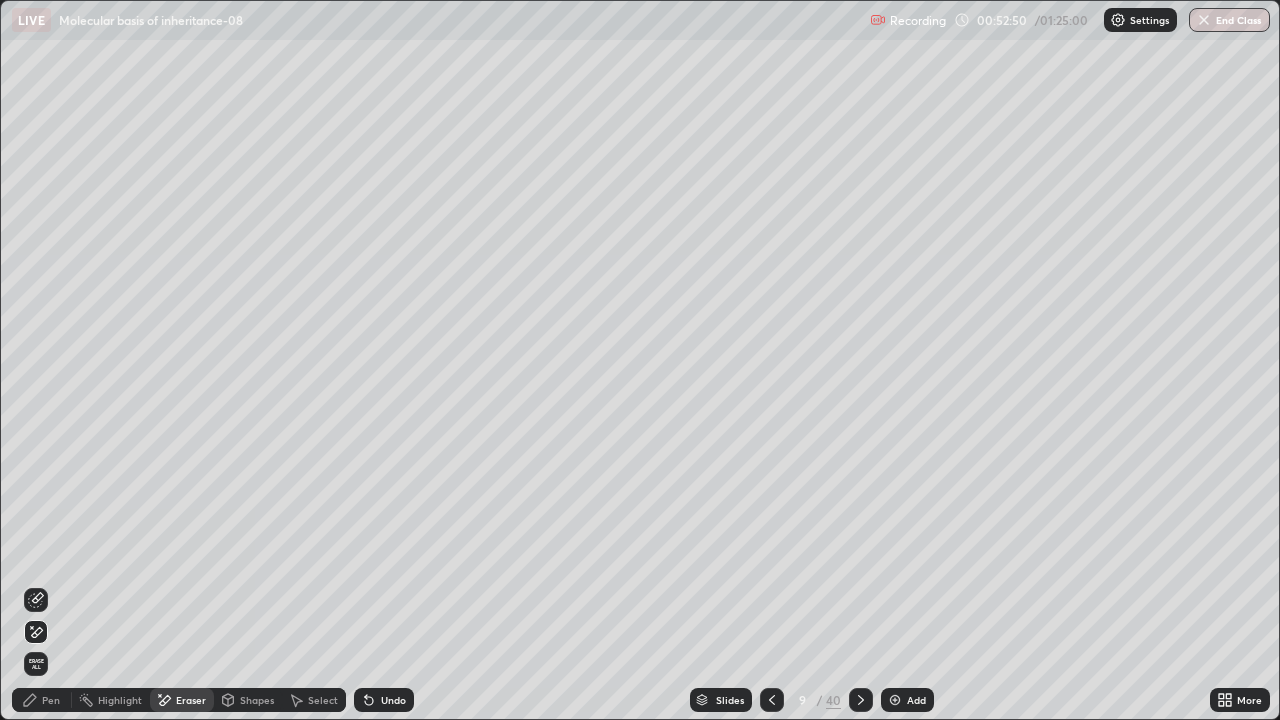 click on "Pen" at bounding box center (51, 700) 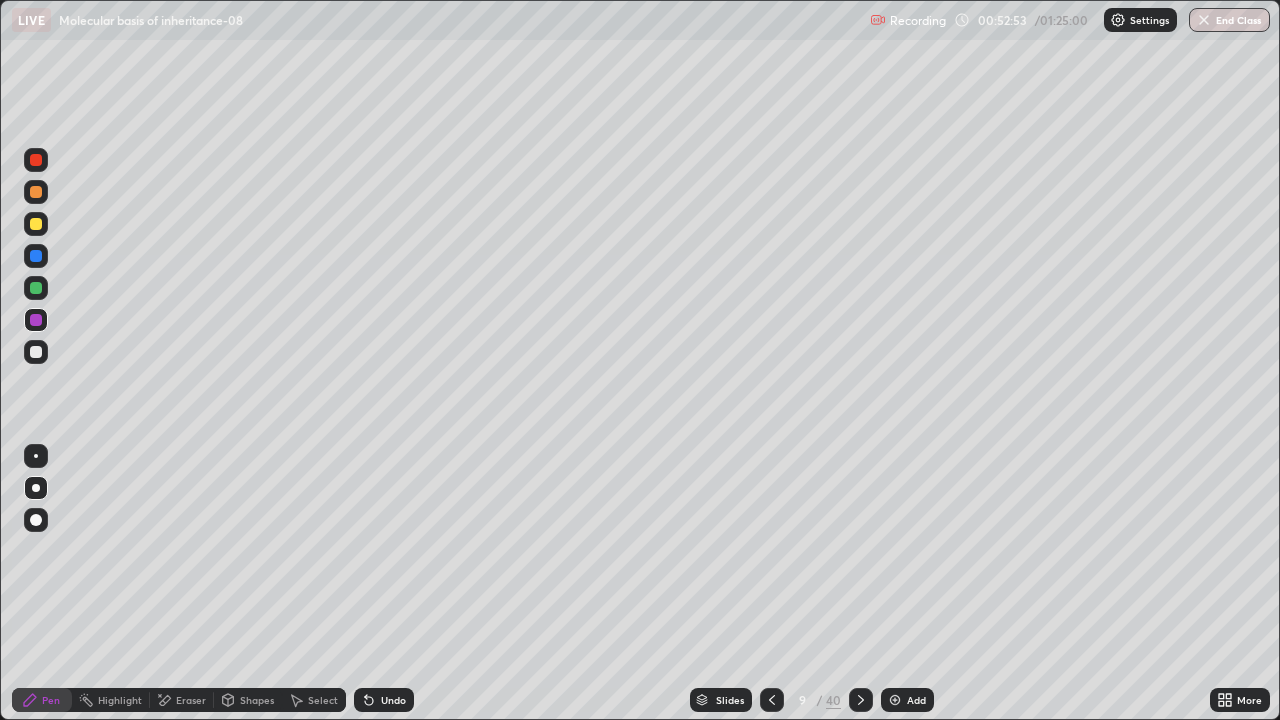 click at bounding box center (36, 456) 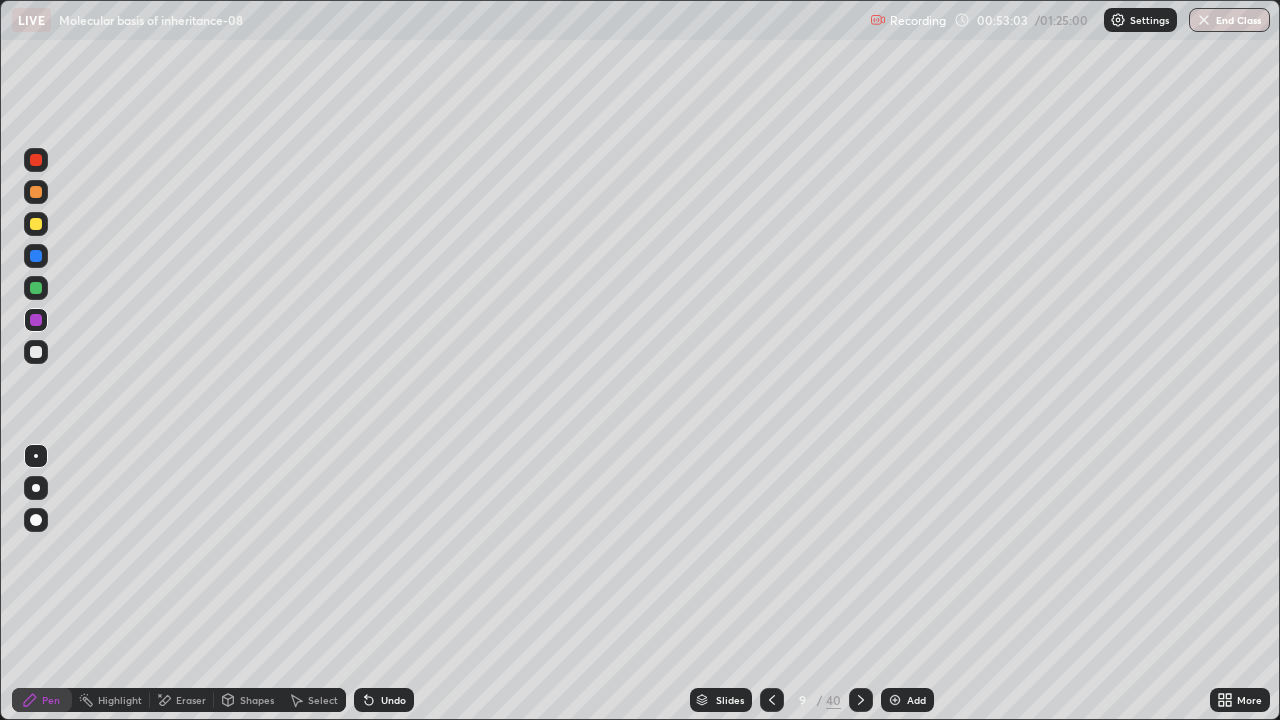 click on "Shapes" at bounding box center [257, 700] 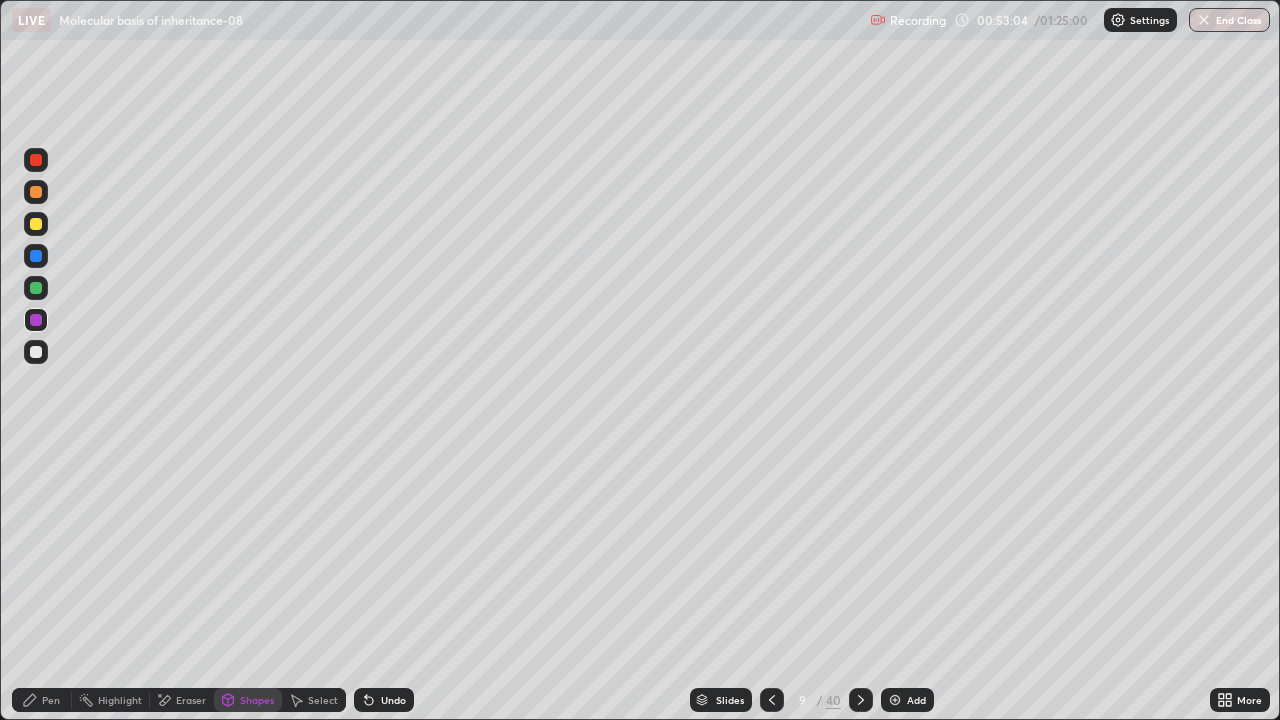 click on "Eraser" at bounding box center [191, 700] 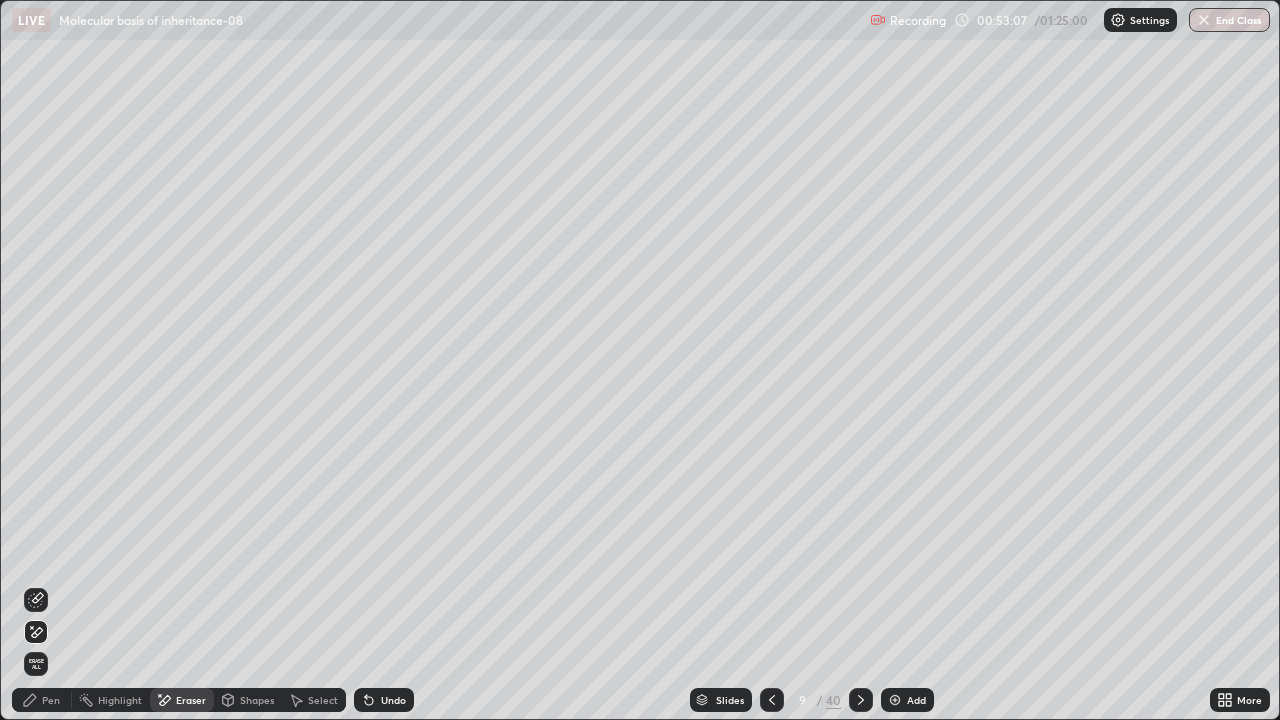click 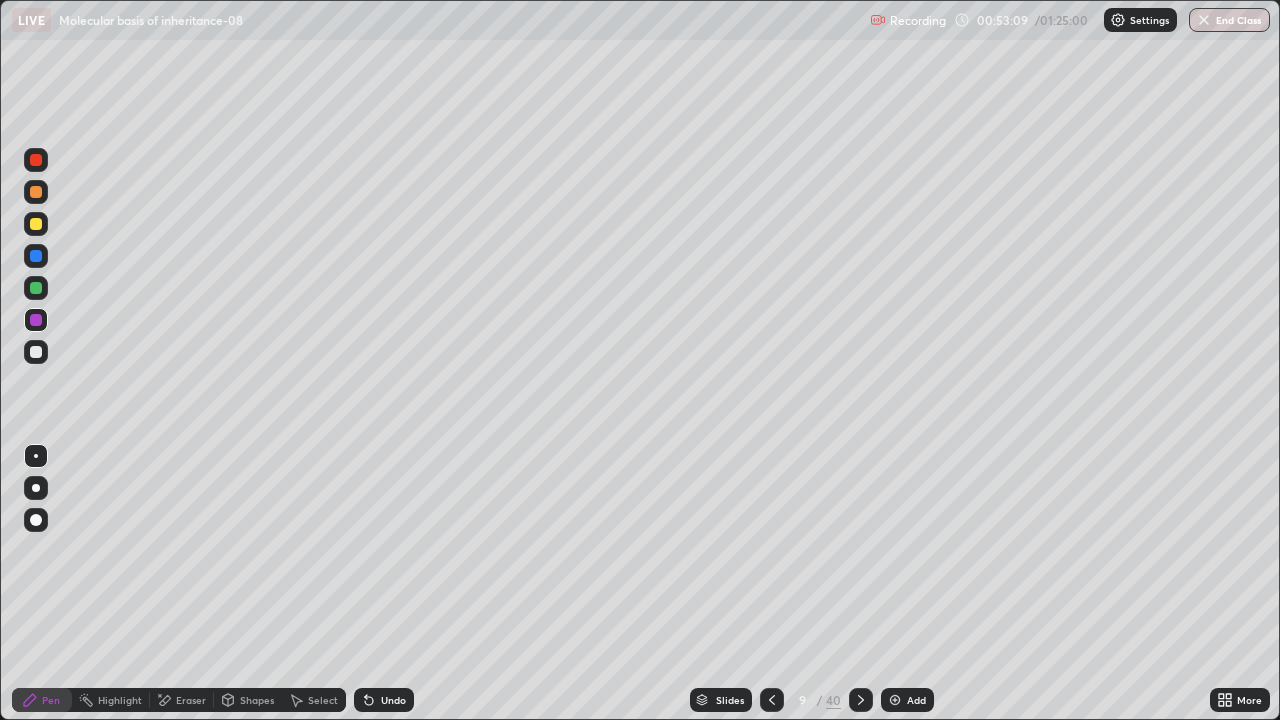 click at bounding box center (36, 488) 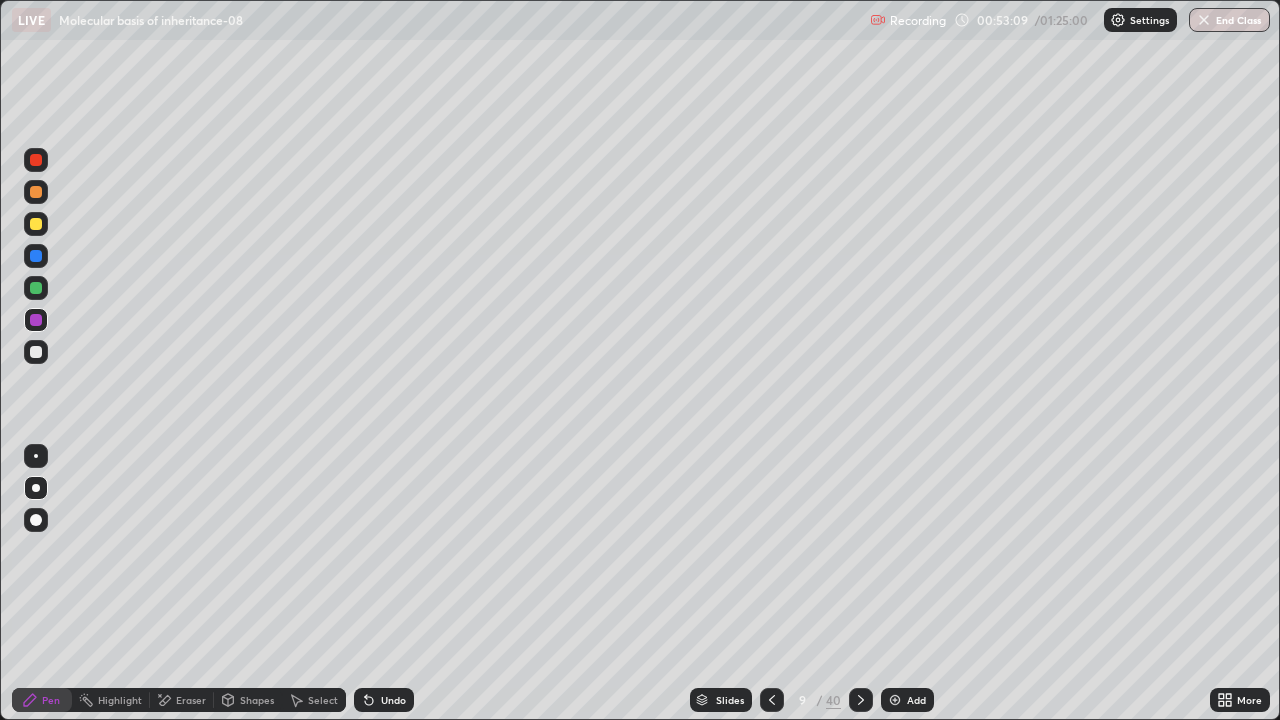 click at bounding box center [36, 352] 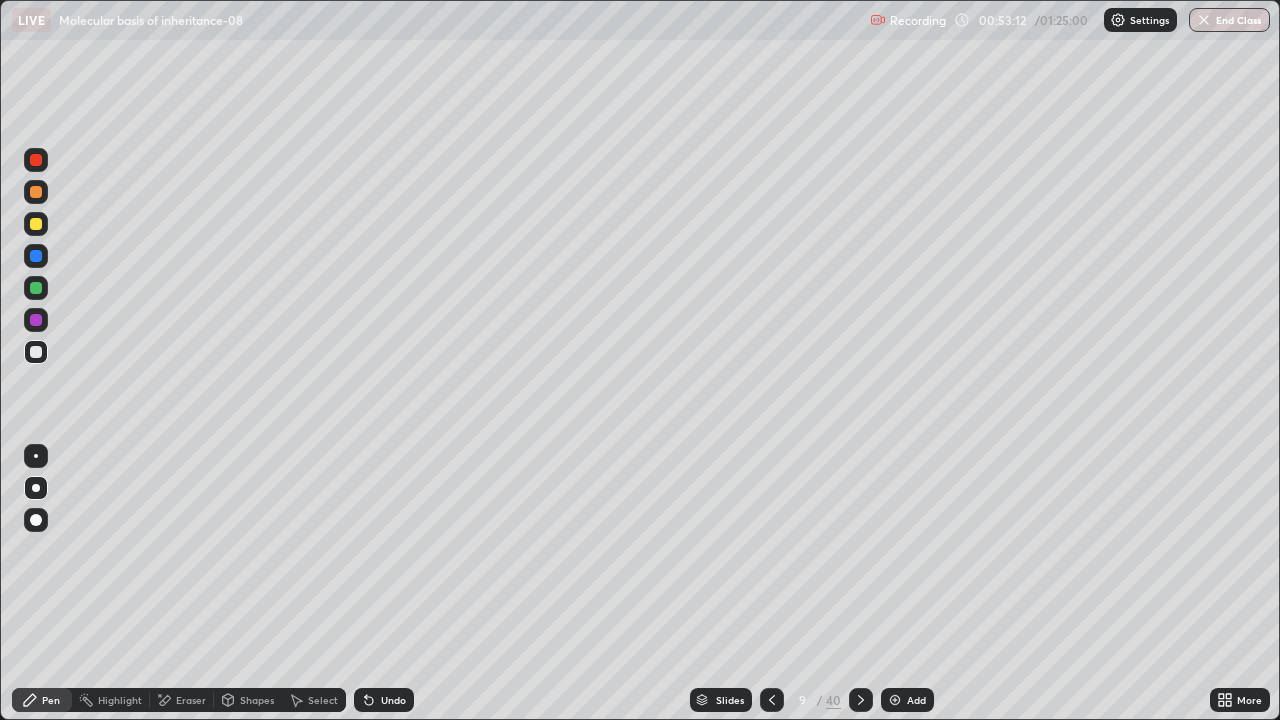 click on "Undo" at bounding box center (384, 700) 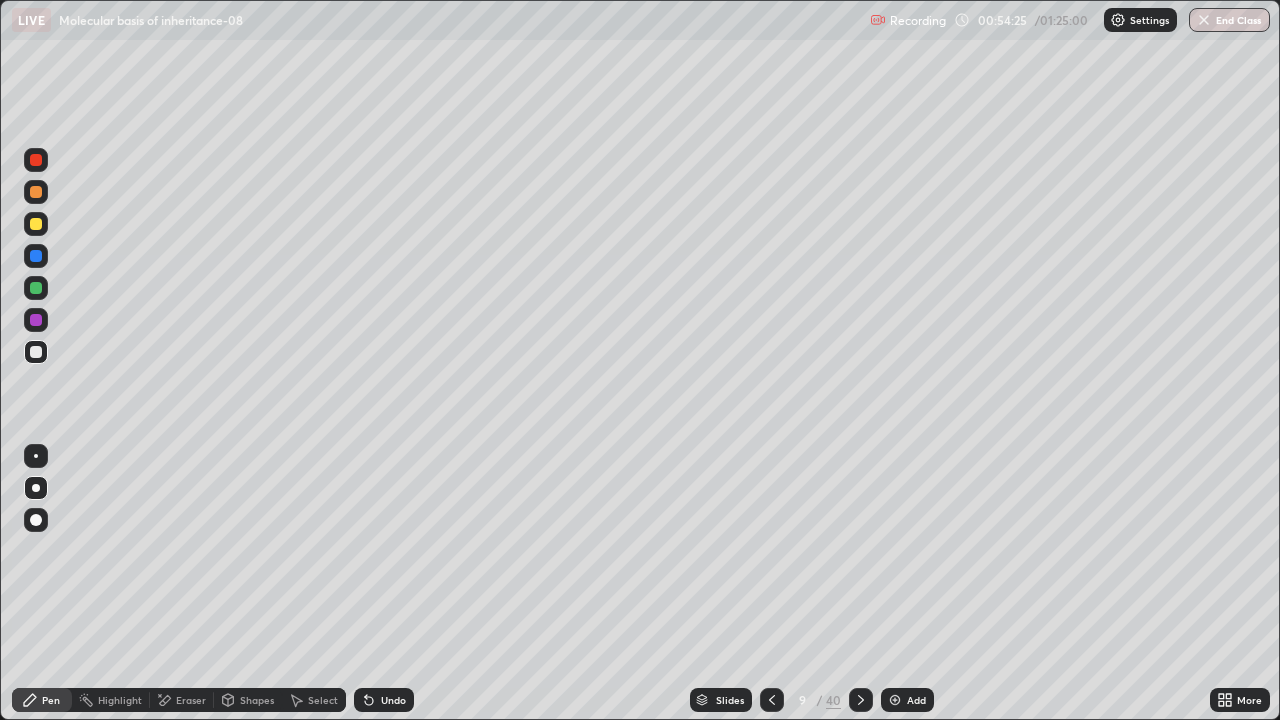 click on "Undo" at bounding box center (384, 700) 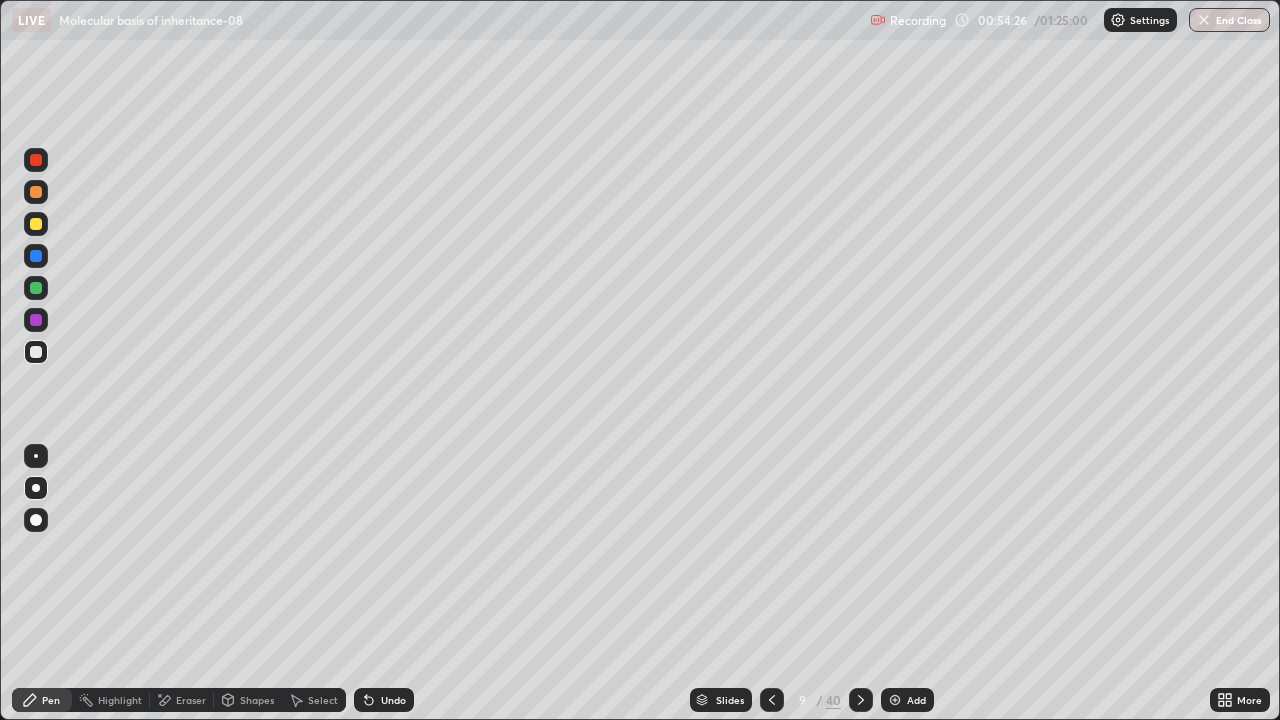 click on "Undo" at bounding box center [384, 700] 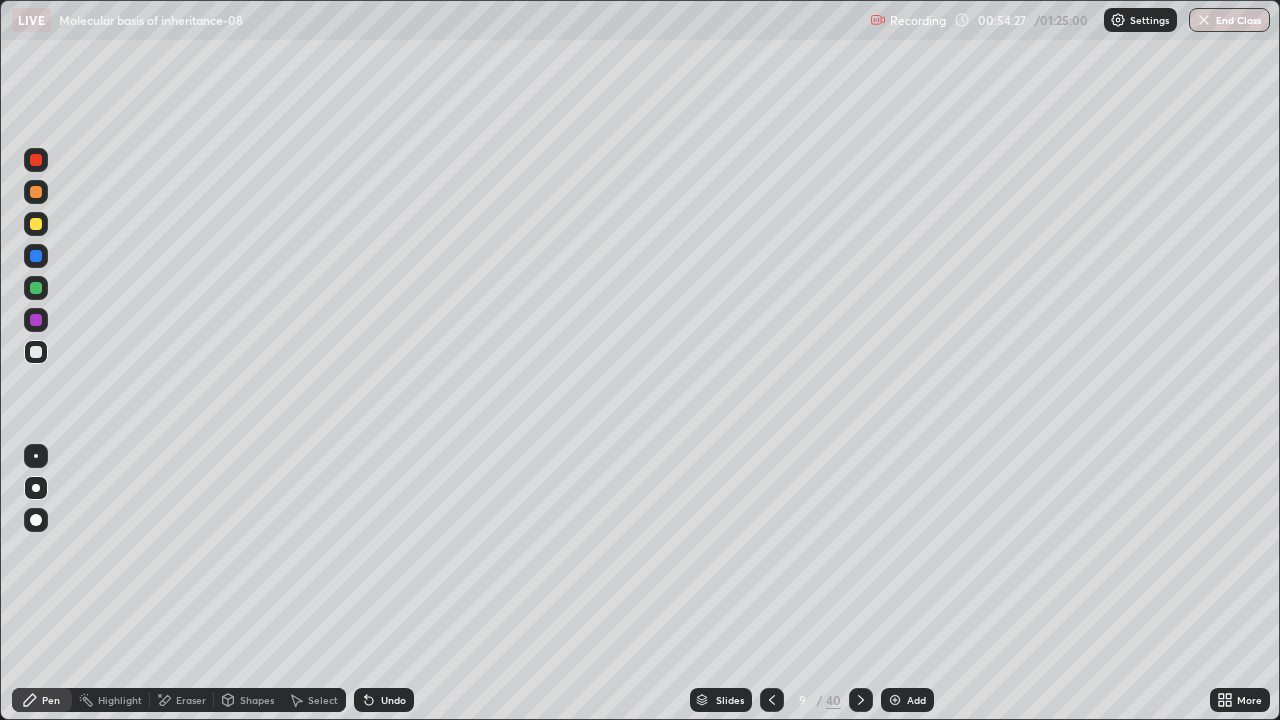 click 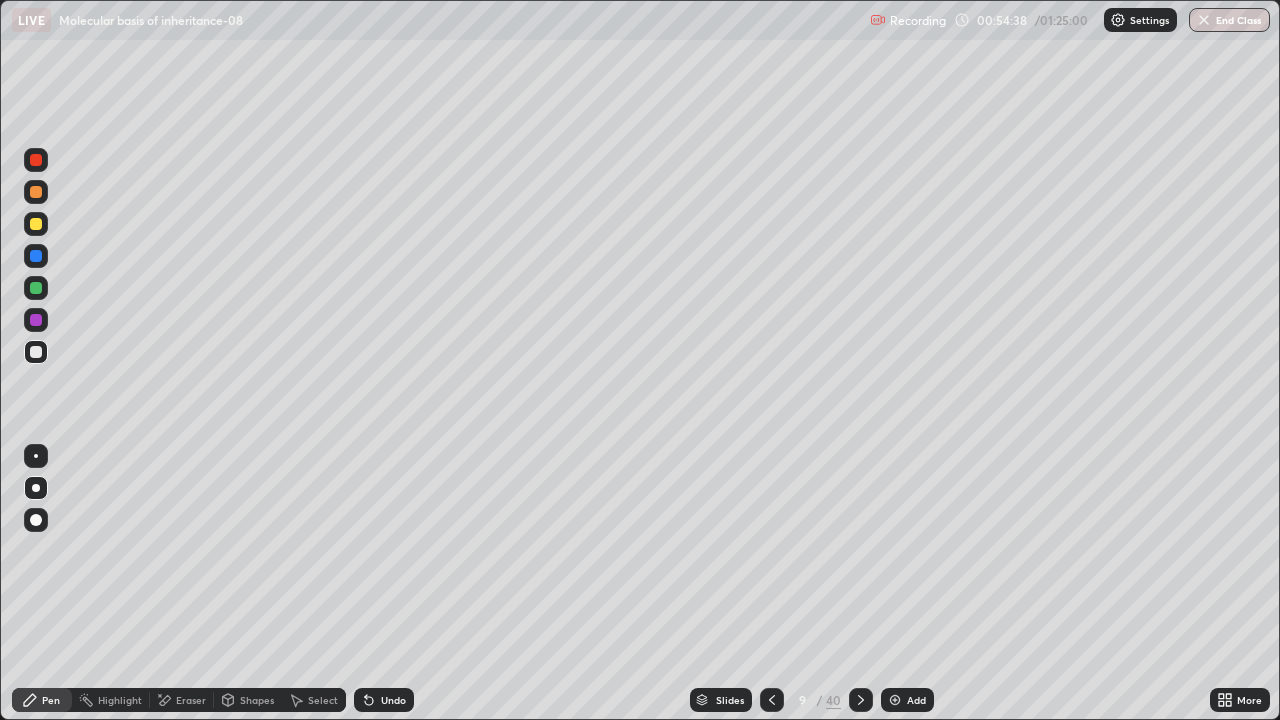 click at bounding box center [36, 288] 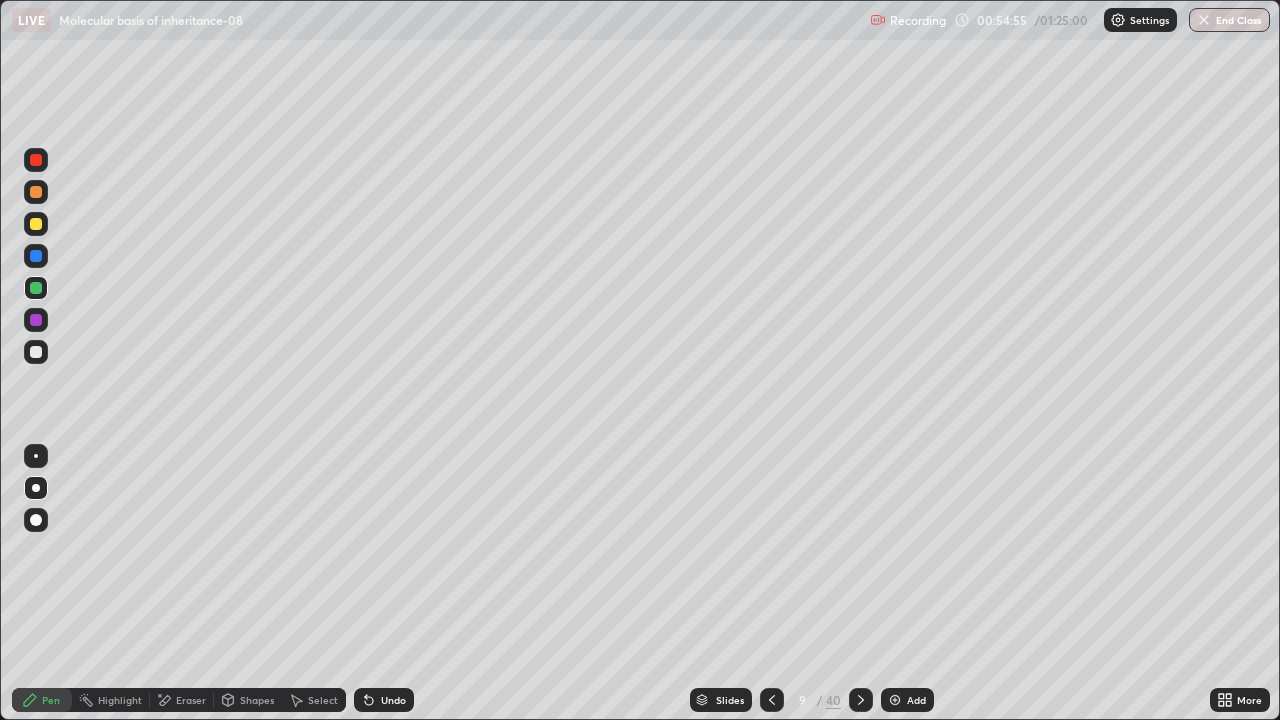 click at bounding box center [36, 352] 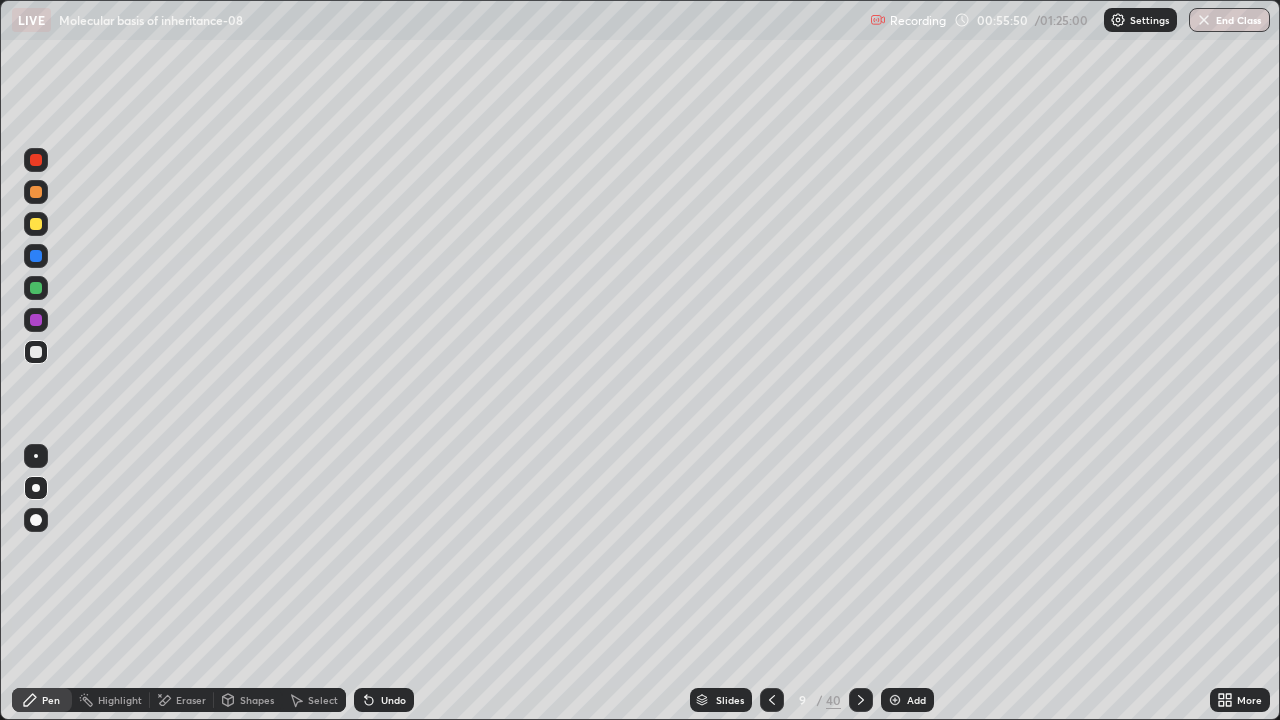 click on "Eraser" at bounding box center (191, 700) 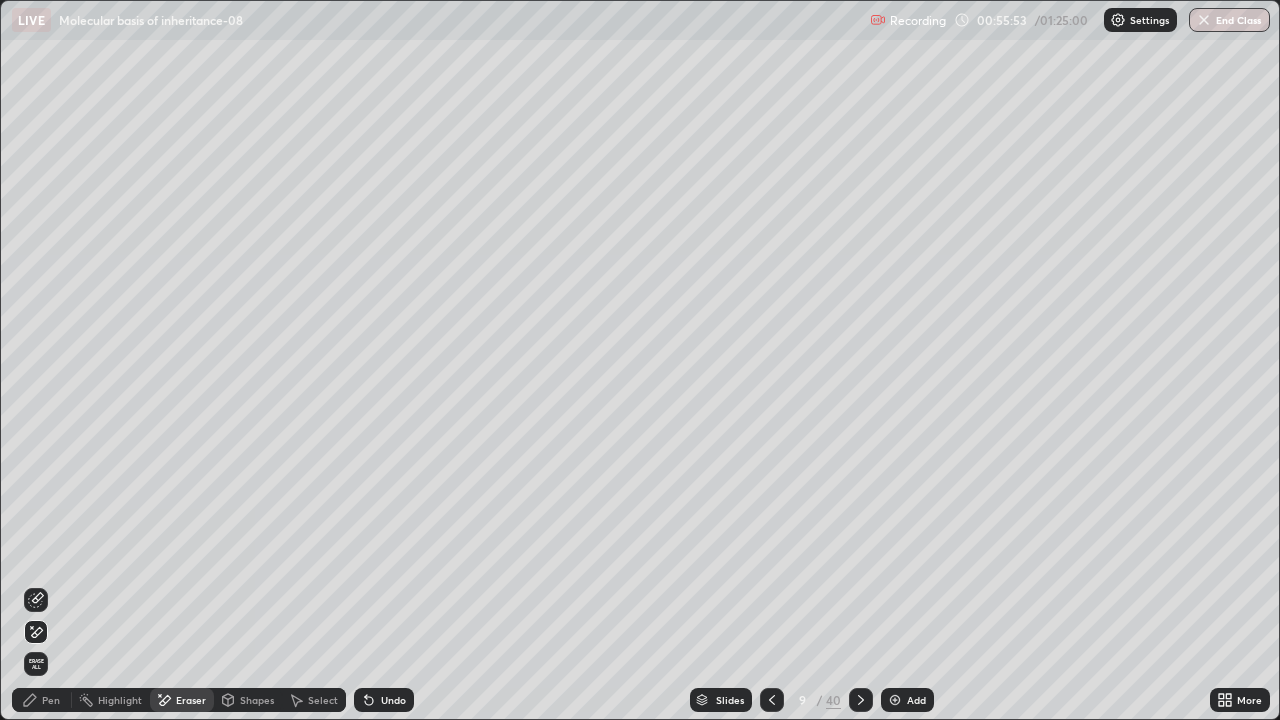 click on "Pen" at bounding box center (51, 700) 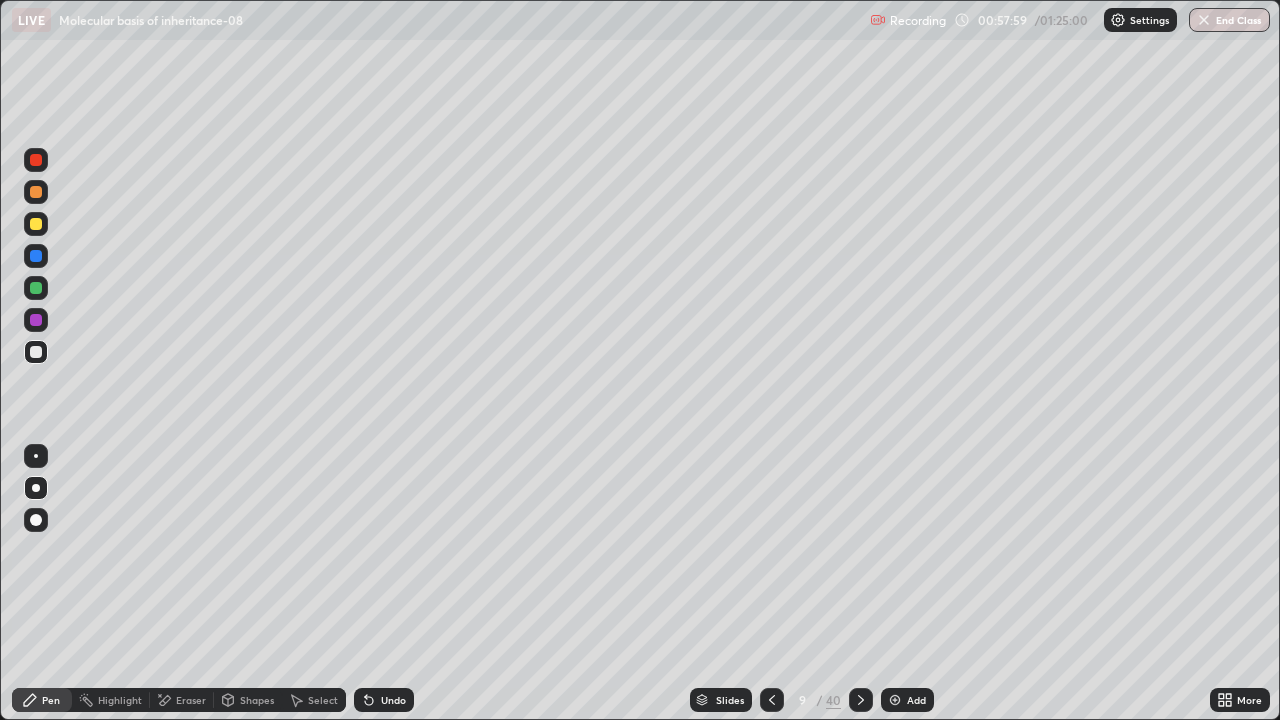 click at bounding box center [36, 288] 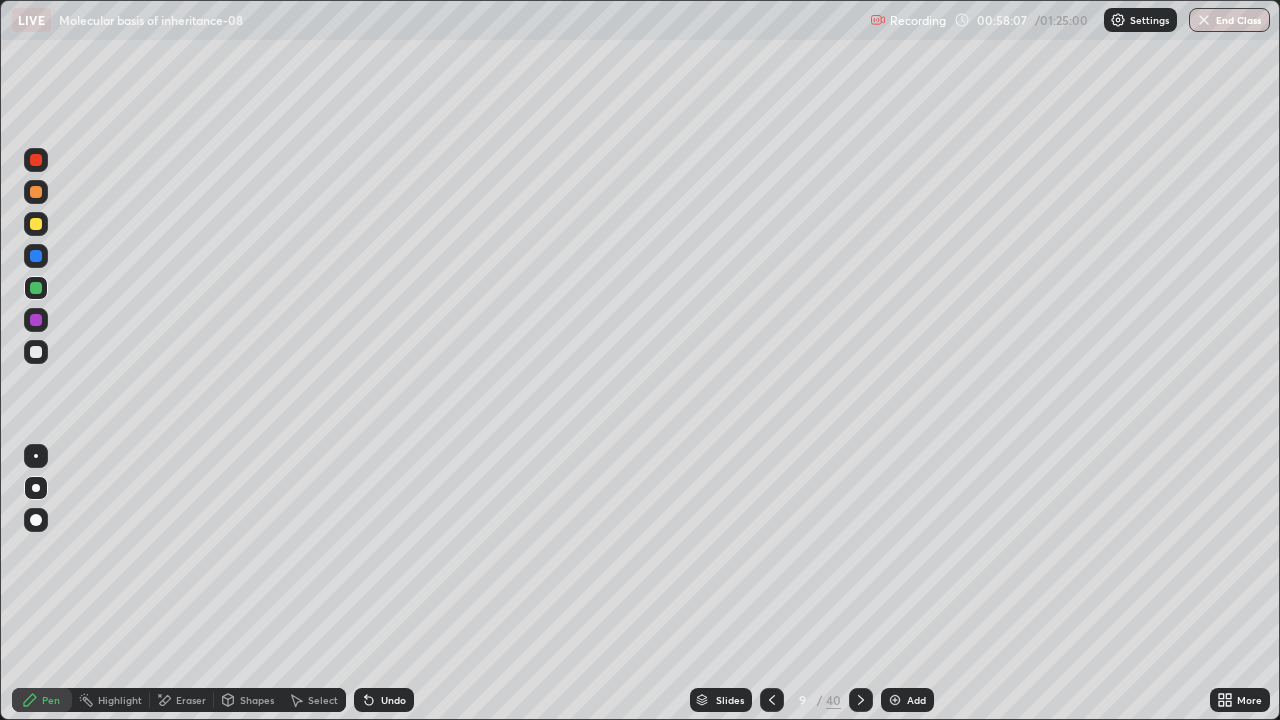 click at bounding box center [36, 352] 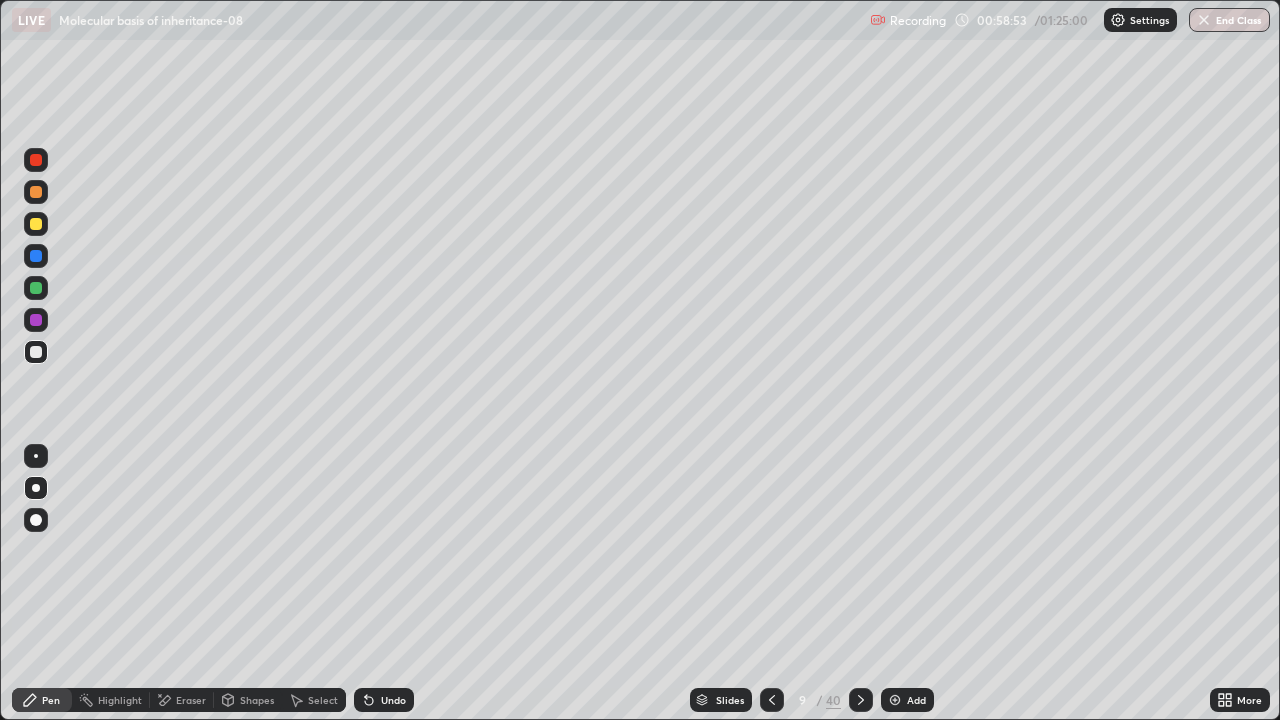 click on "Undo" at bounding box center (384, 700) 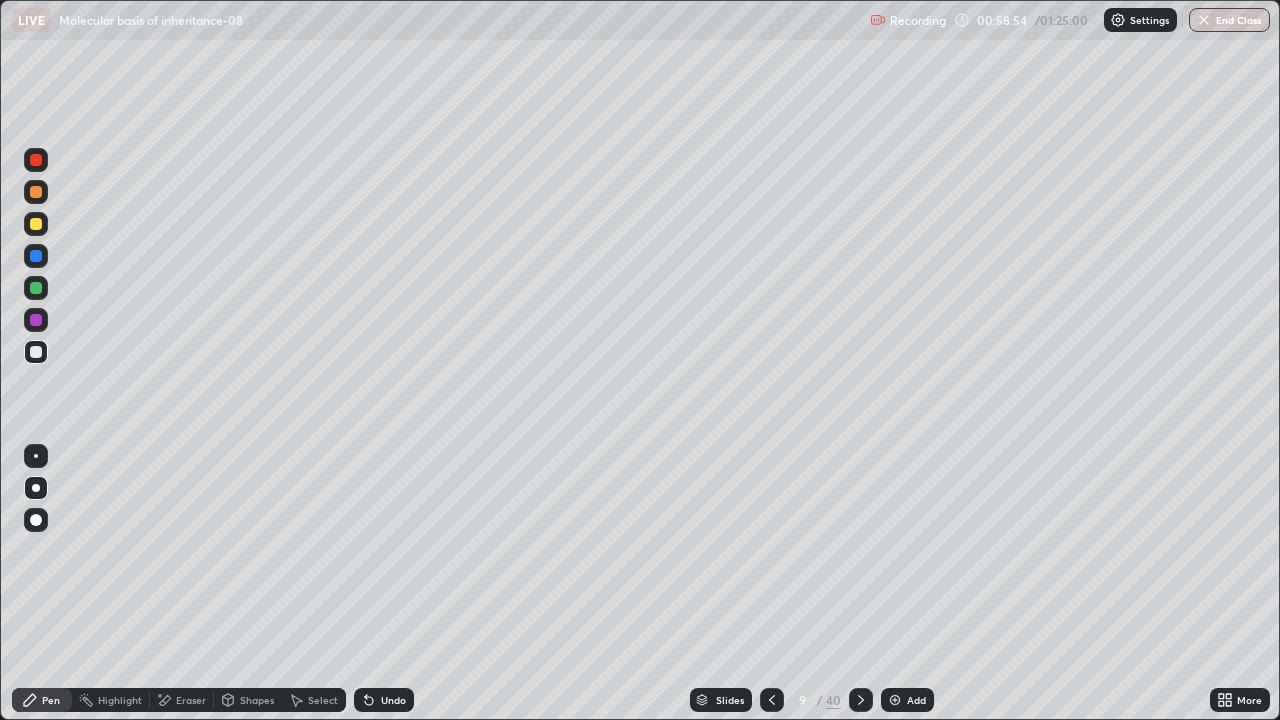 click on "Undo" at bounding box center (384, 700) 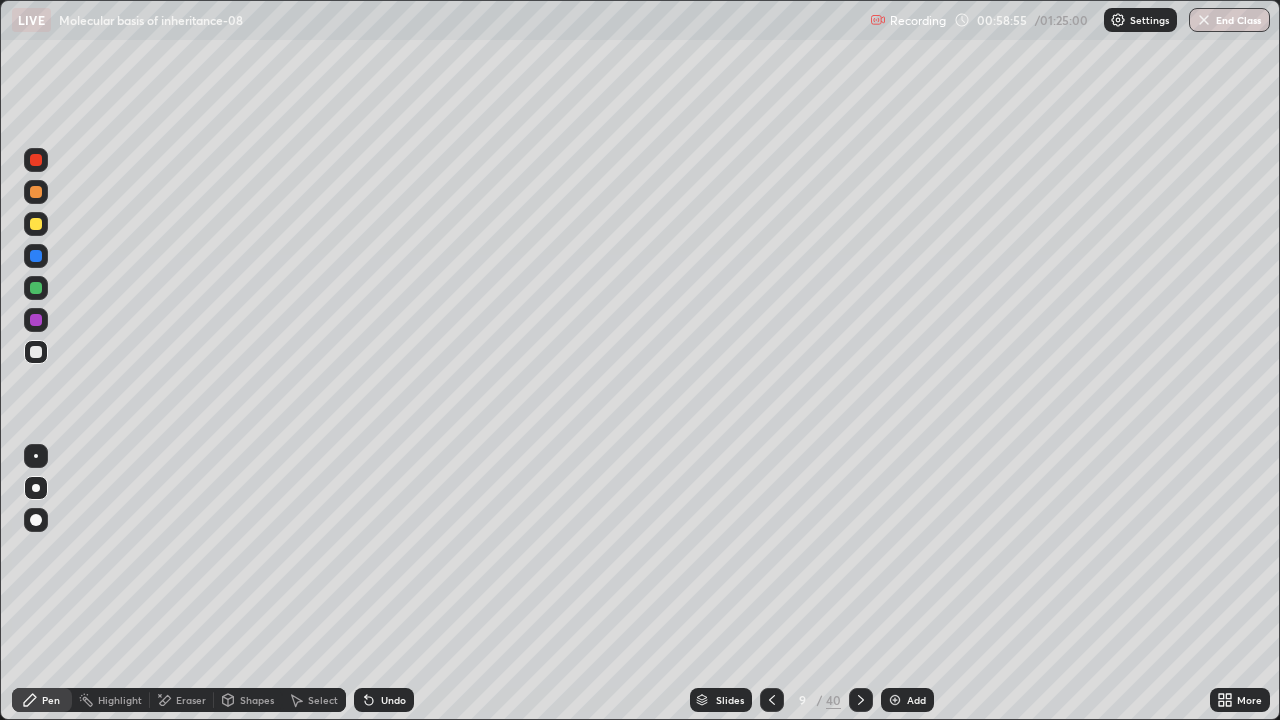 click on "Undo" at bounding box center (384, 700) 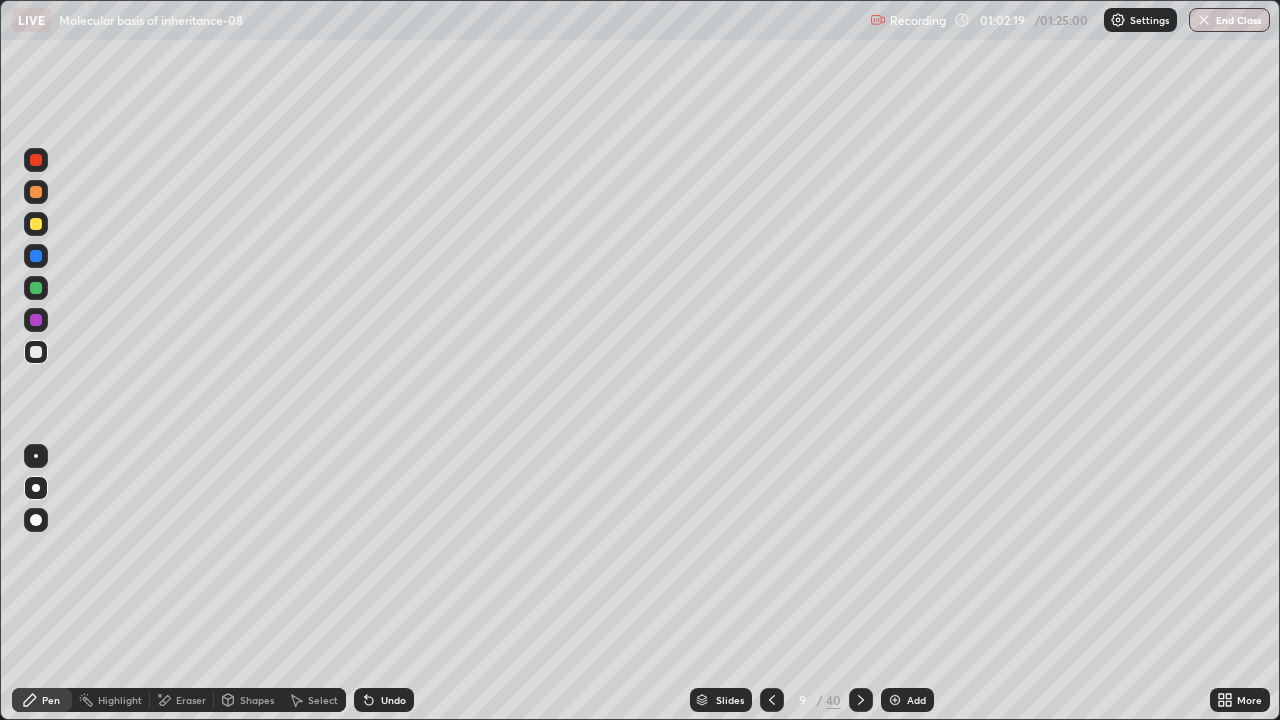 click on "Slides" at bounding box center (730, 700) 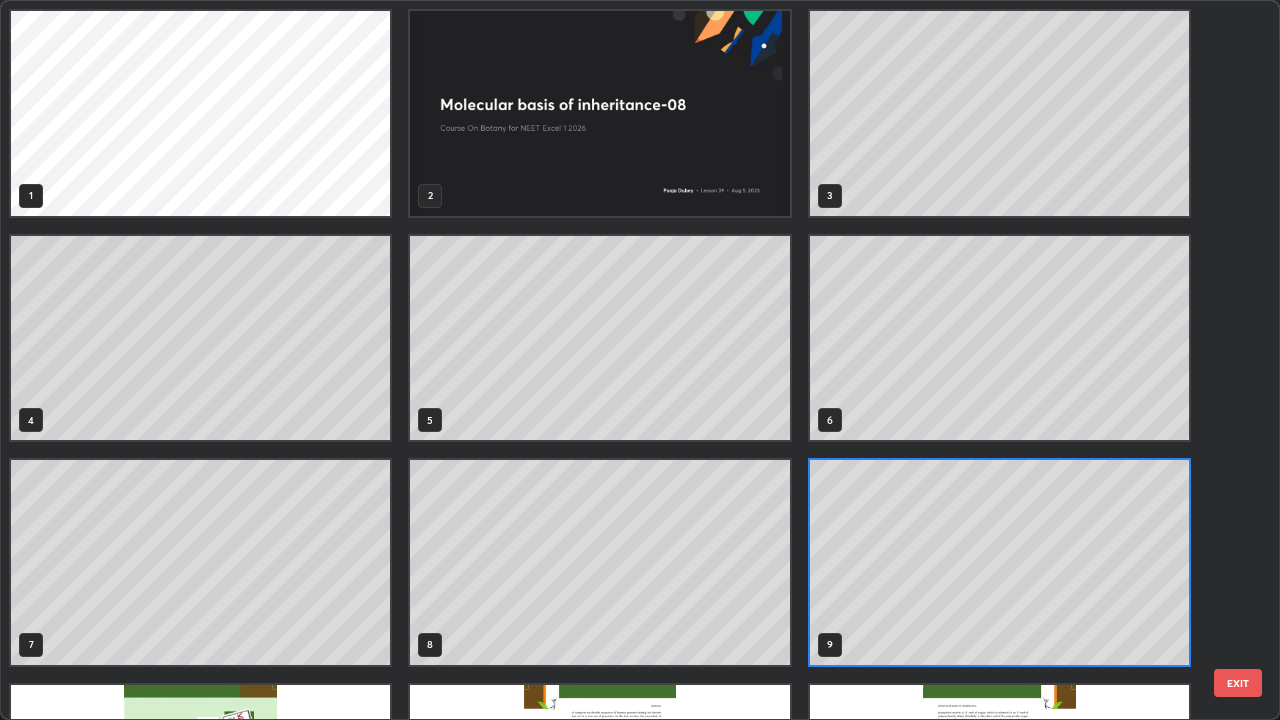 scroll, scrollTop: 7, scrollLeft: 11, axis: both 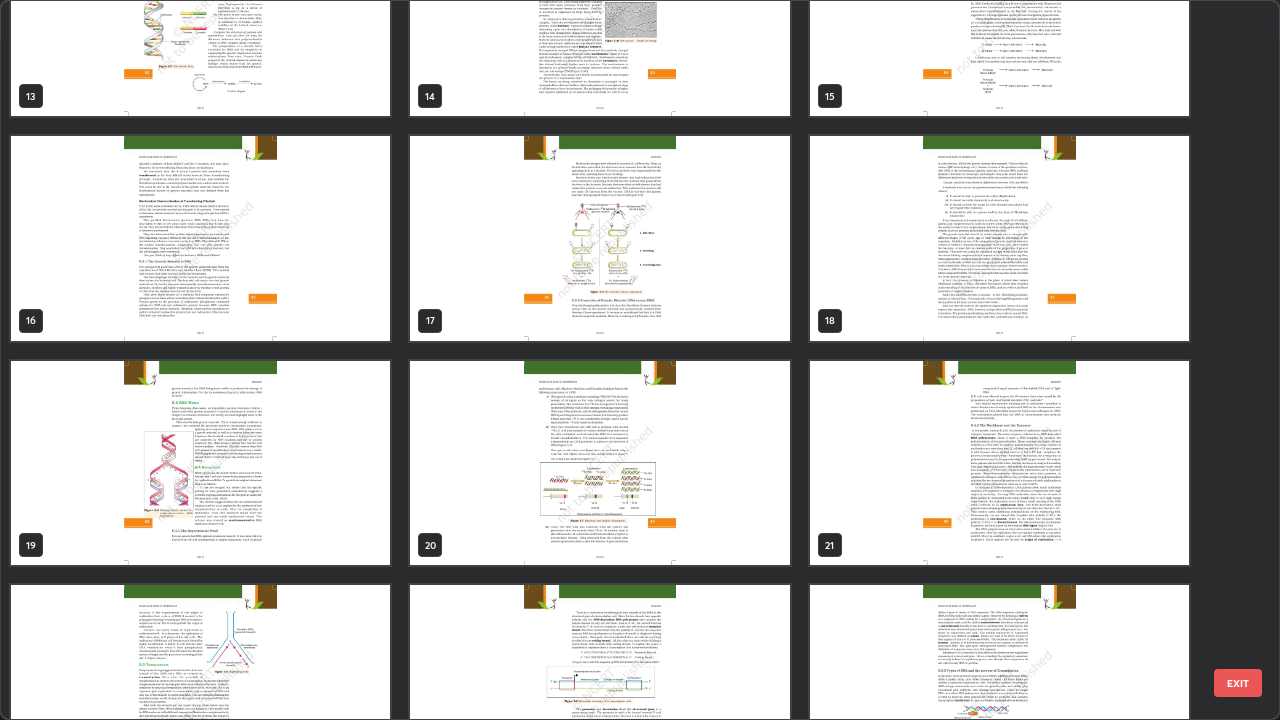 click at bounding box center [599, 463] 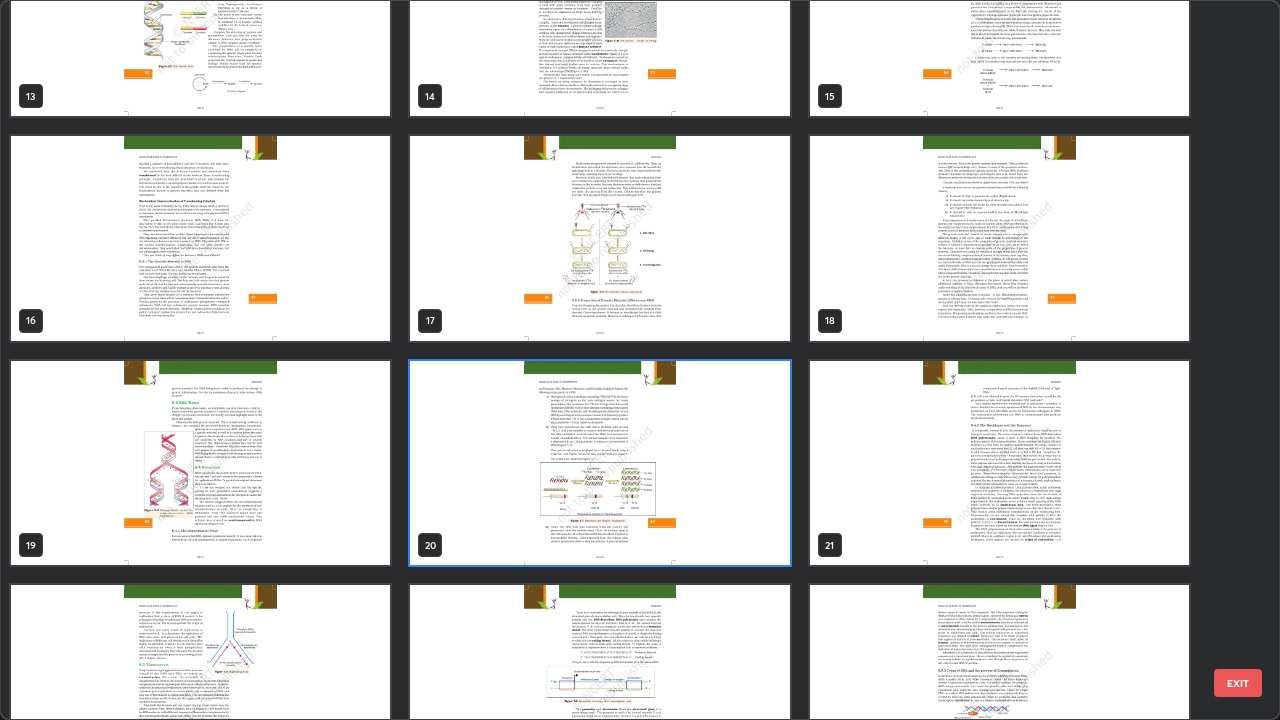 click at bounding box center (599, 463) 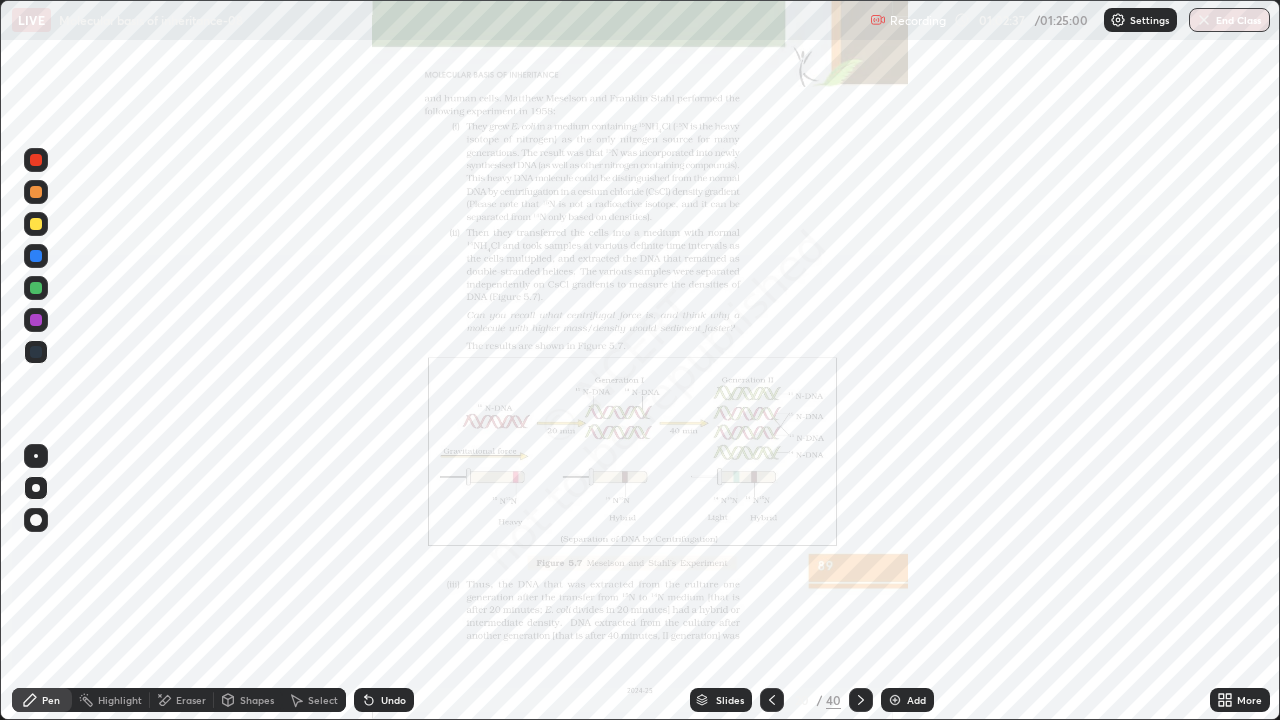 click at bounding box center [861, 700] 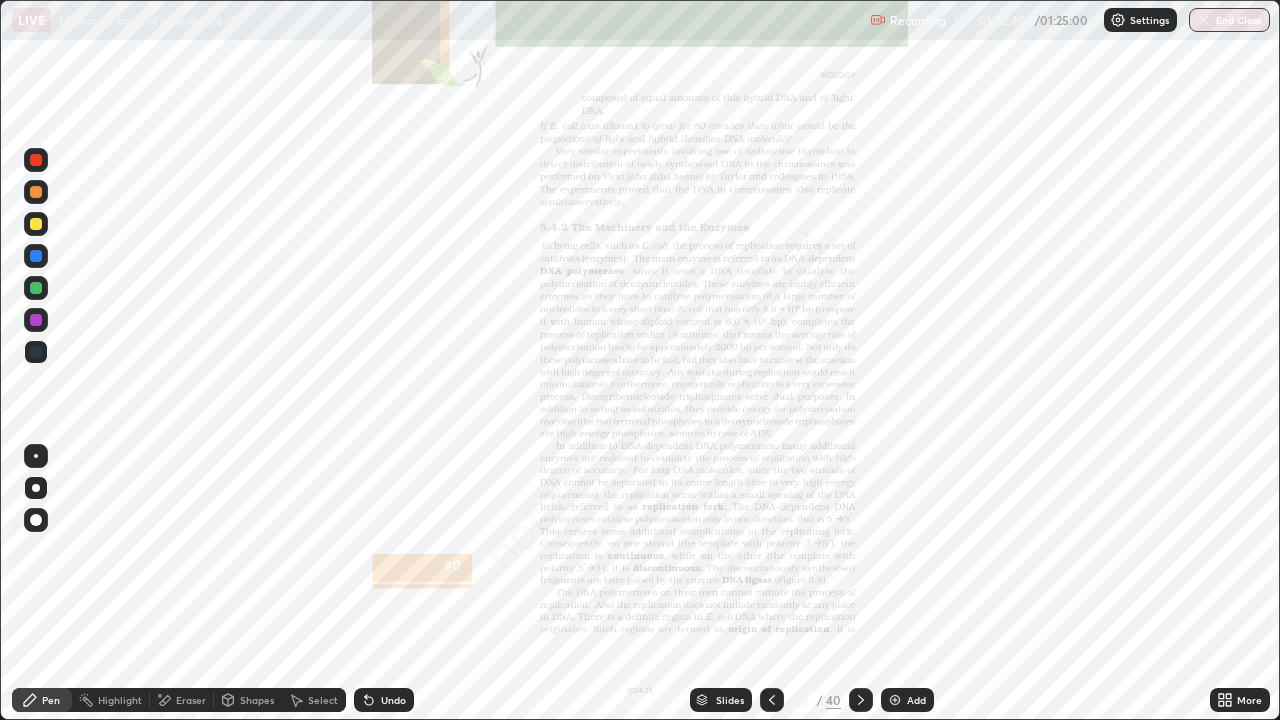 click on "Slides" at bounding box center [721, 700] 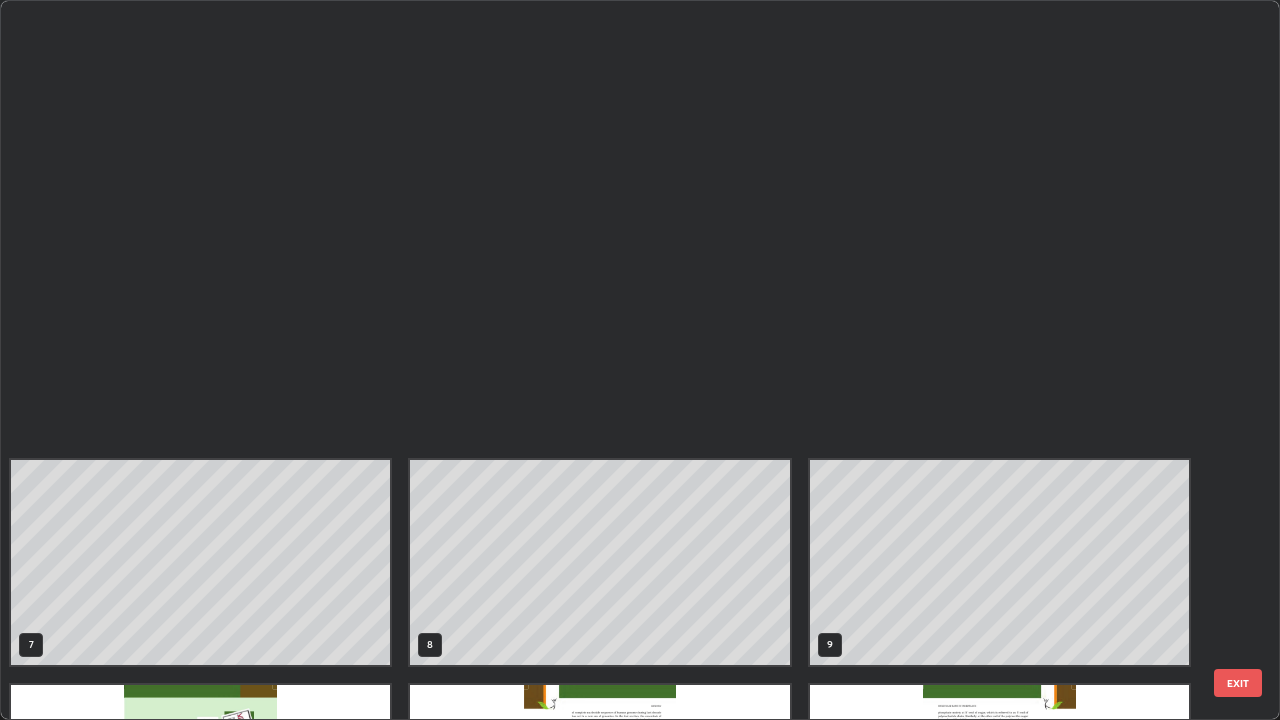 scroll, scrollTop: 854, scrollLeft: 0, axis: vertical 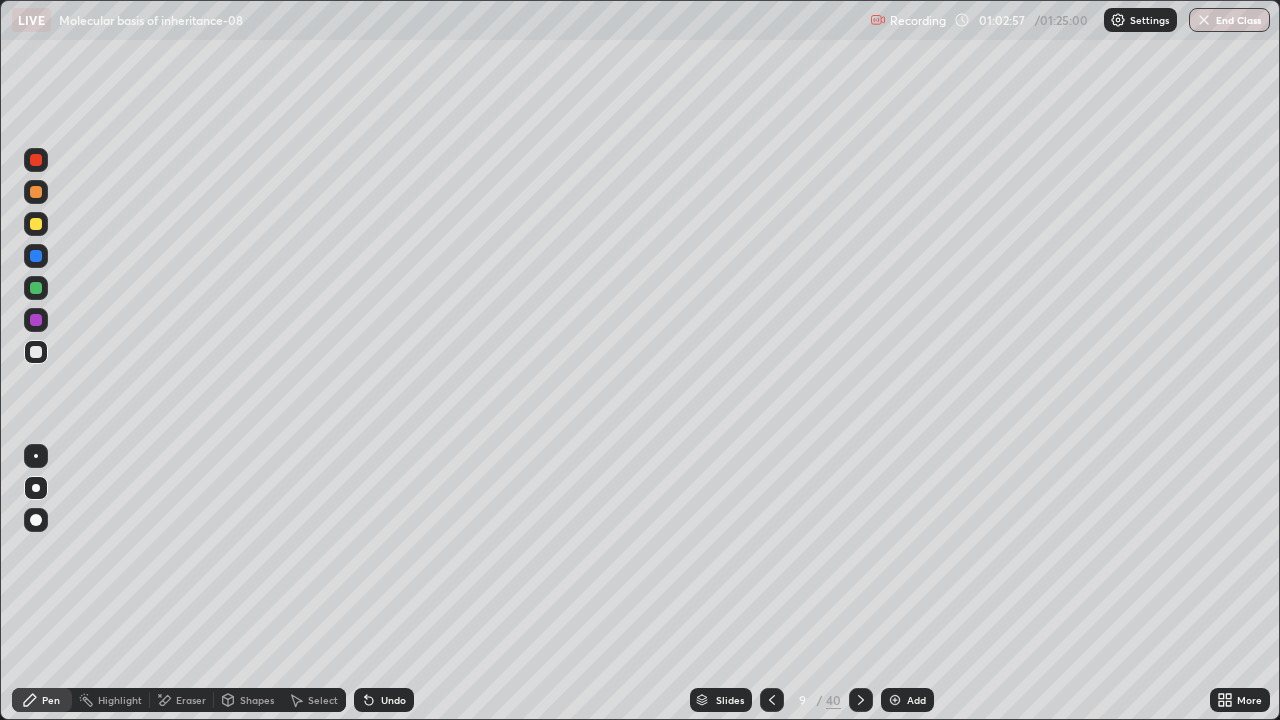 click on "Slides" at bounding box center [730, 700] 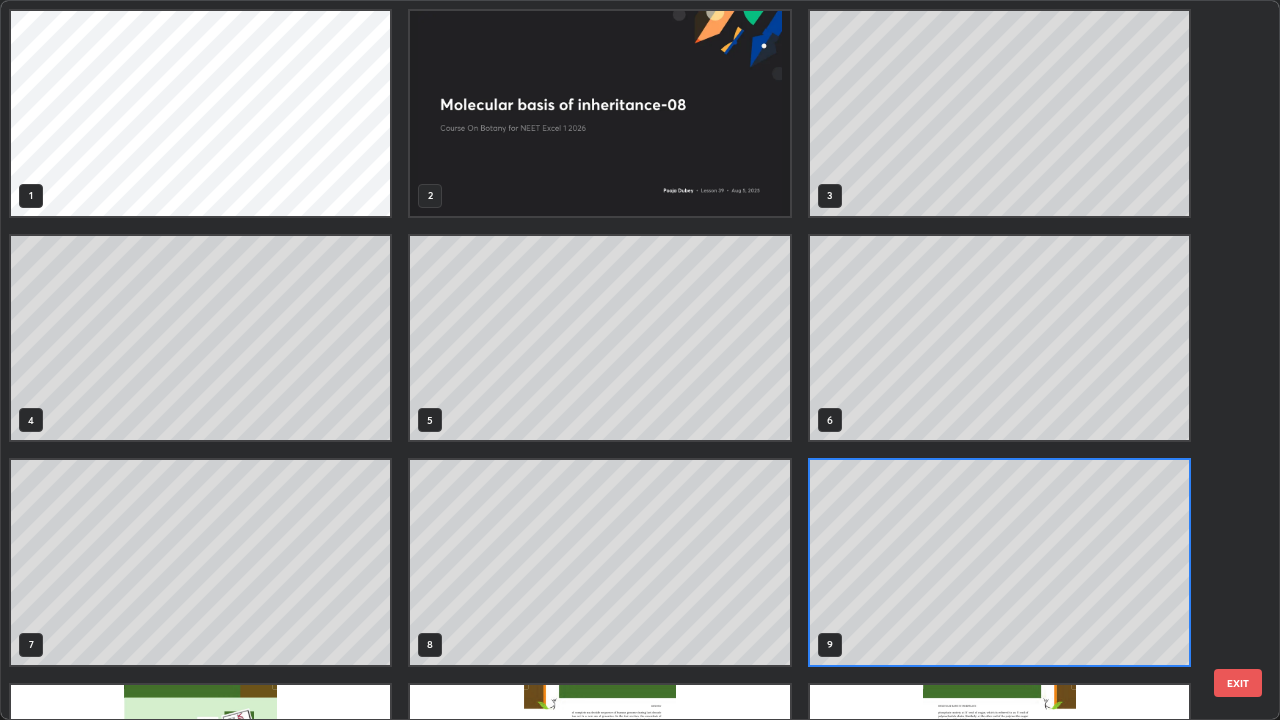scroll, scrollTop: 7, scrollLeft: 11, axis: both 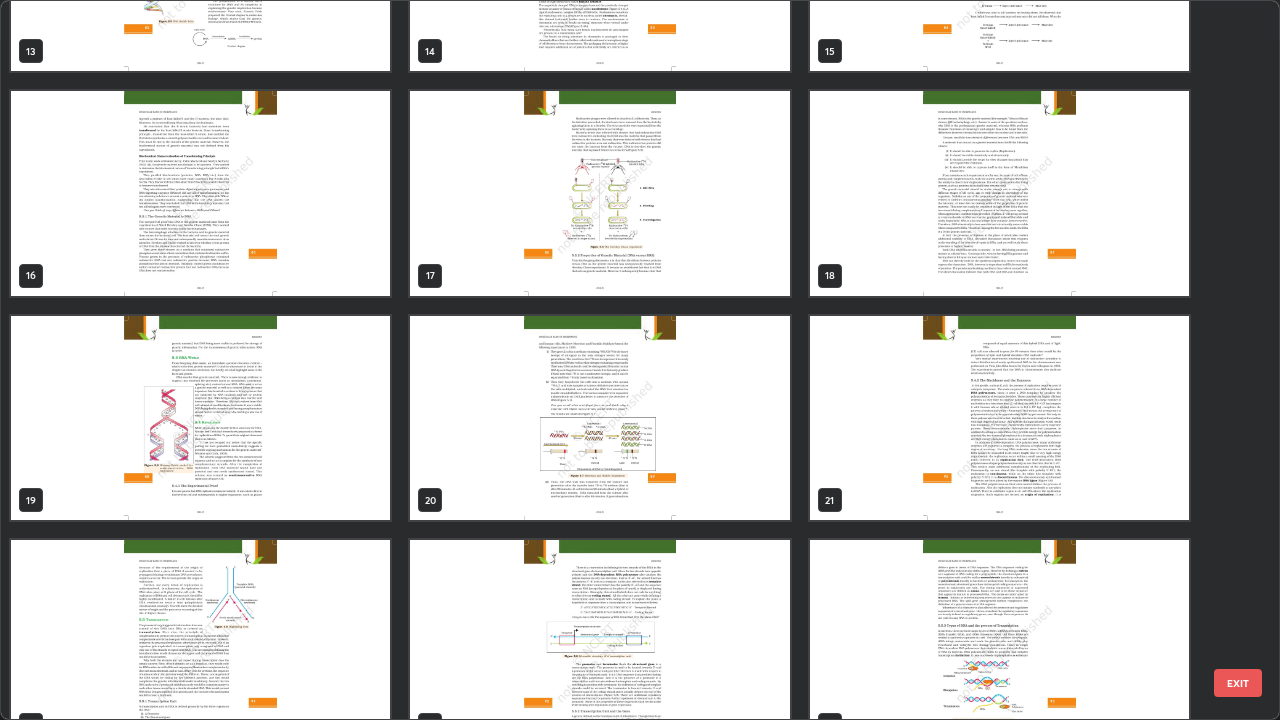 click at bounding box center (999, 418) 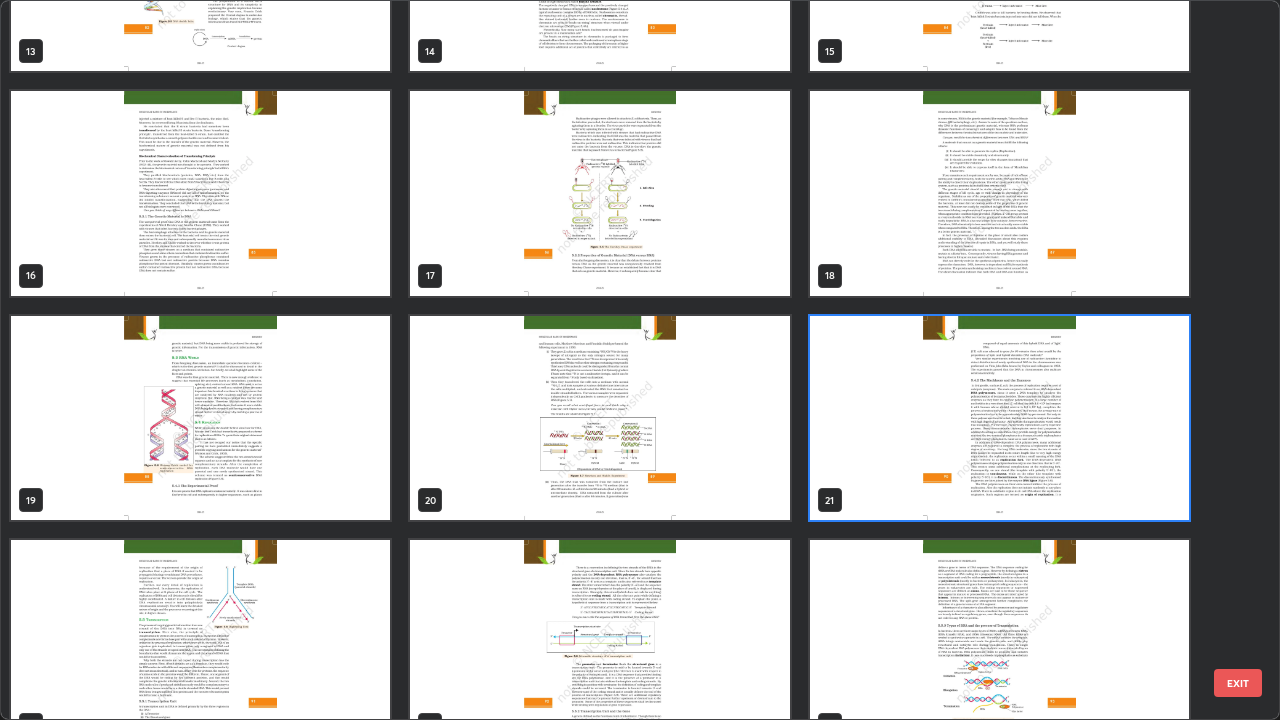 click at bounding box center (999, 418) 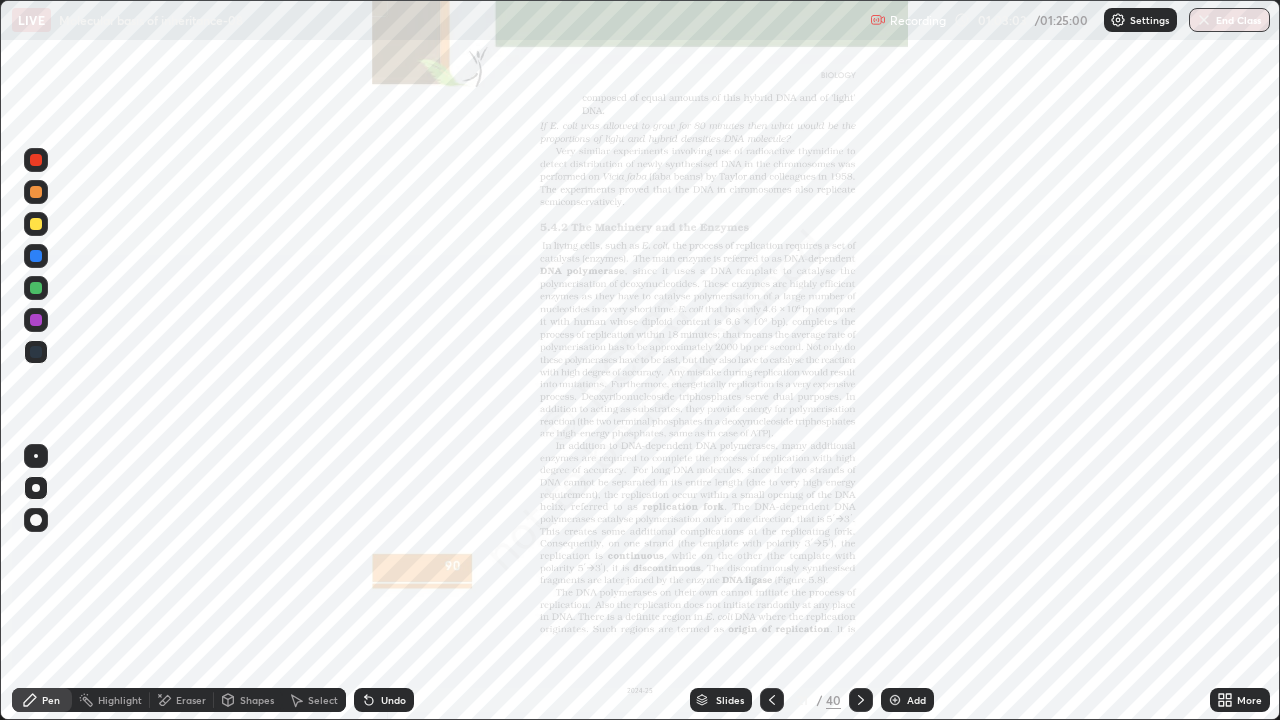 click at bounding box center (999, 418) 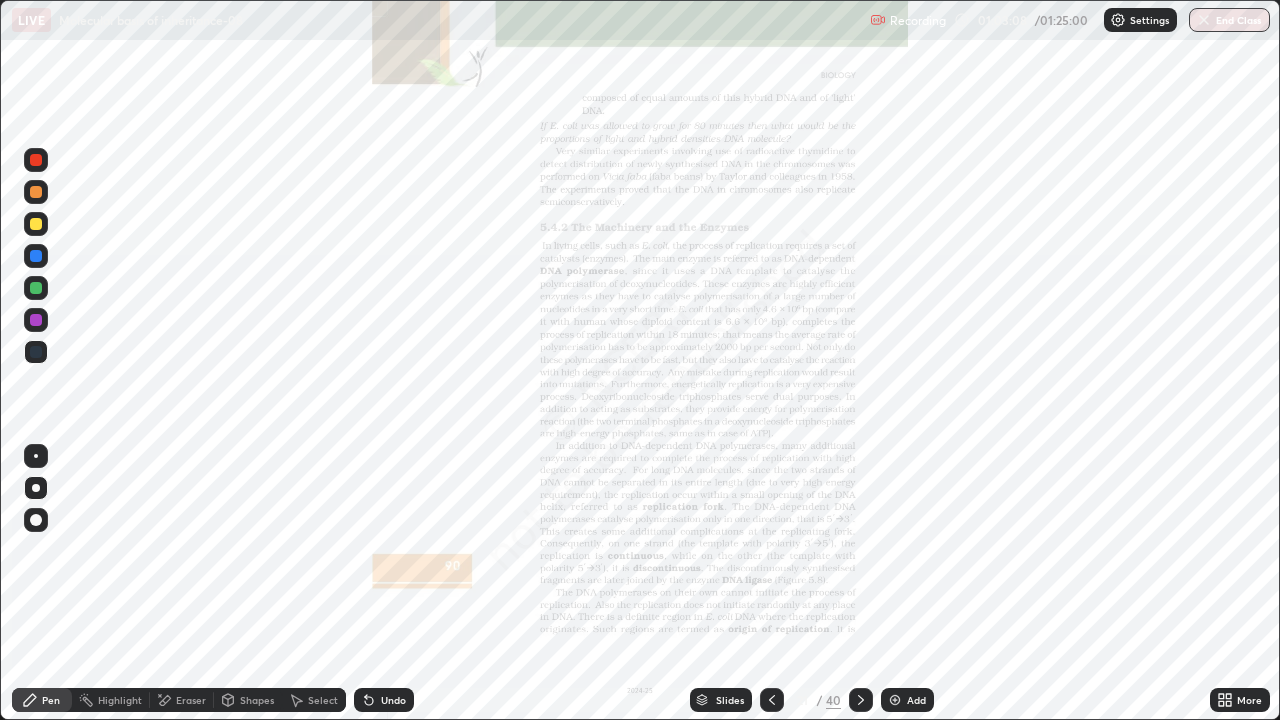 click on "More" at bounding box center [1249, 700] 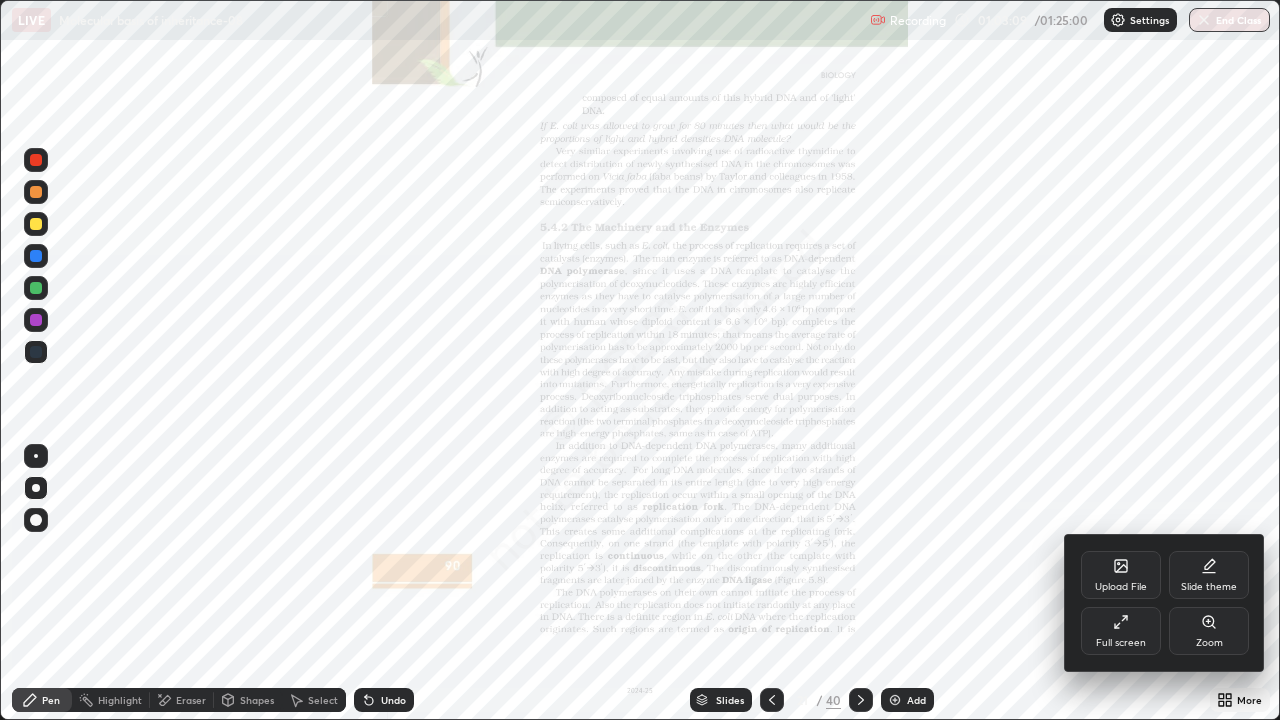 click on "Zoom" at bounding box center (1209, 631) 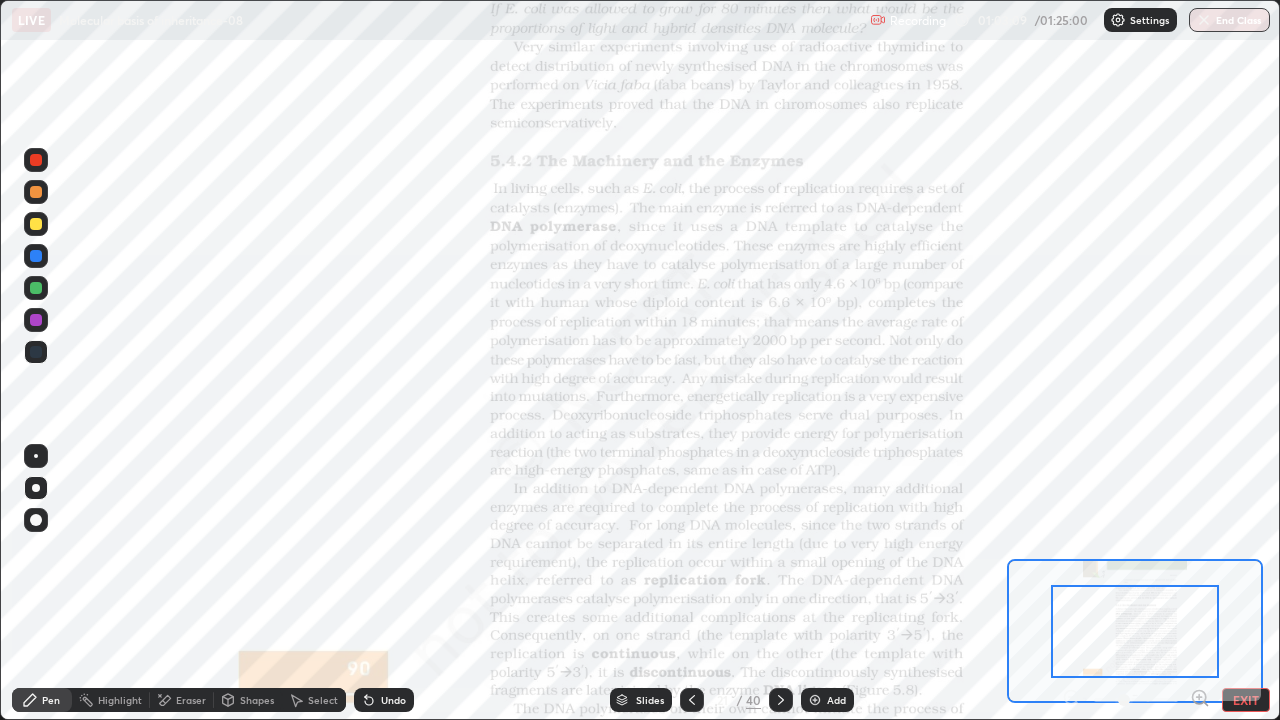 click on "Pen Highlight Eraser Shapes Select Undo Slides 21 / 40 Add EXIT" at bounding box center (640, 700) 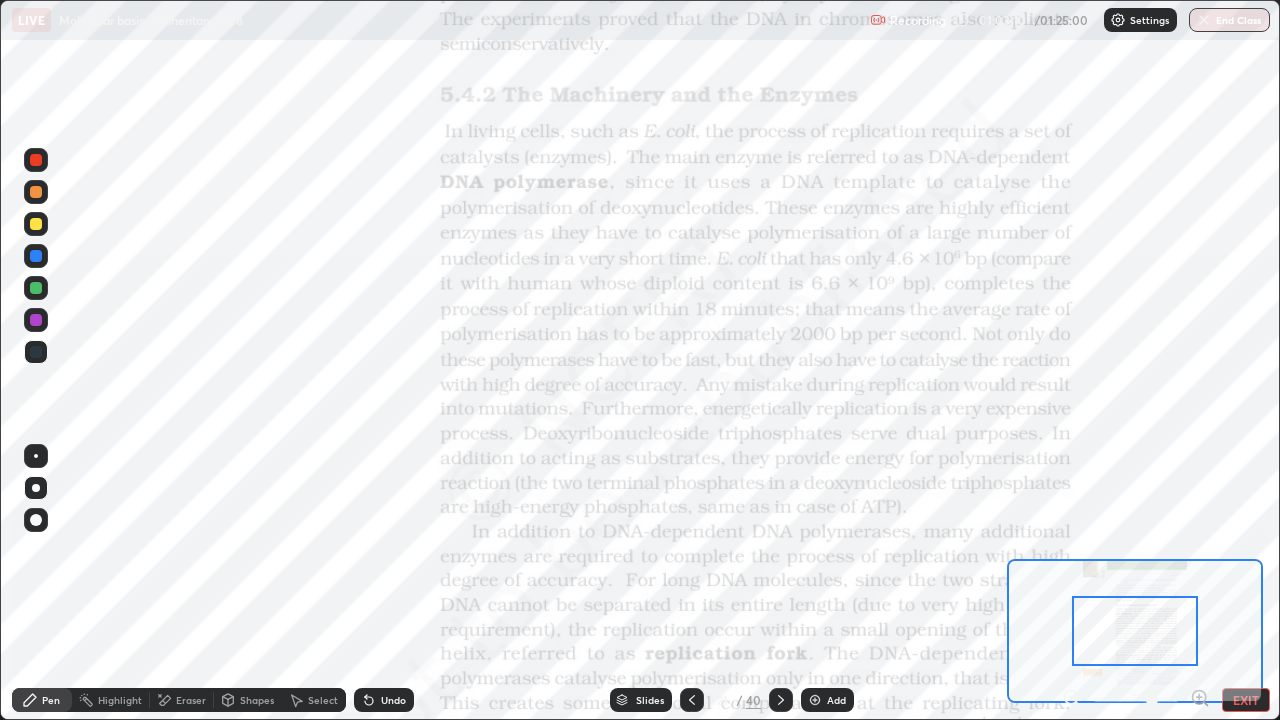 click 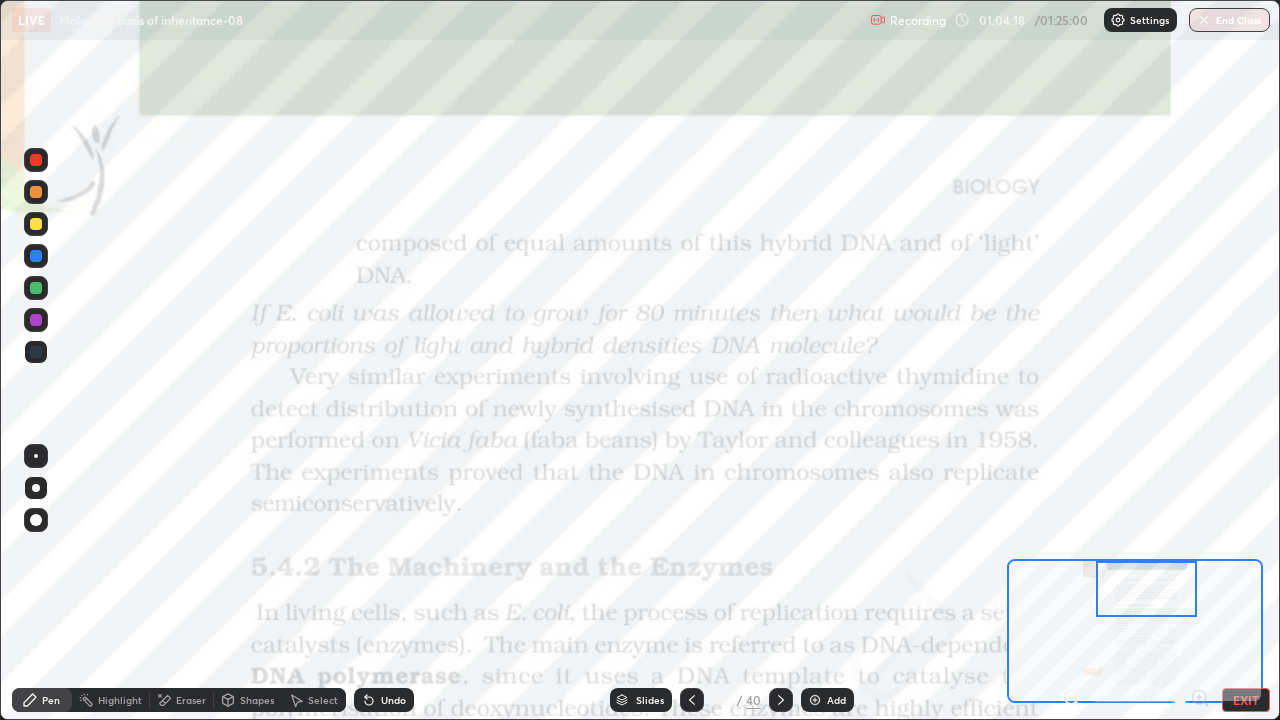 click on "Undo" at bounding box center (393, 700) 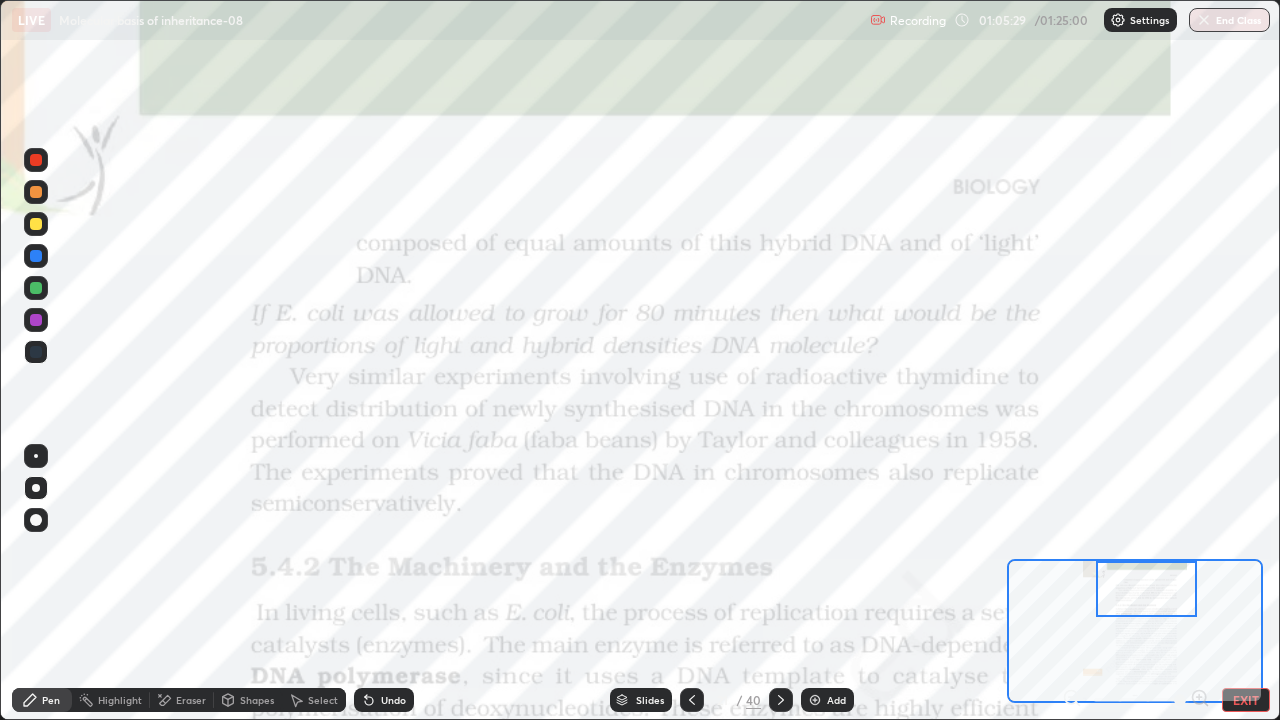 click on "Slides" at bounding box center (650, 700) 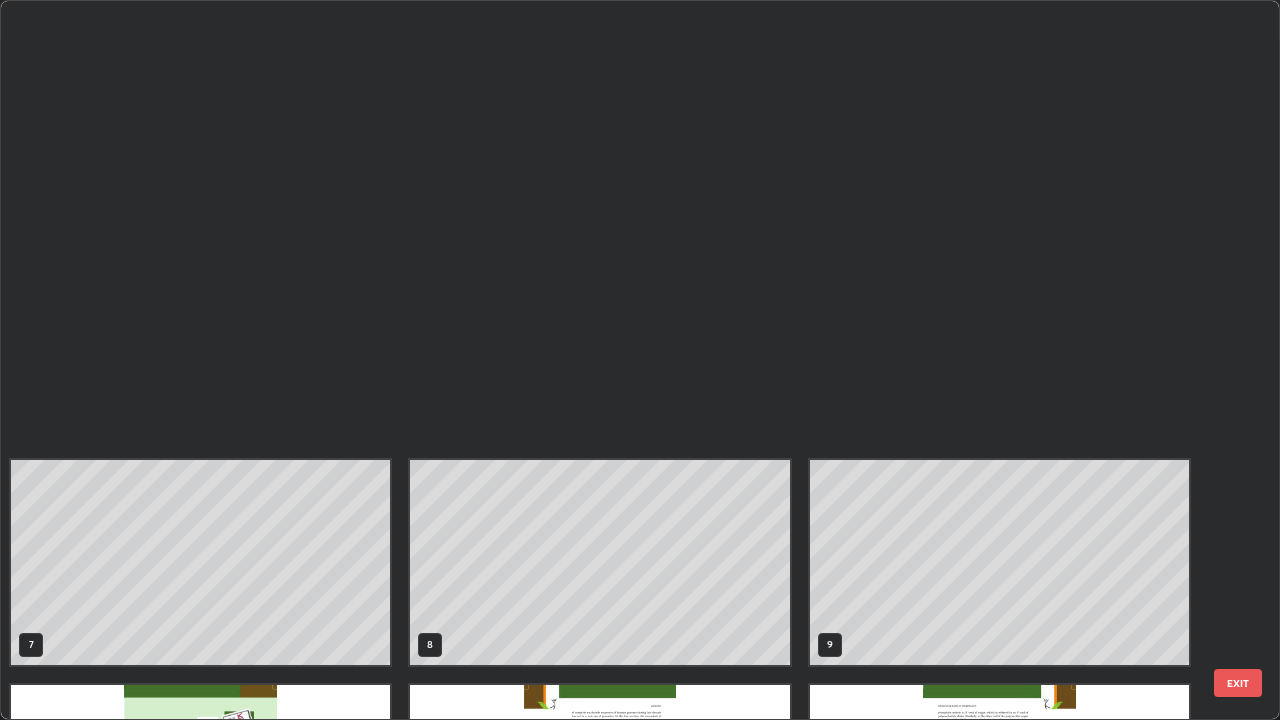 scroll, scrollTop: 854, scrollLeft: 0, axis: vertical 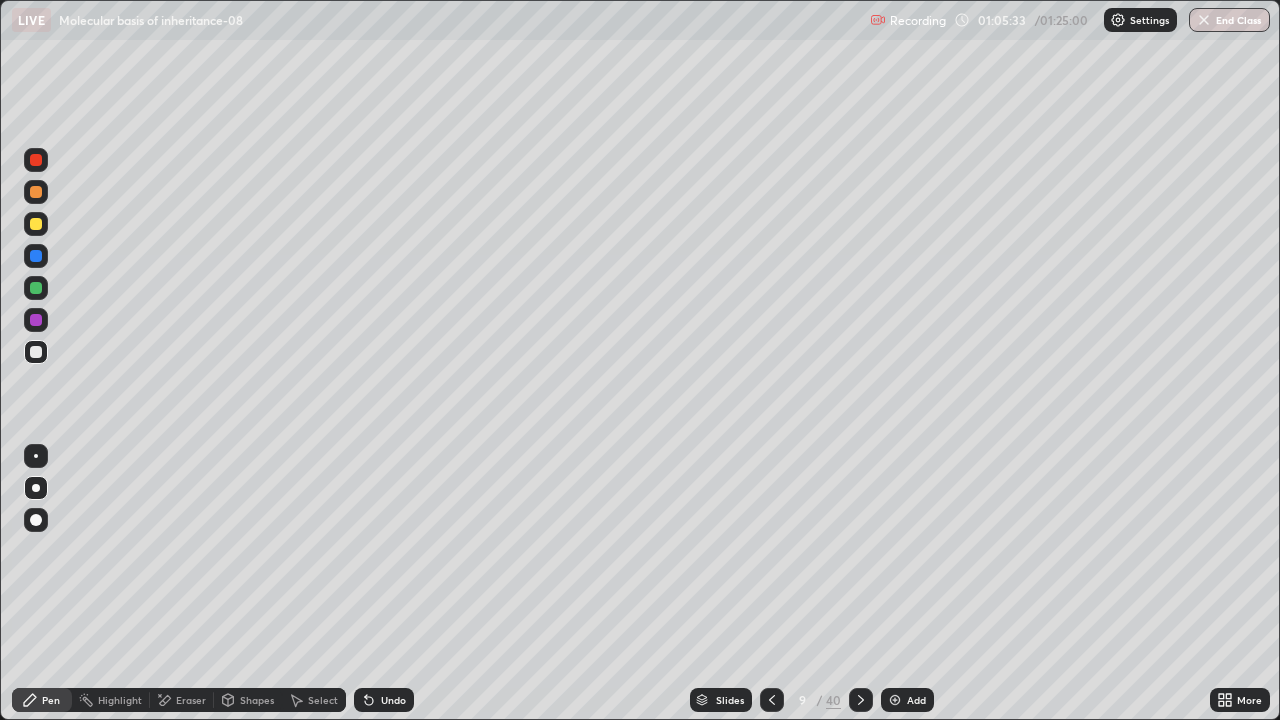 click on "Add" at bounding box center [916, 700] 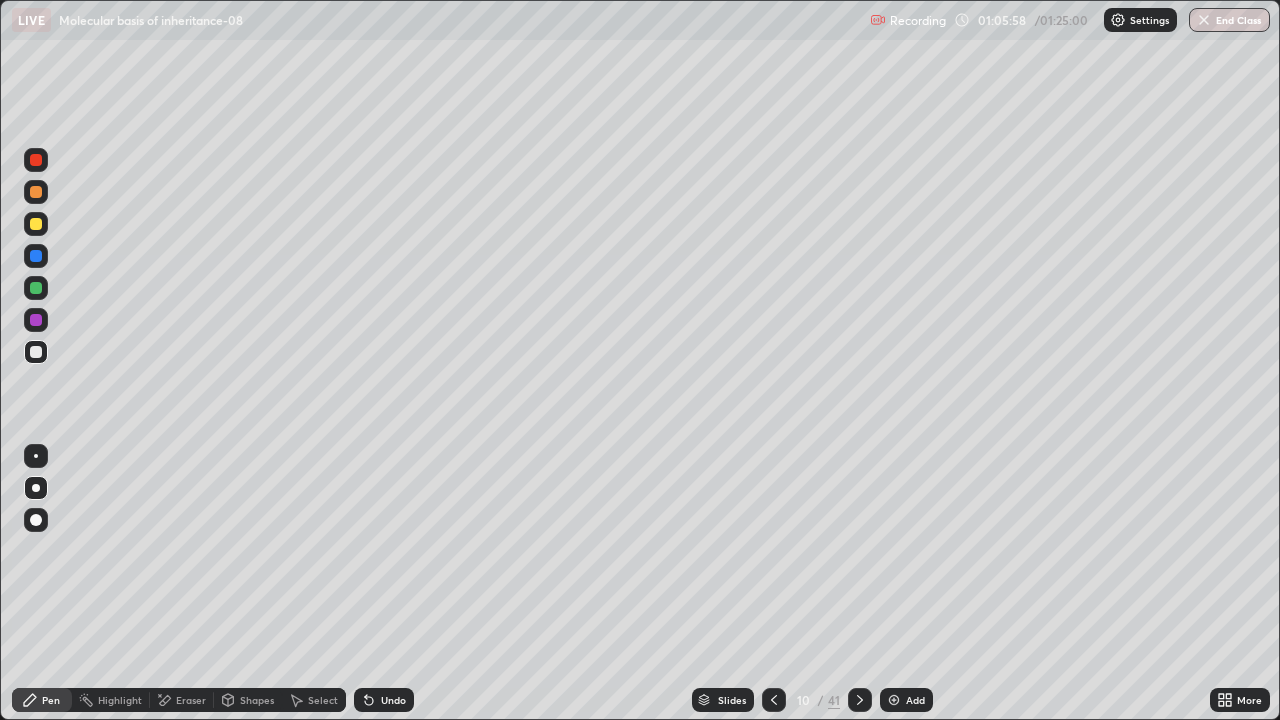 click on "Undo" at bounding box center [393, 700] 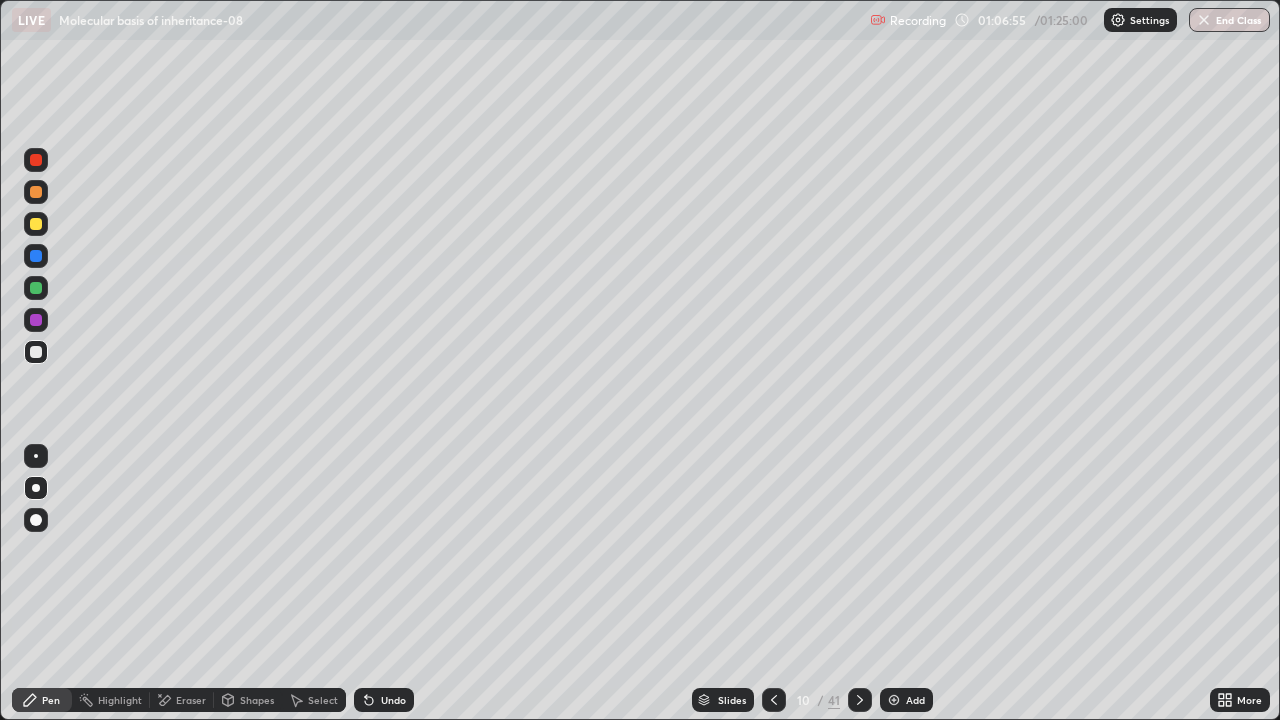 click on "Undo" at bounding box center (384, 700) 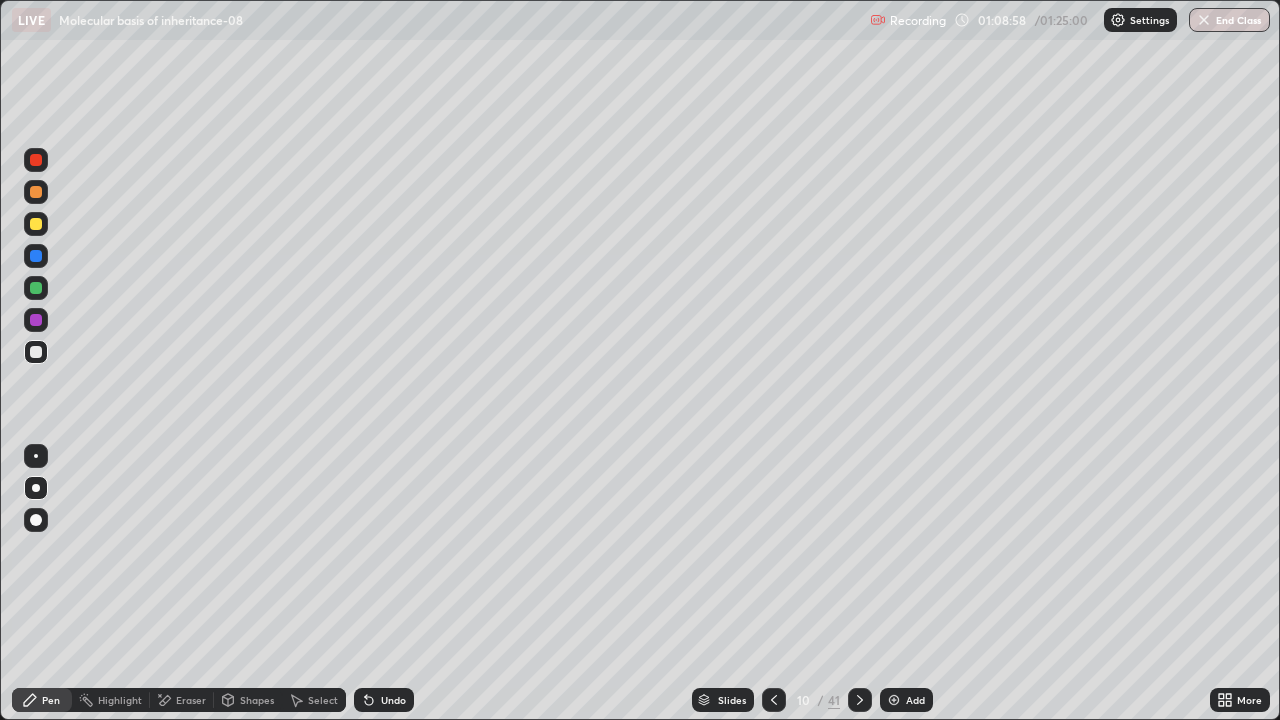 click on "Add" at bounding box center (906, 700) 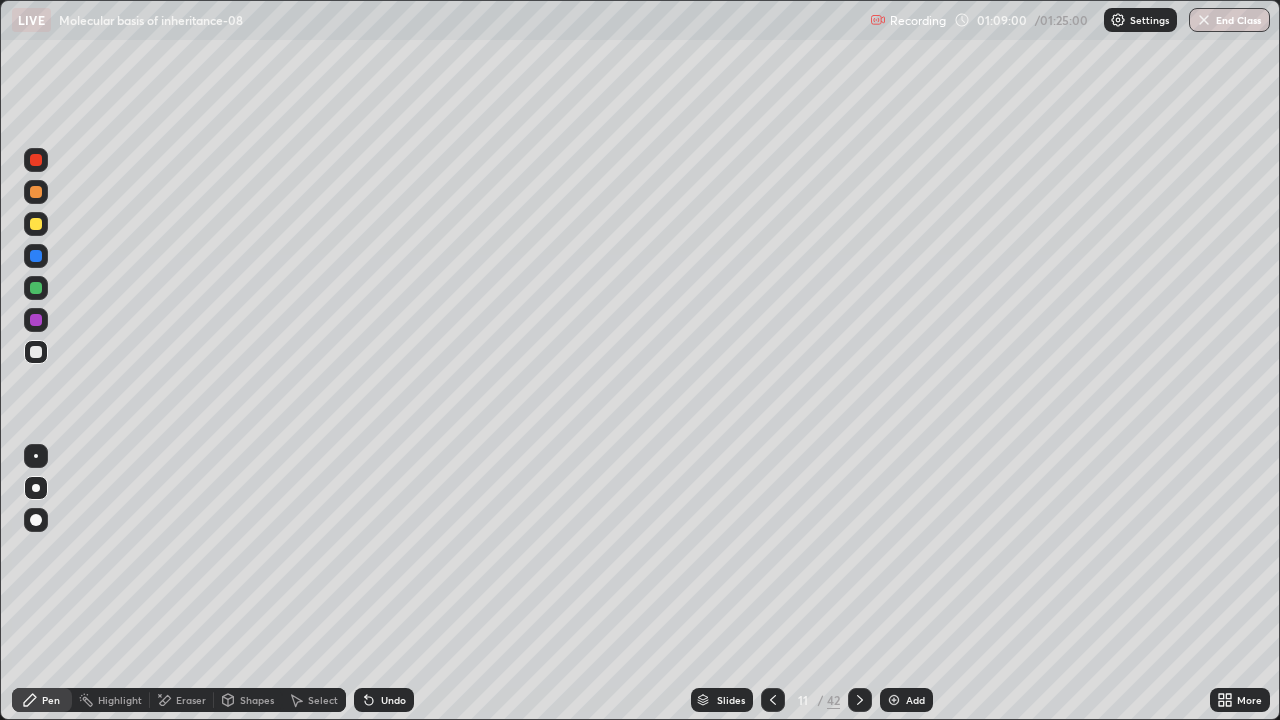click at bounding box center (36, 288) 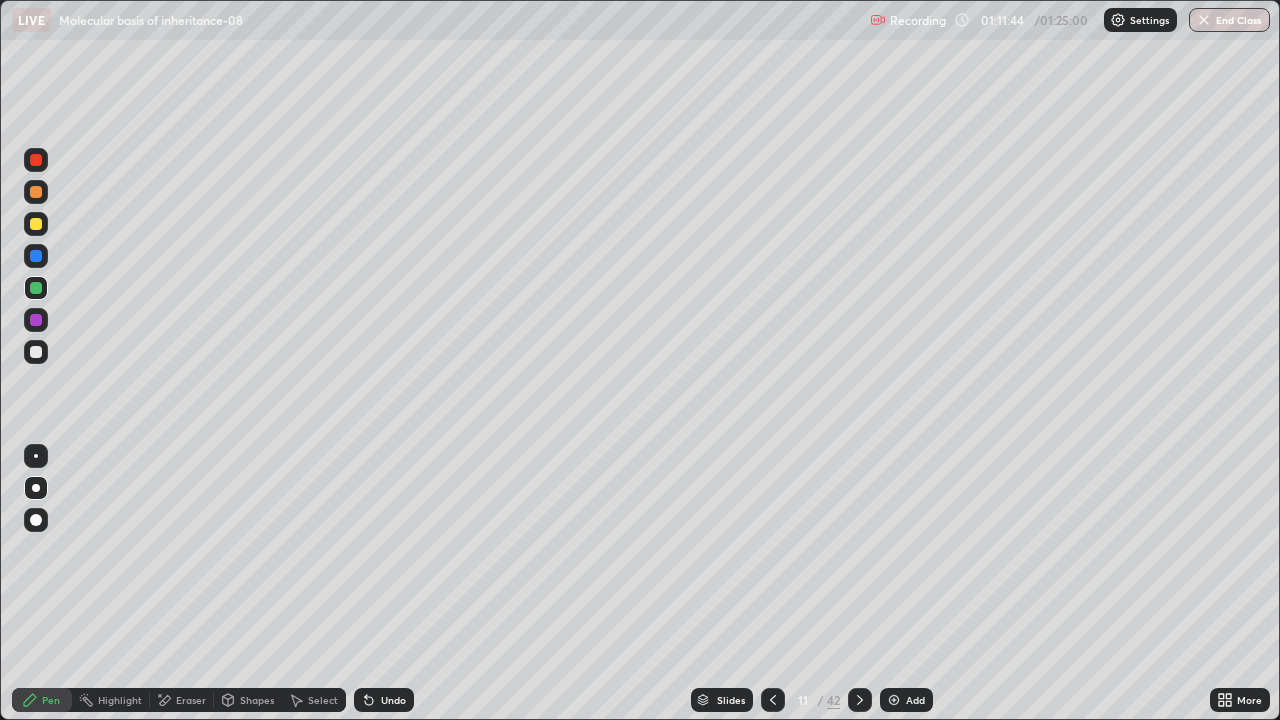 click on "Slides" at bounding box center [731, 700] 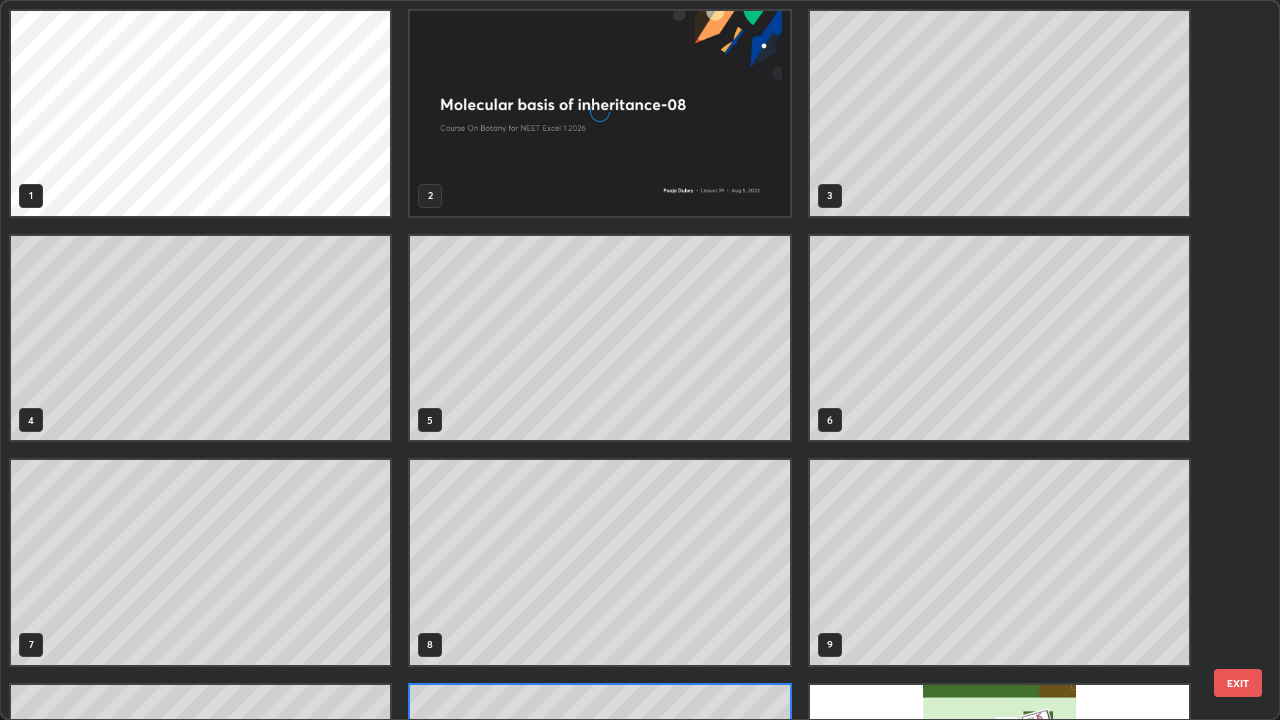 scroll, scrollTop: 180, scrollLeft: 0, axis: vertical 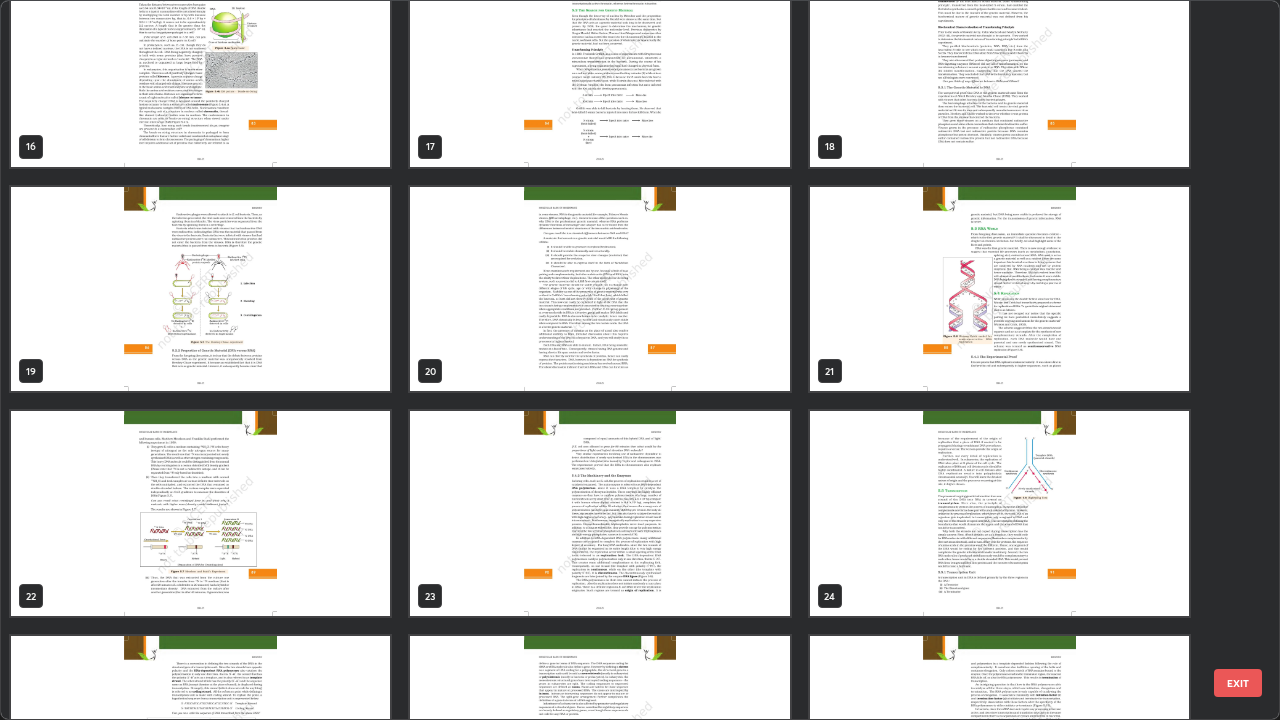 click at bounding box center (599, 513) 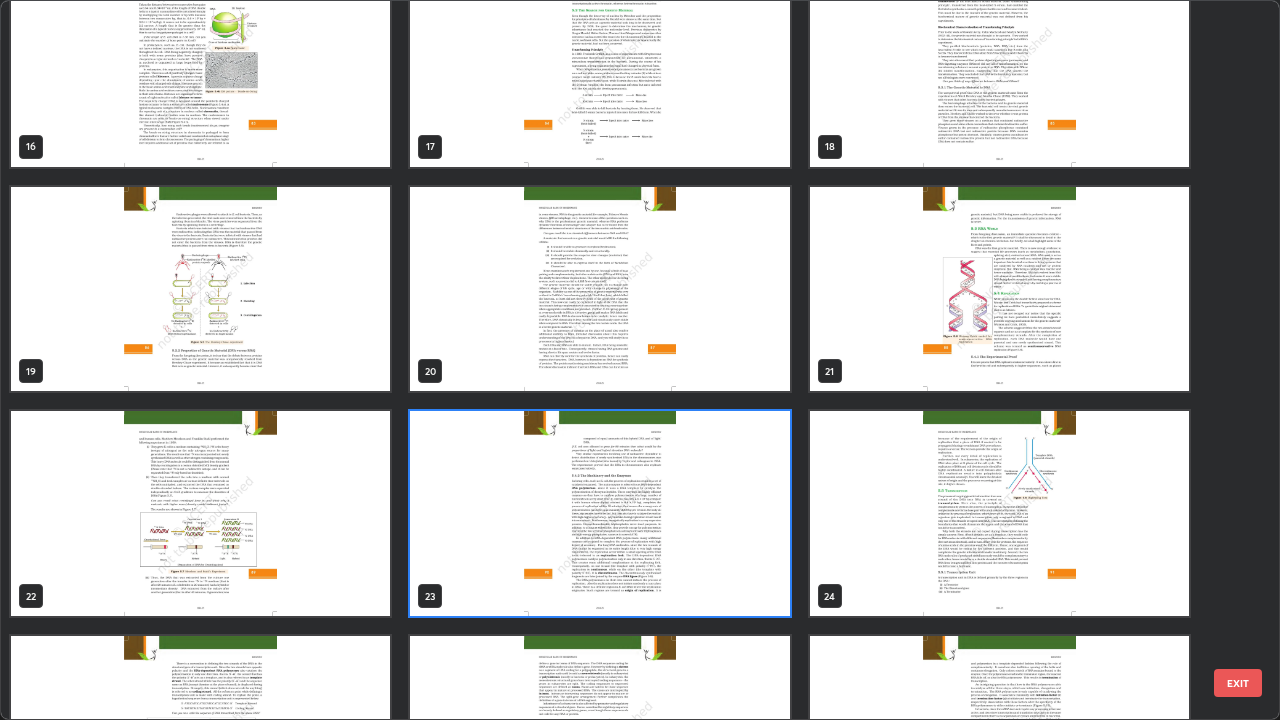 click at bounding box center [599, 513] 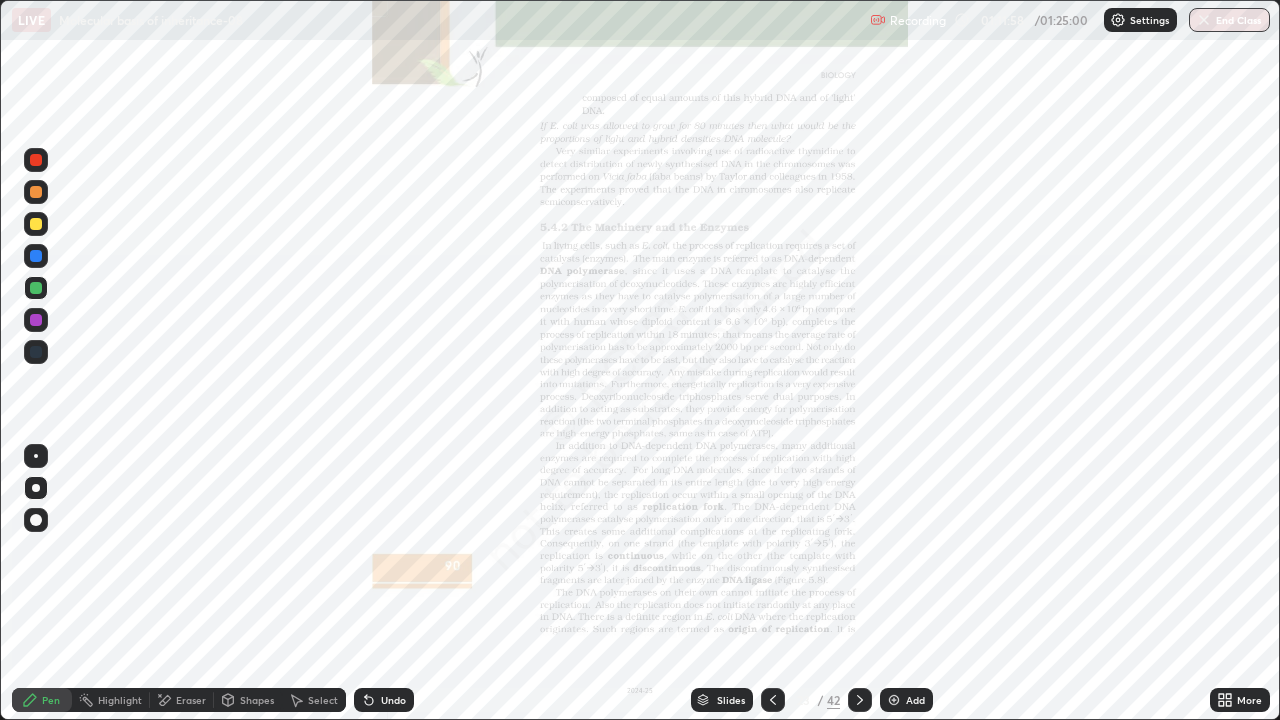 click on "Slides" at bounding box center [722, 700] 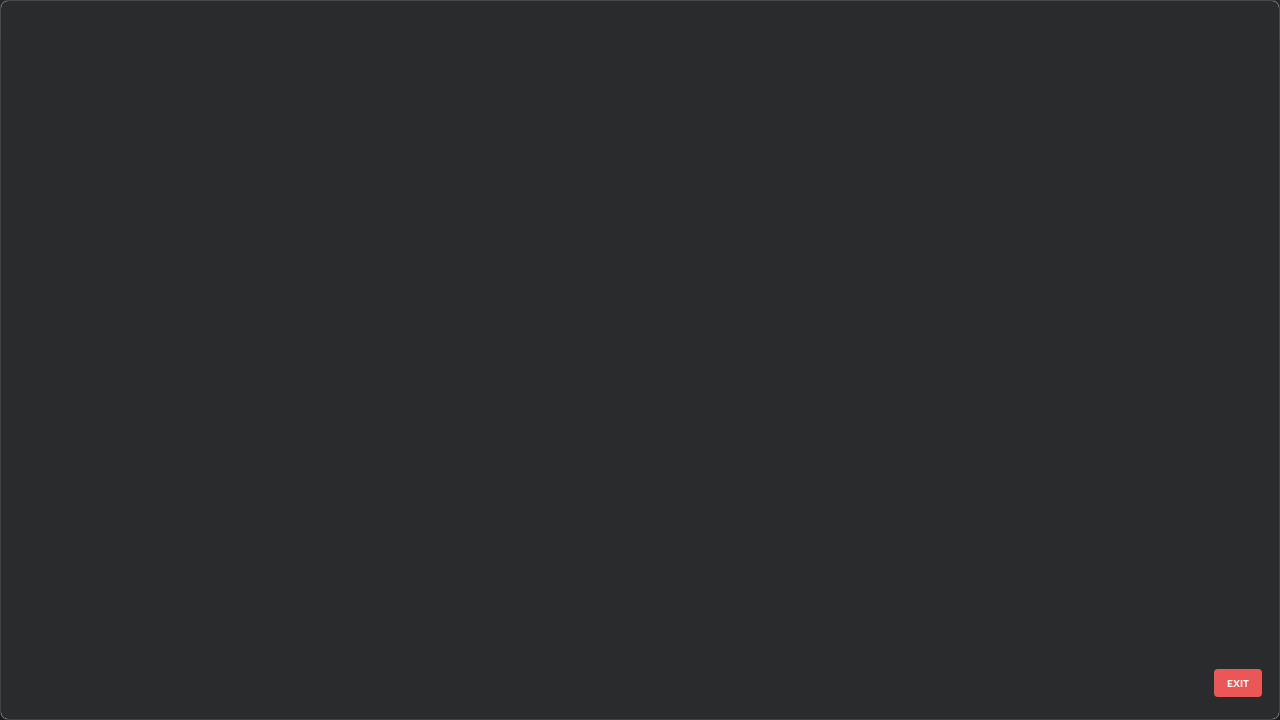 scroll, scrollTop: 1079, scrollLeft: 0, axis: vertical 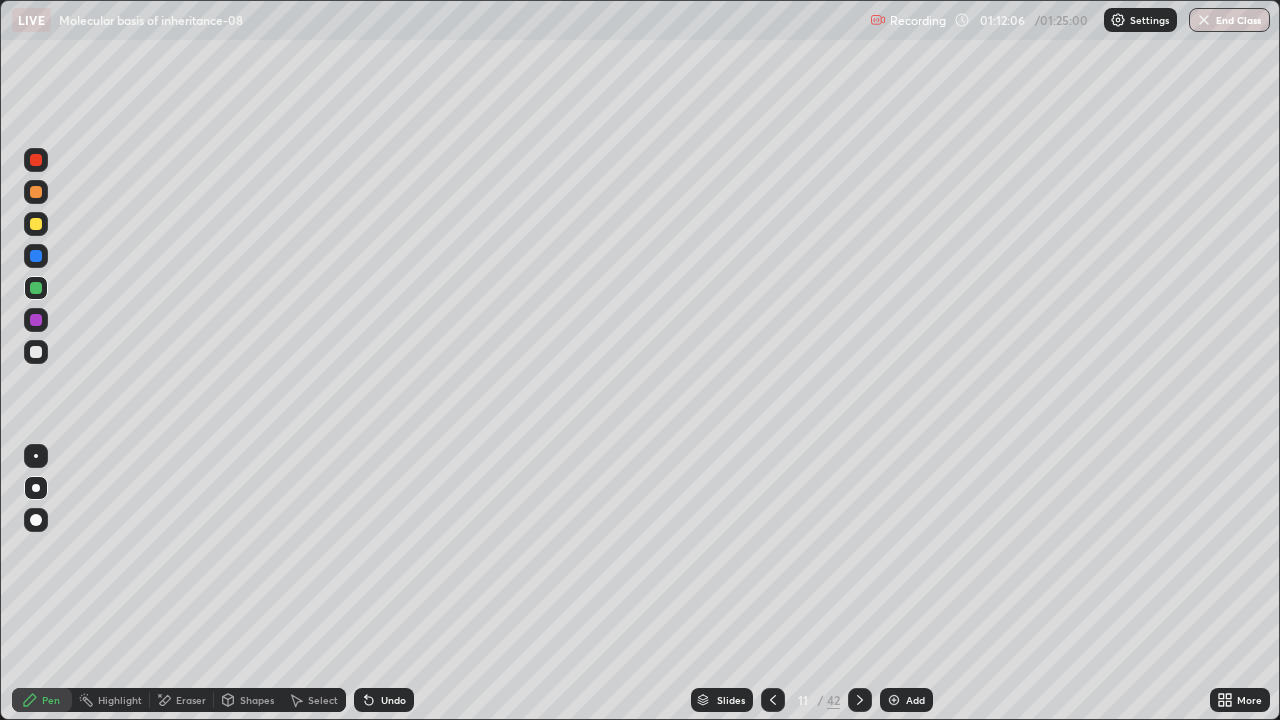 click at bounding box center (36, 352) 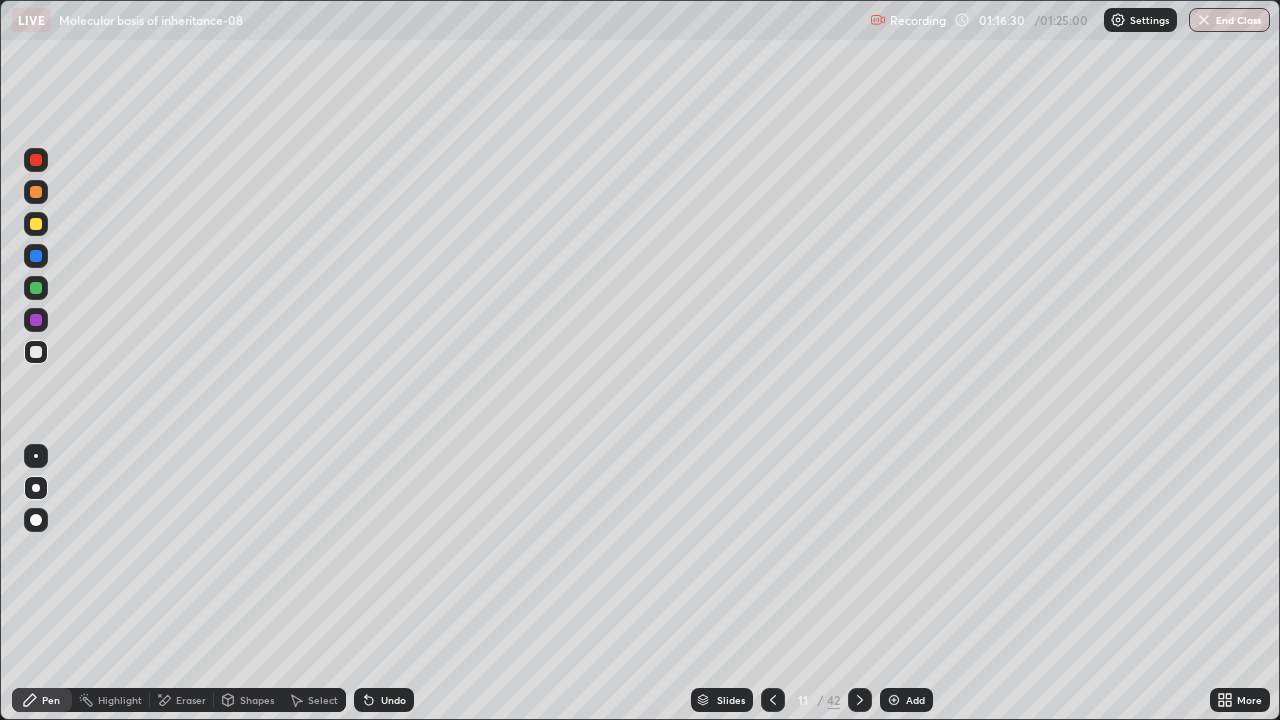 click at bounding box center [773, 700] 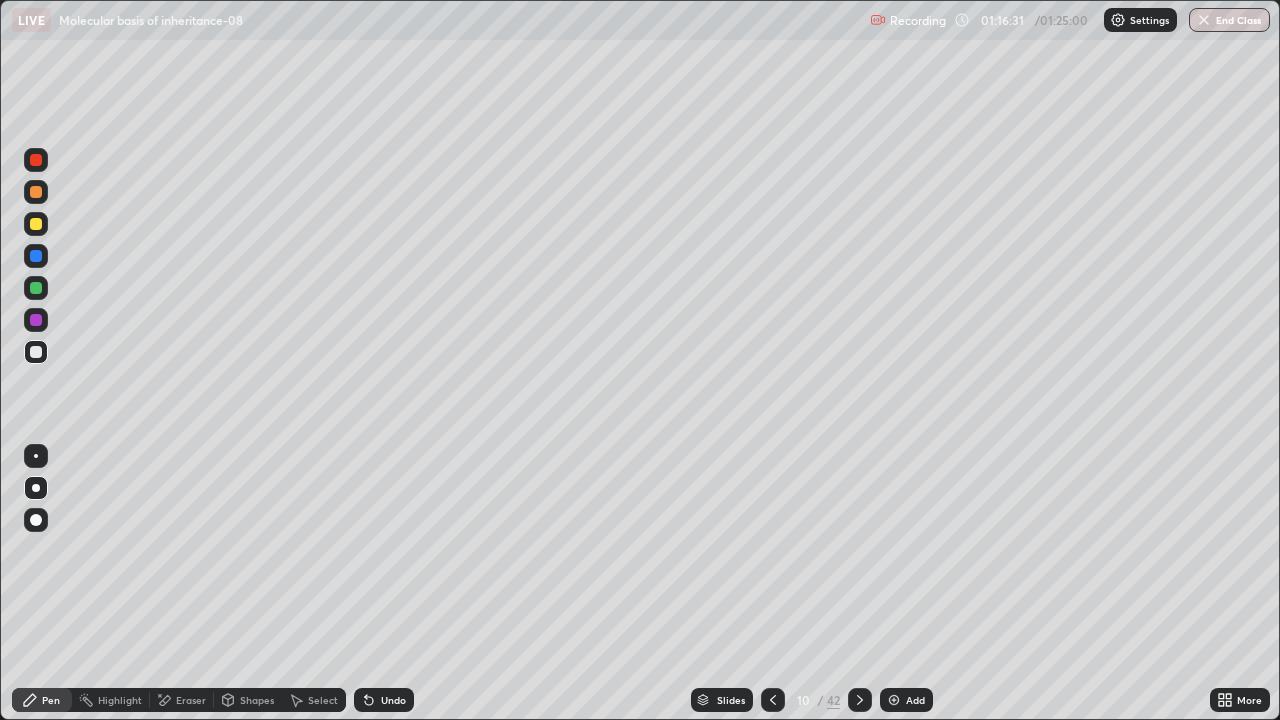 click 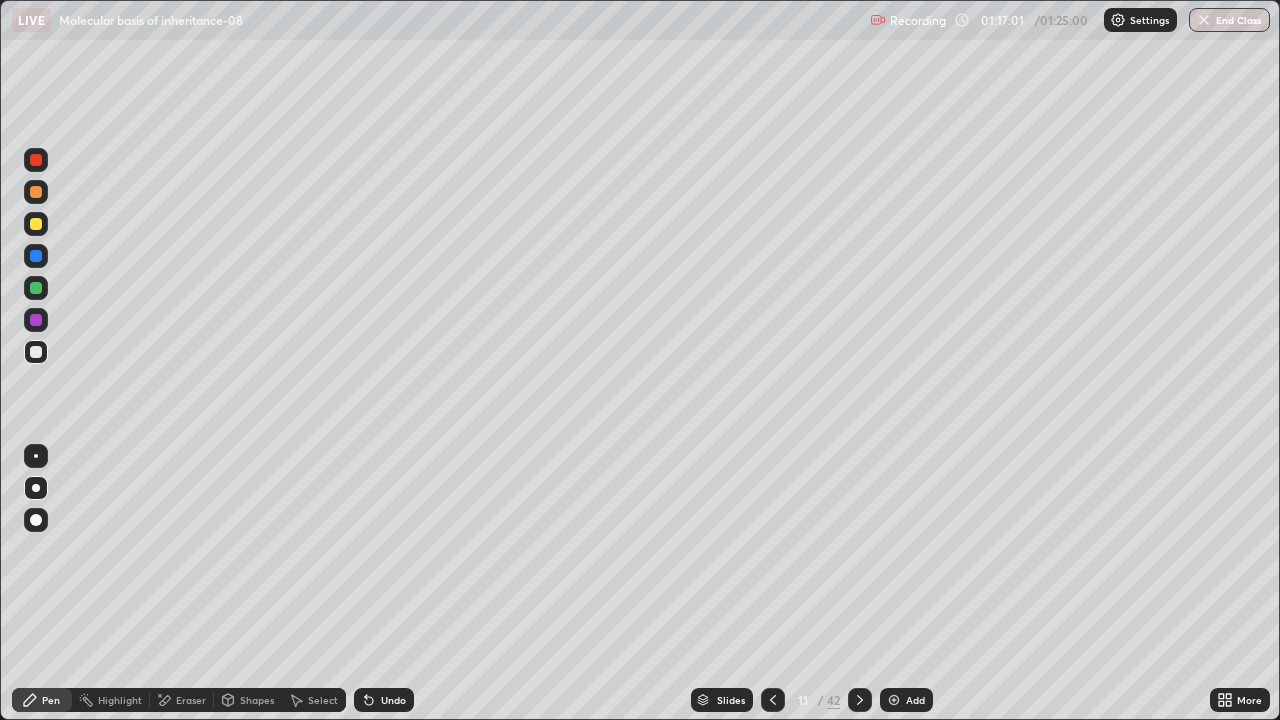 click on "Eraser" at bounding box center [191, 700] 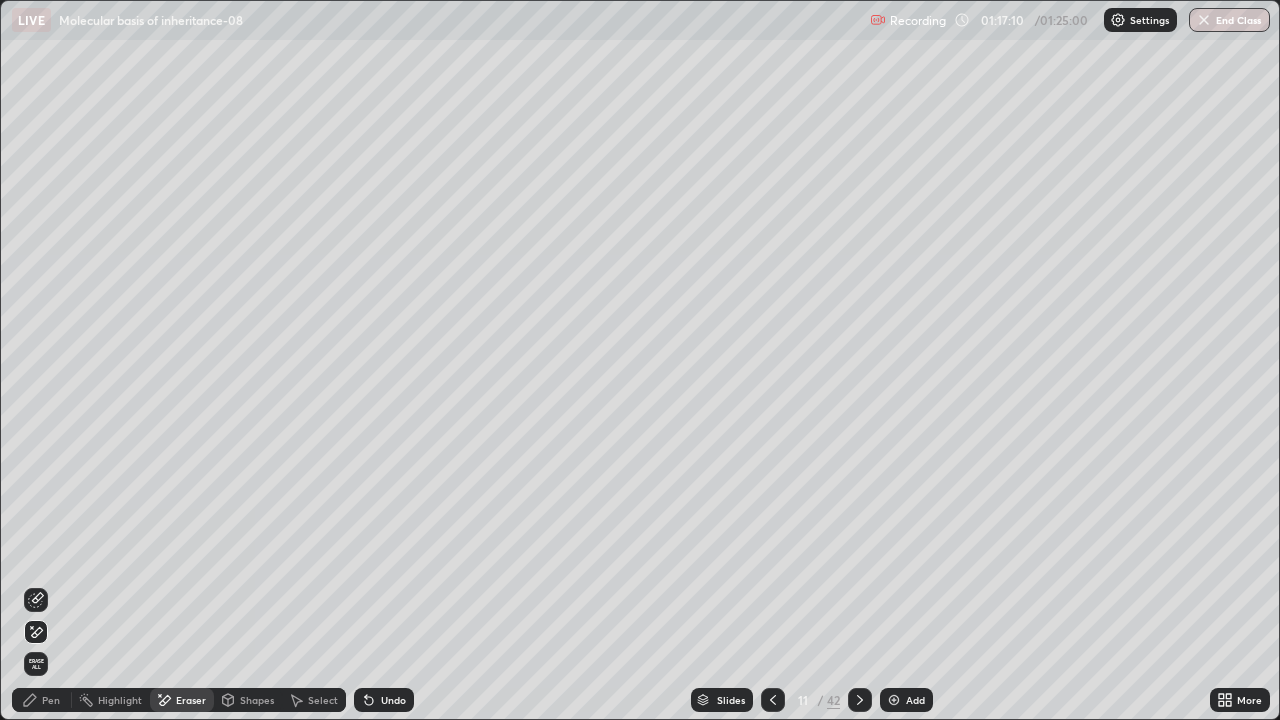click on "Pen" at bounding box center (42, 700) 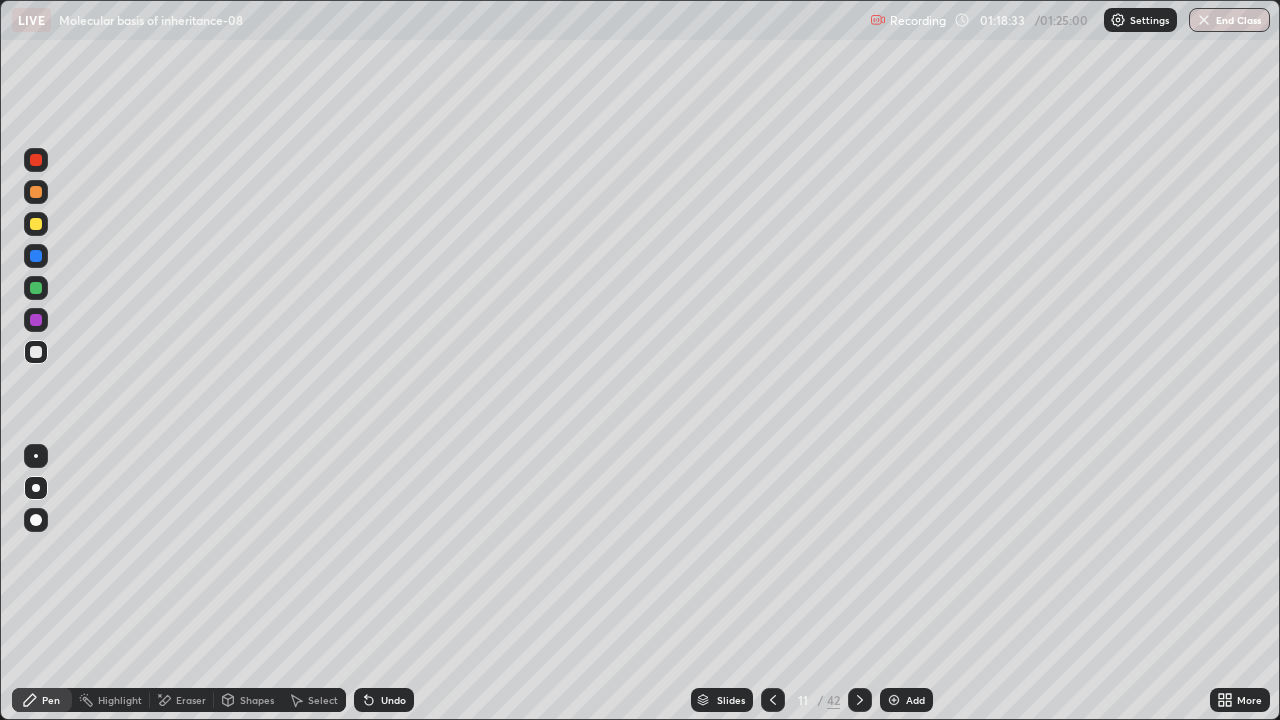 click on "Add" at bounding box center [915, 700] 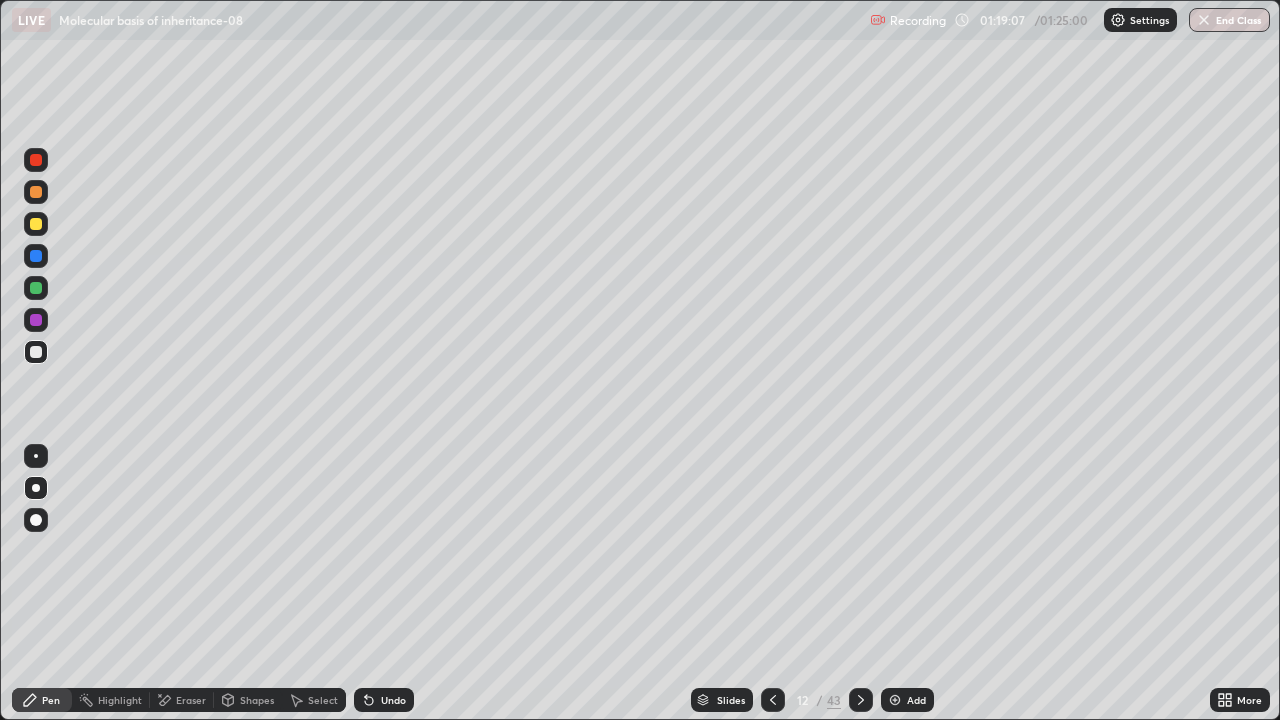 click on "Eraser" at bounding box center [191, 700] 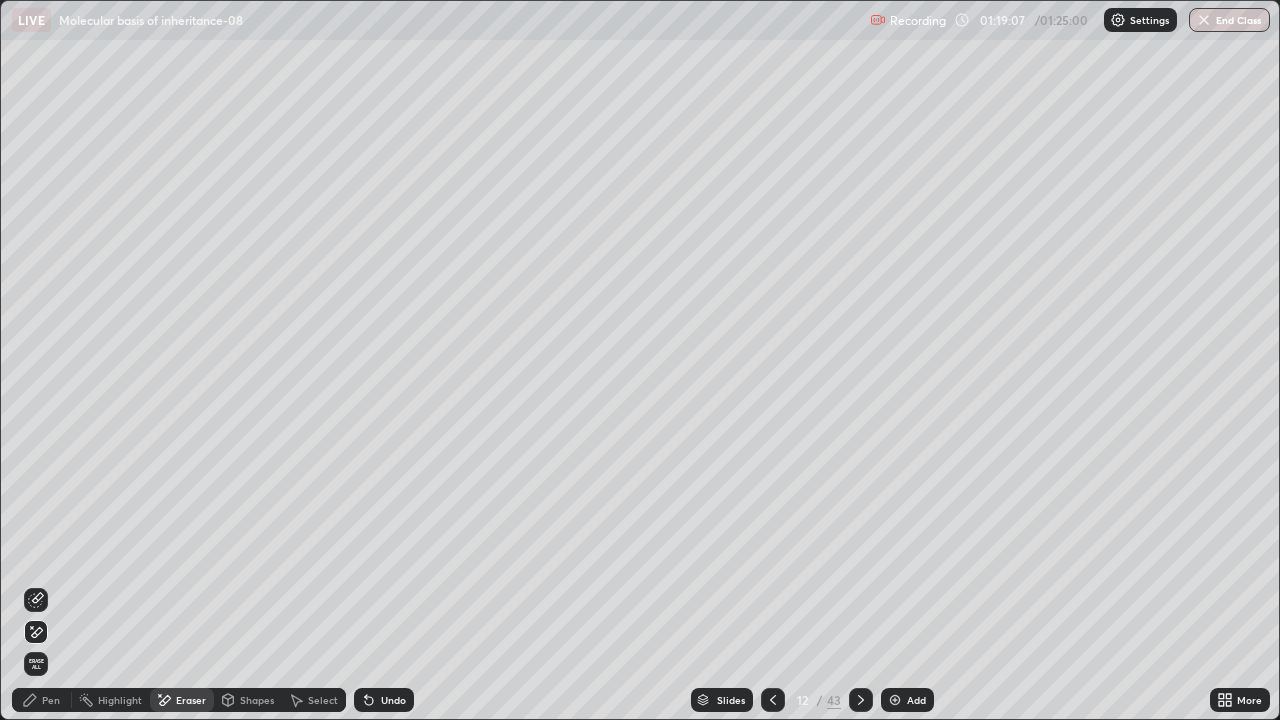 click on "Erase all" at bounding box center [36, 664] 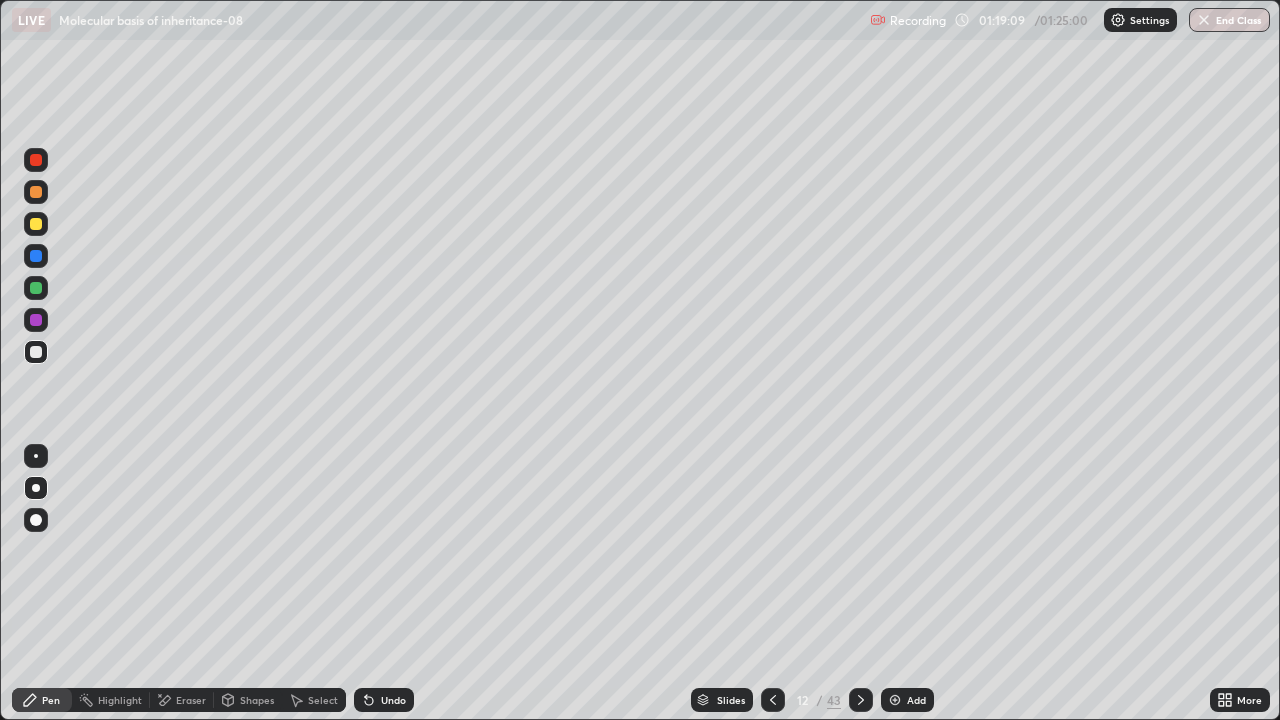 click at bounding box center [36, 288] 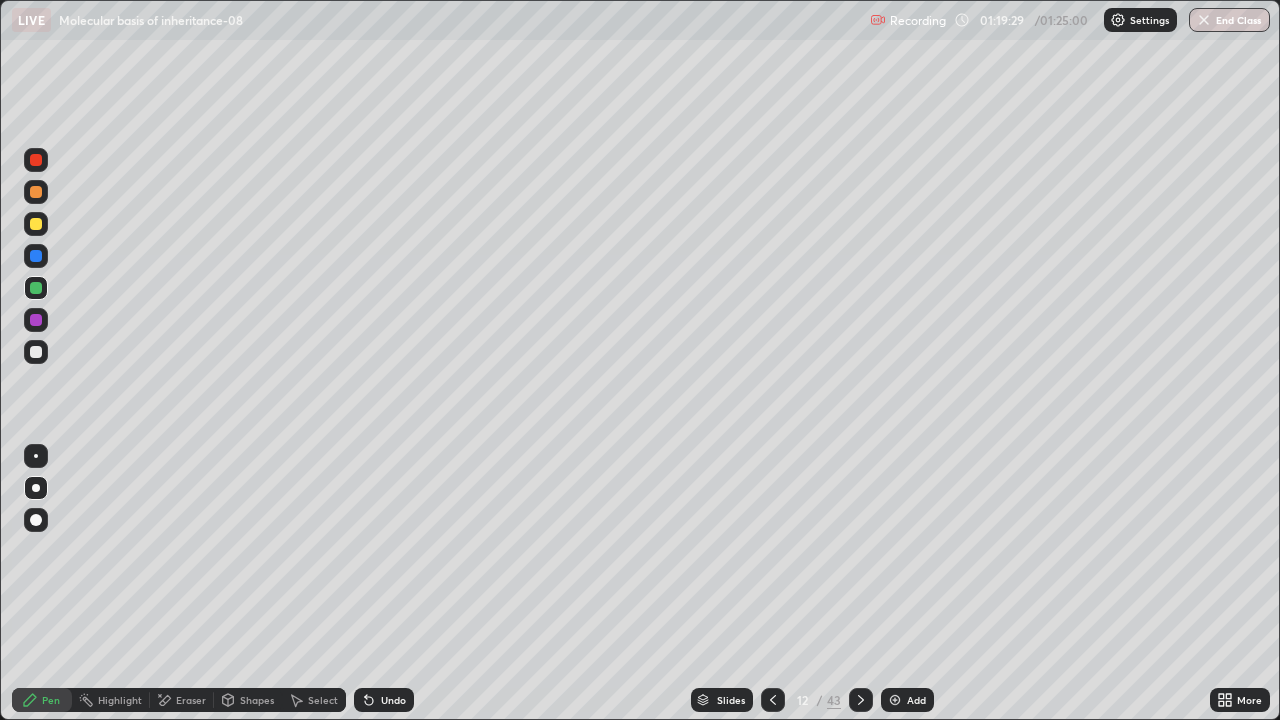 click on "Undo" at bounding box center (393, 700) 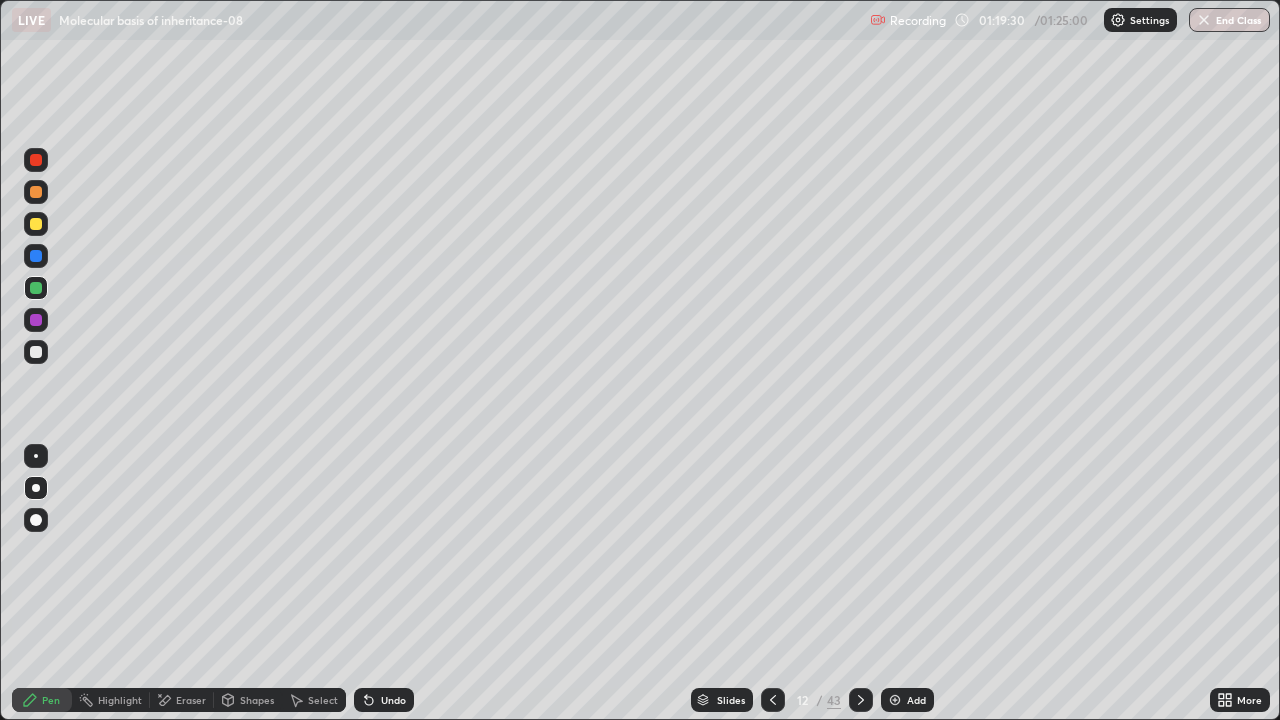 click on "Undo" at bounding box center (393, 700) 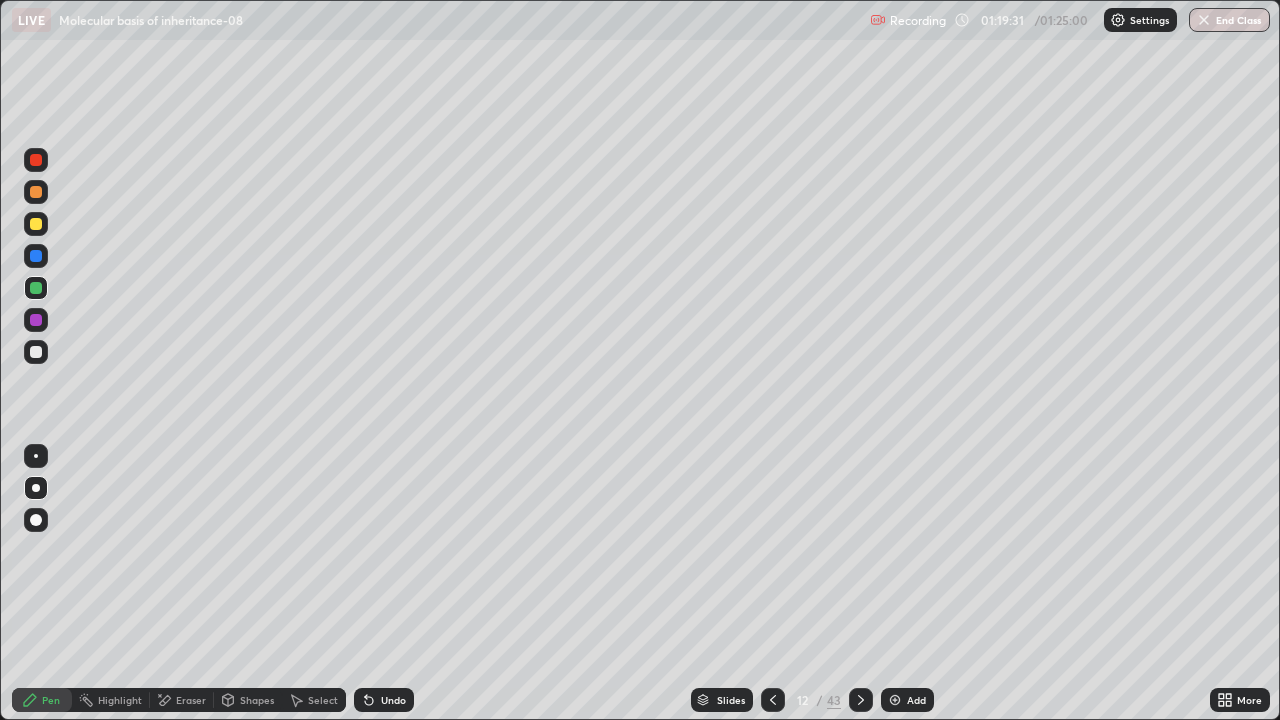 click on "Undo" at bounding box center [384, 700] 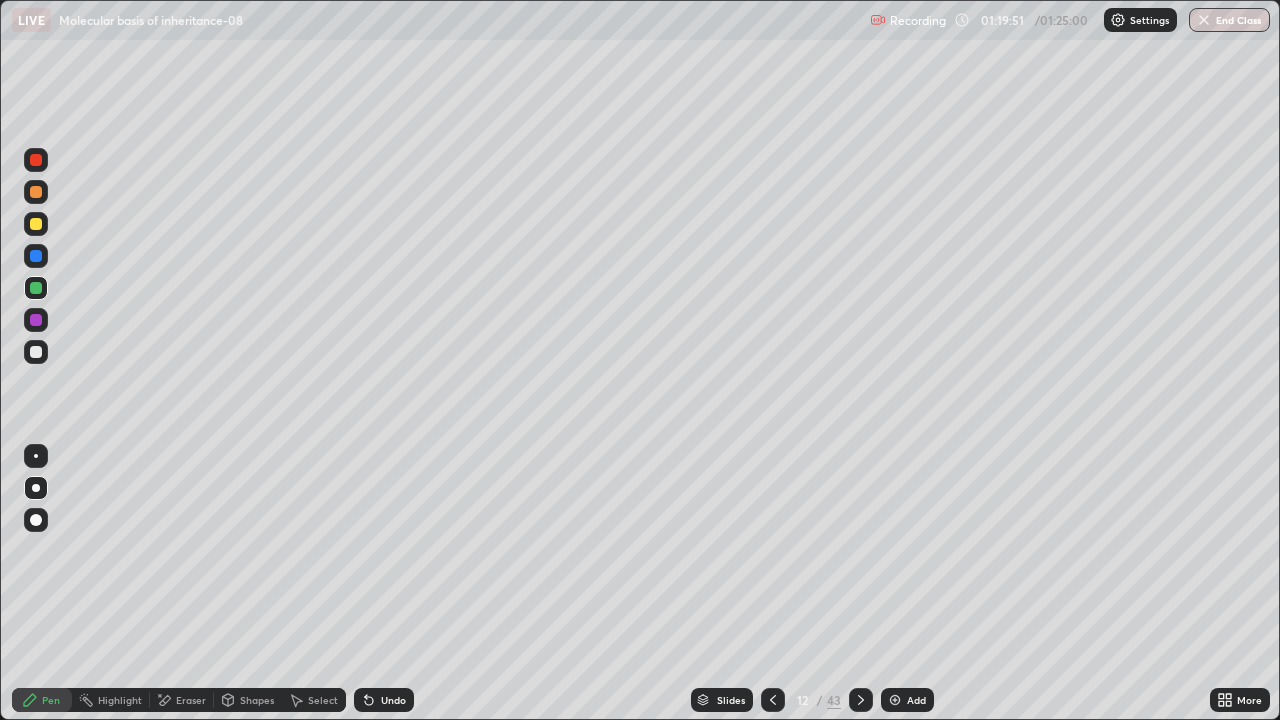 click on "Undo" at bounding box center (384, 700) 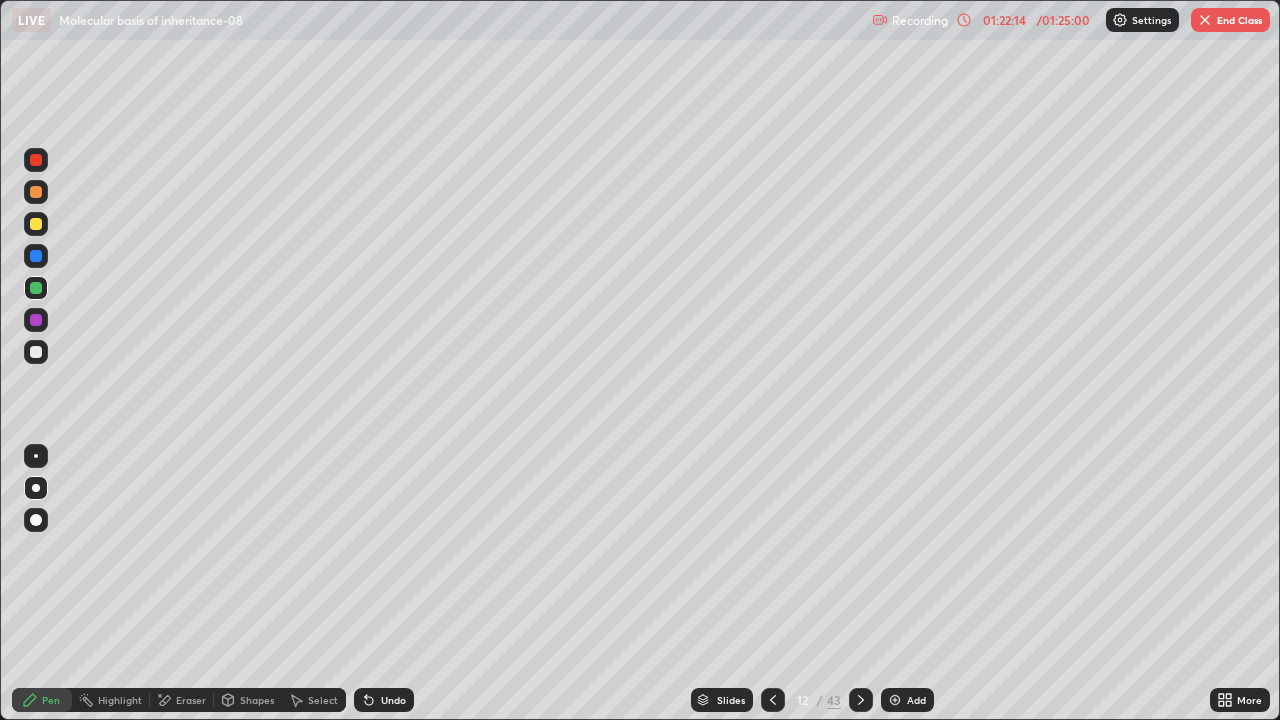 click 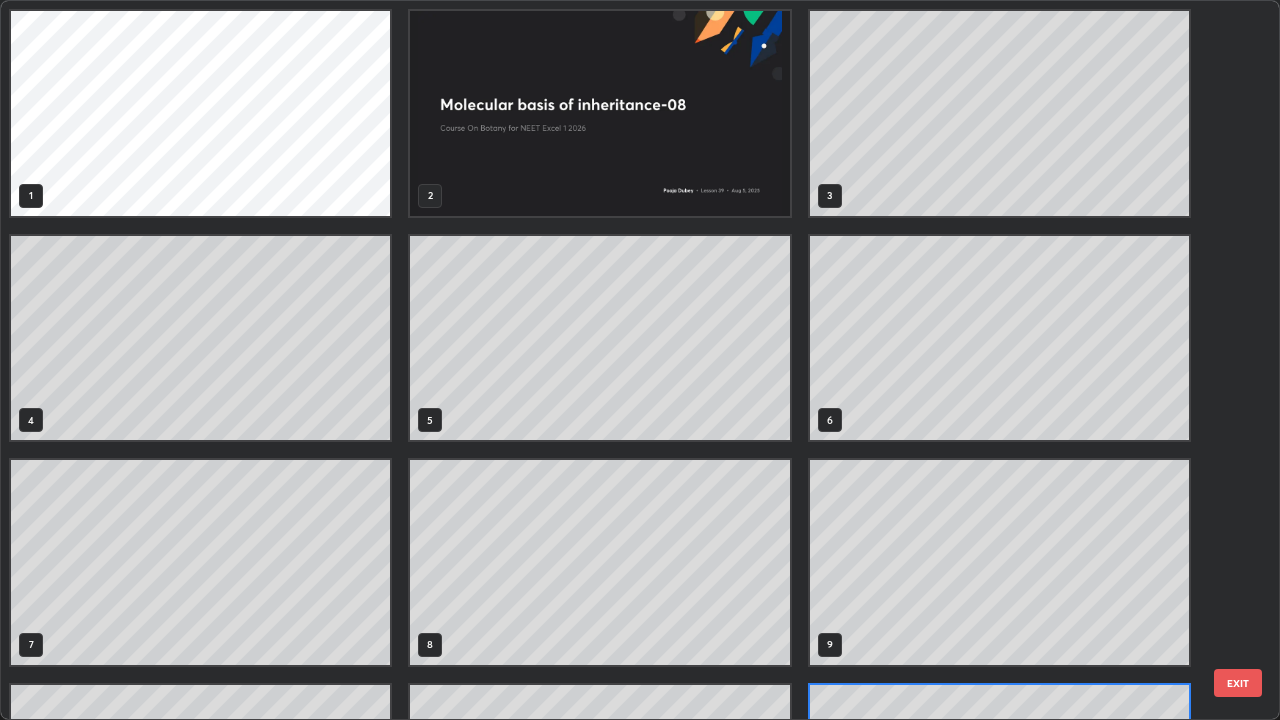 scroll, scrollTop: 180, scrollLeft: 0, axis: vertical 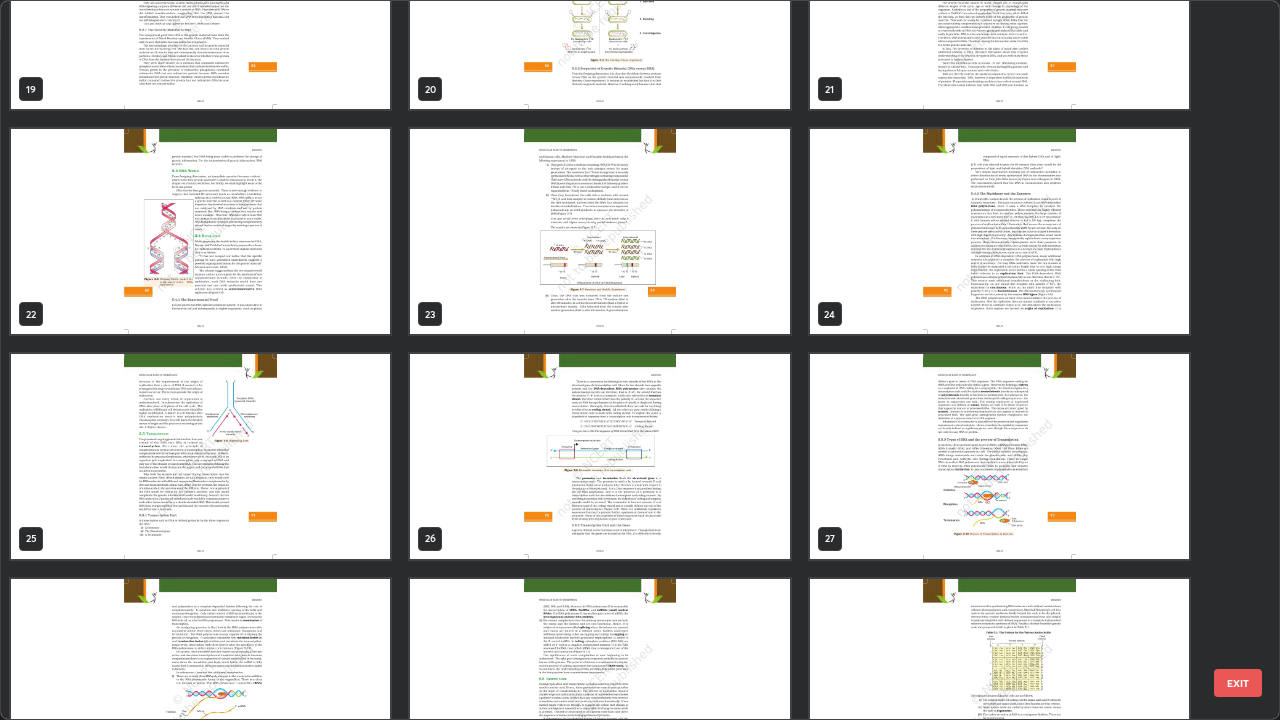 click at bounding box center [999, 231] 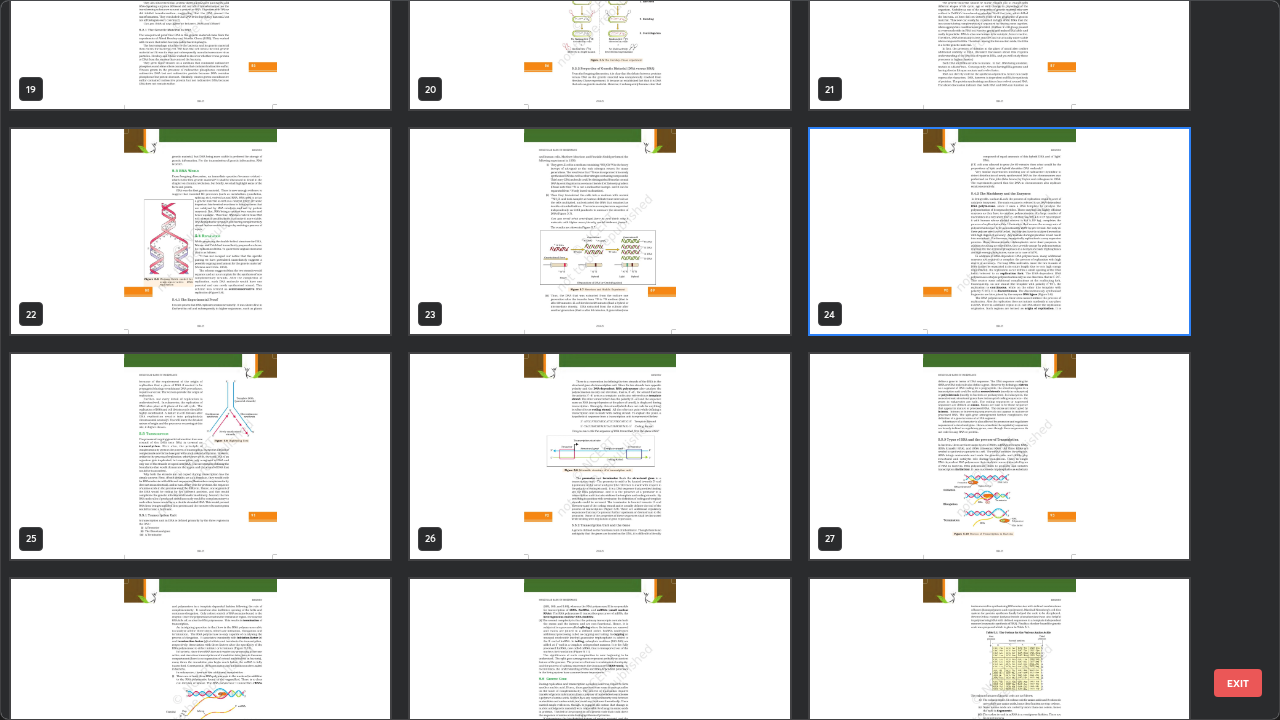 click at bounding box center [999, 231] 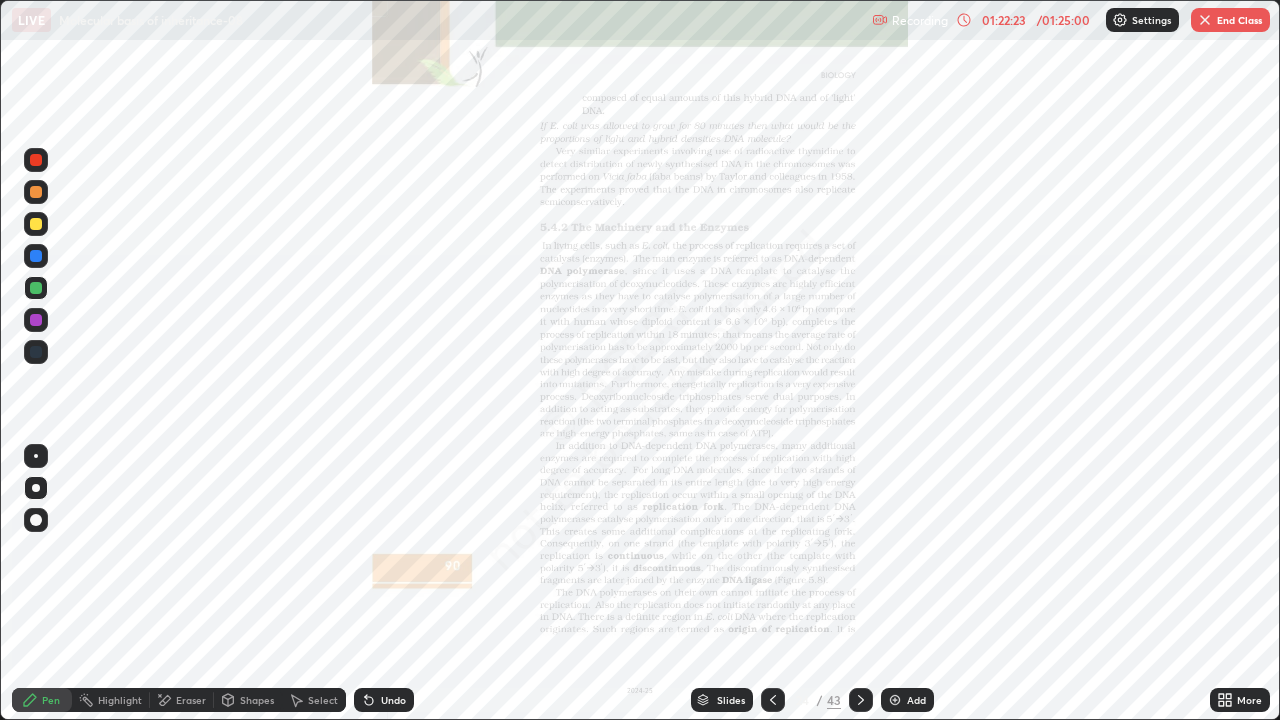click at bounding box center [999, 231] 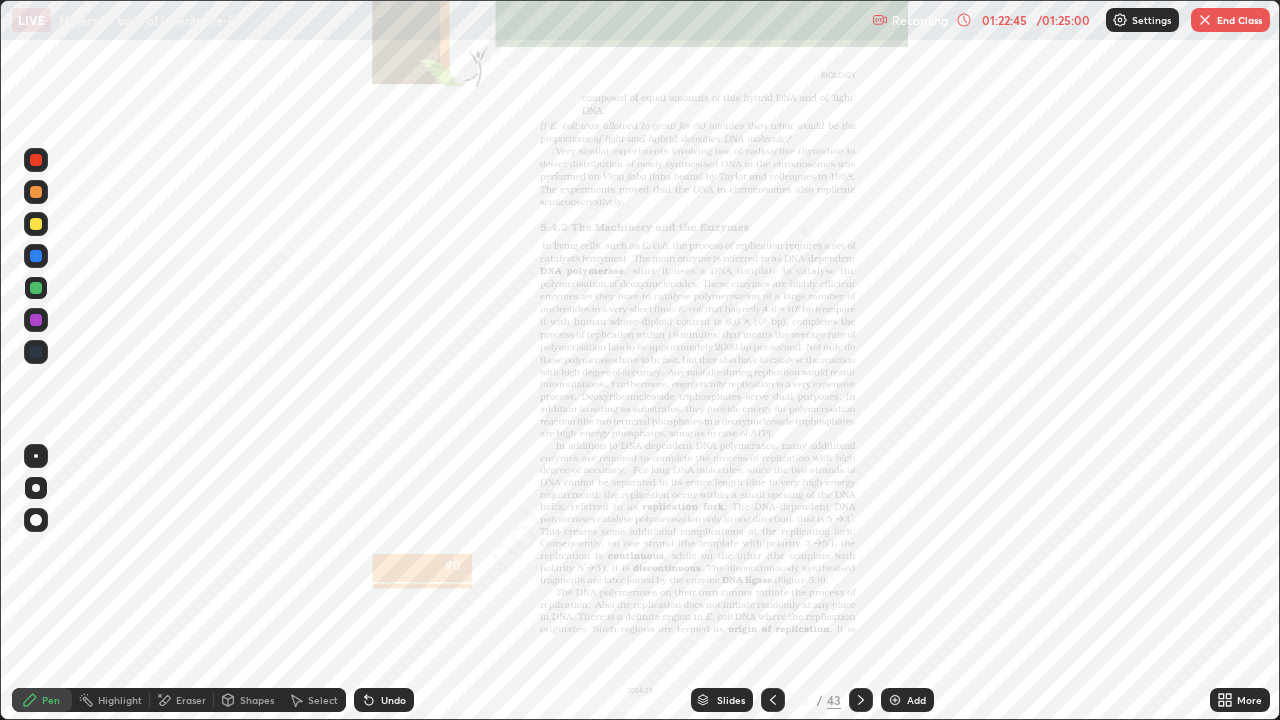click on "Slides" at bounding box center (722, 700) 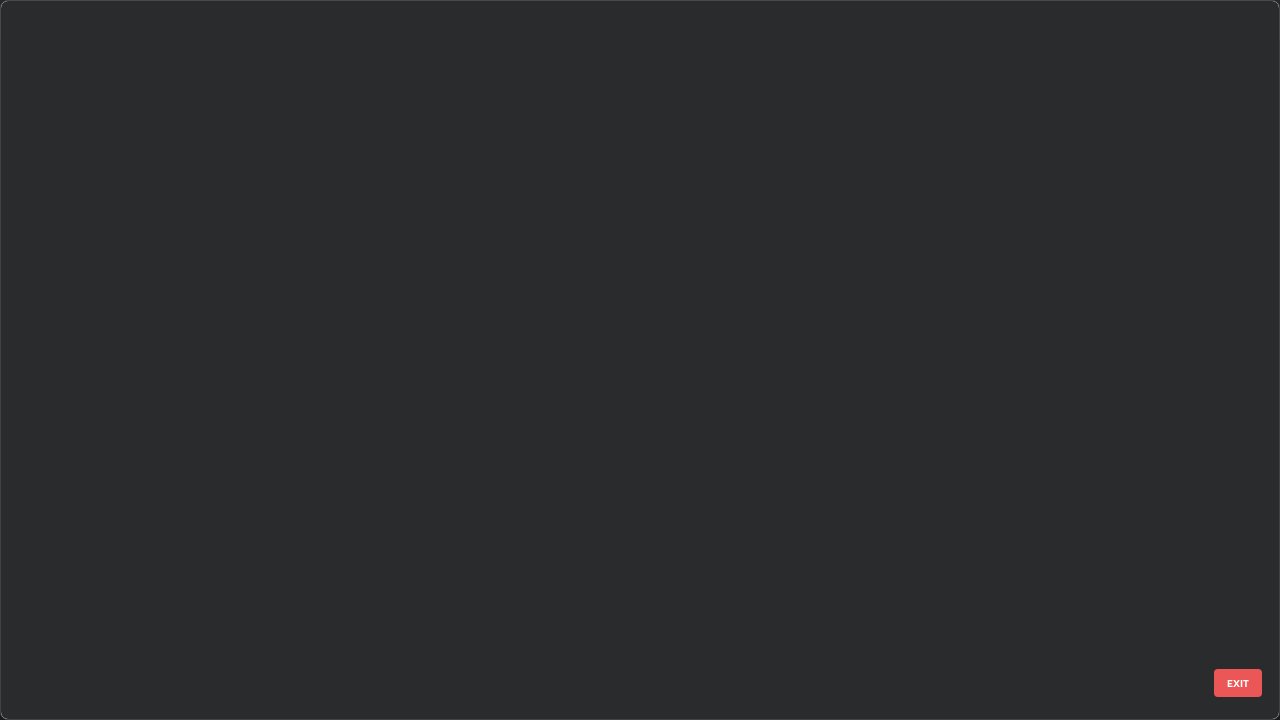 scroll, scrollTop: 712, scrollLeft: 1268, axis: both 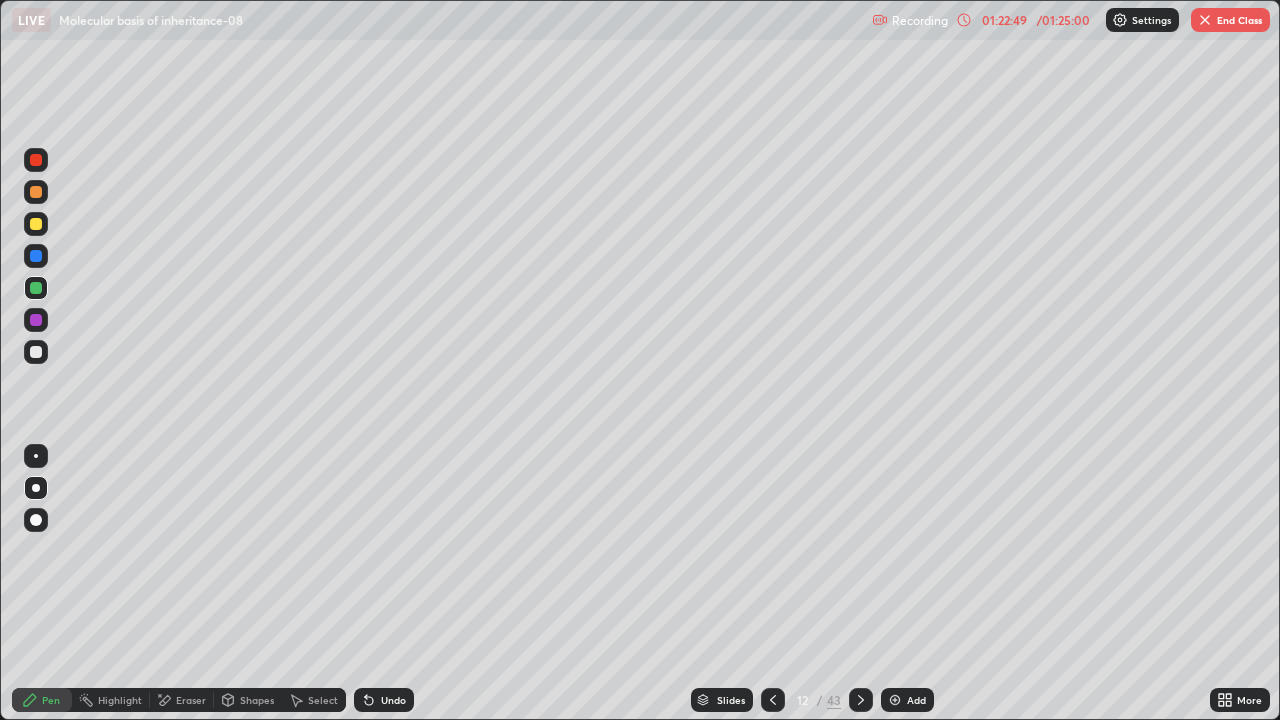 click on "Eraser" at bounding box center [191, 700] 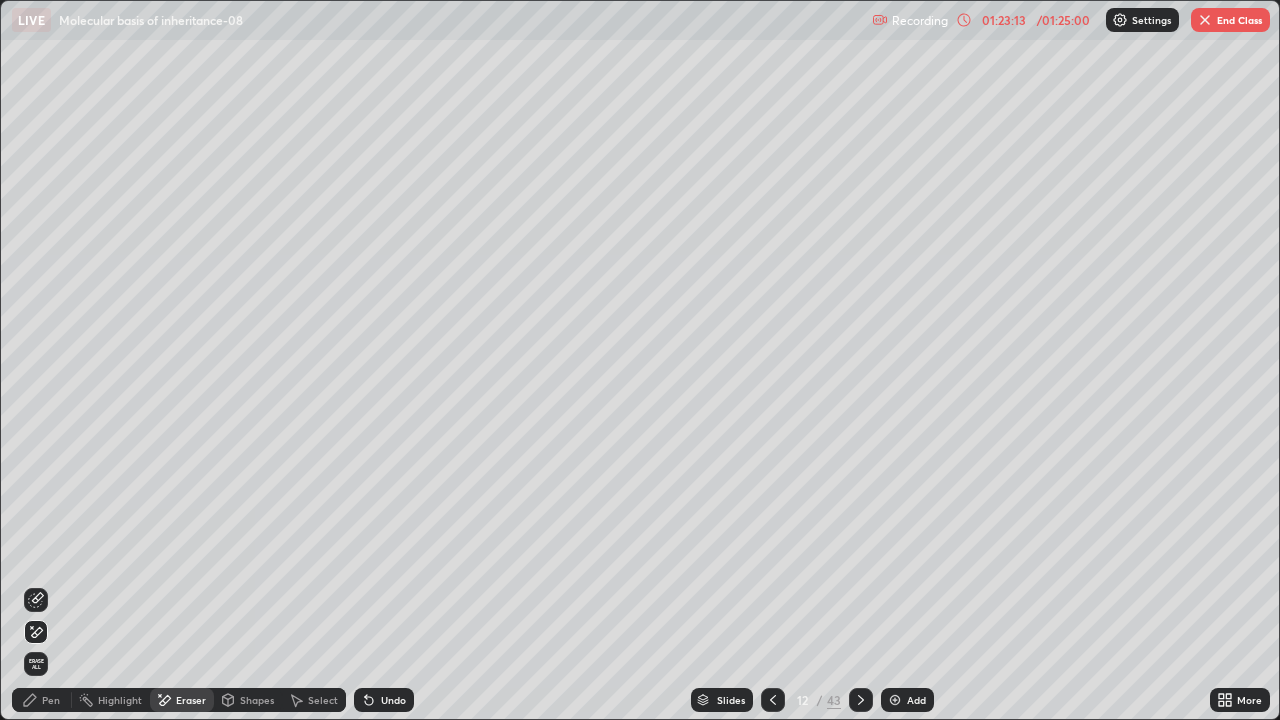 click on "Undo" at bounding box center (393, 700) 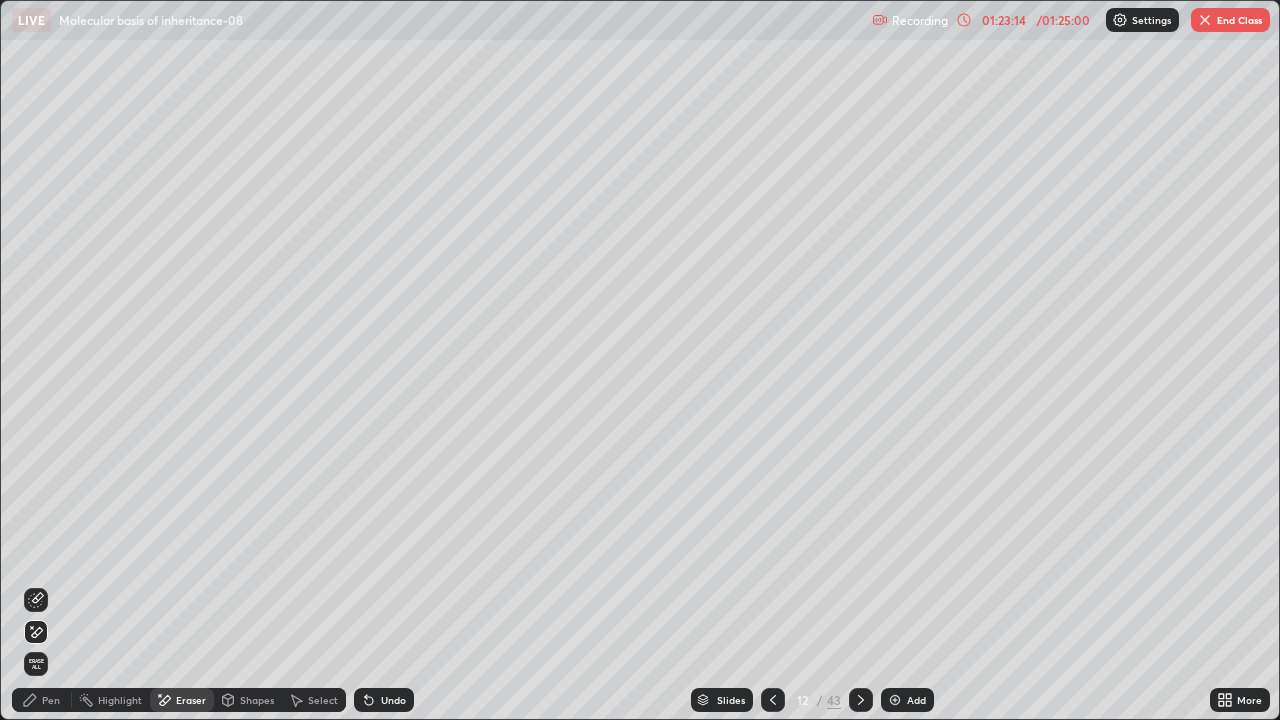 click on "Pen" at bounding box center (51, 700) 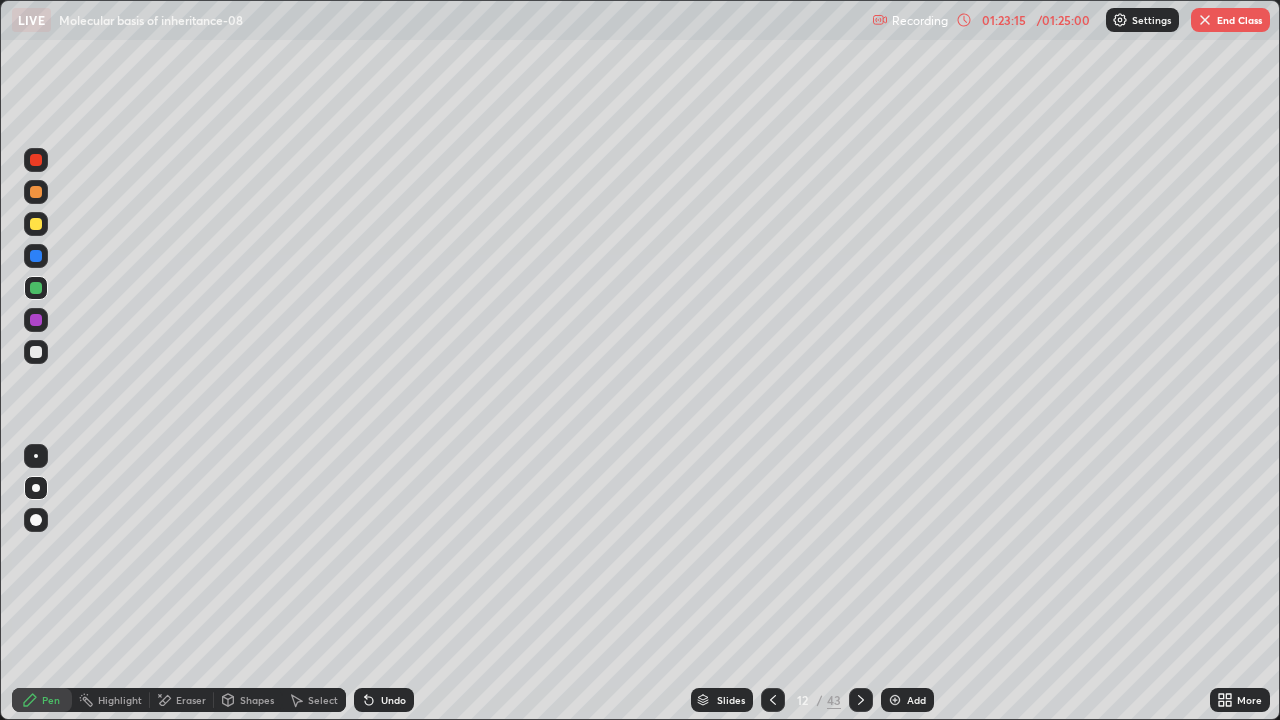 click at bounding box center [36, 352] 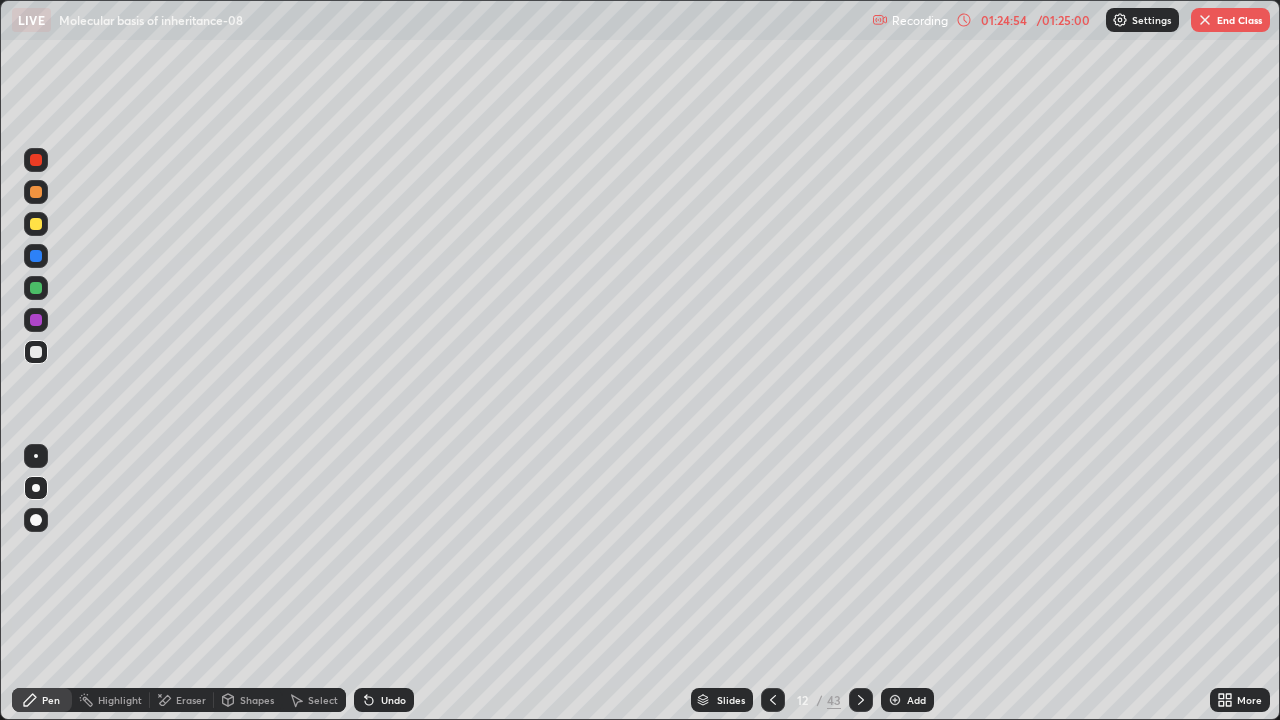click on "Slides" at bounding box center [731, 700] 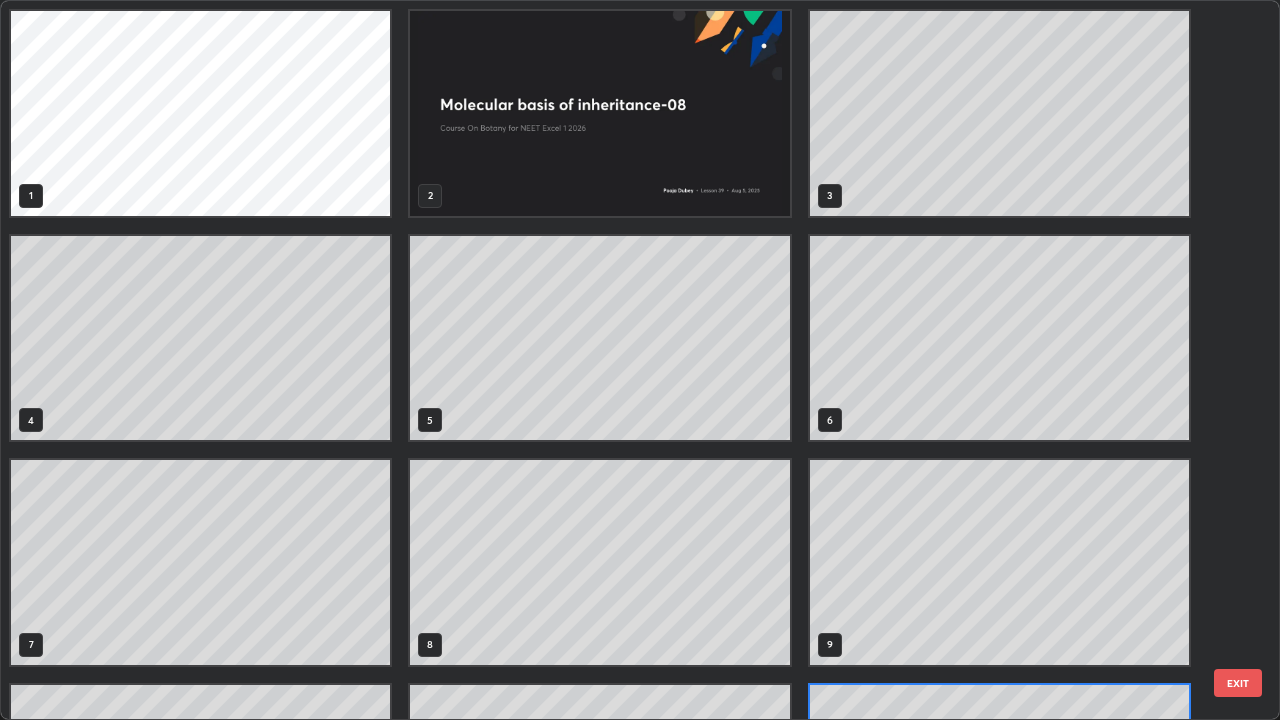 scroll, scrollTop: 180, scrollLeft: 0, axis: vertical 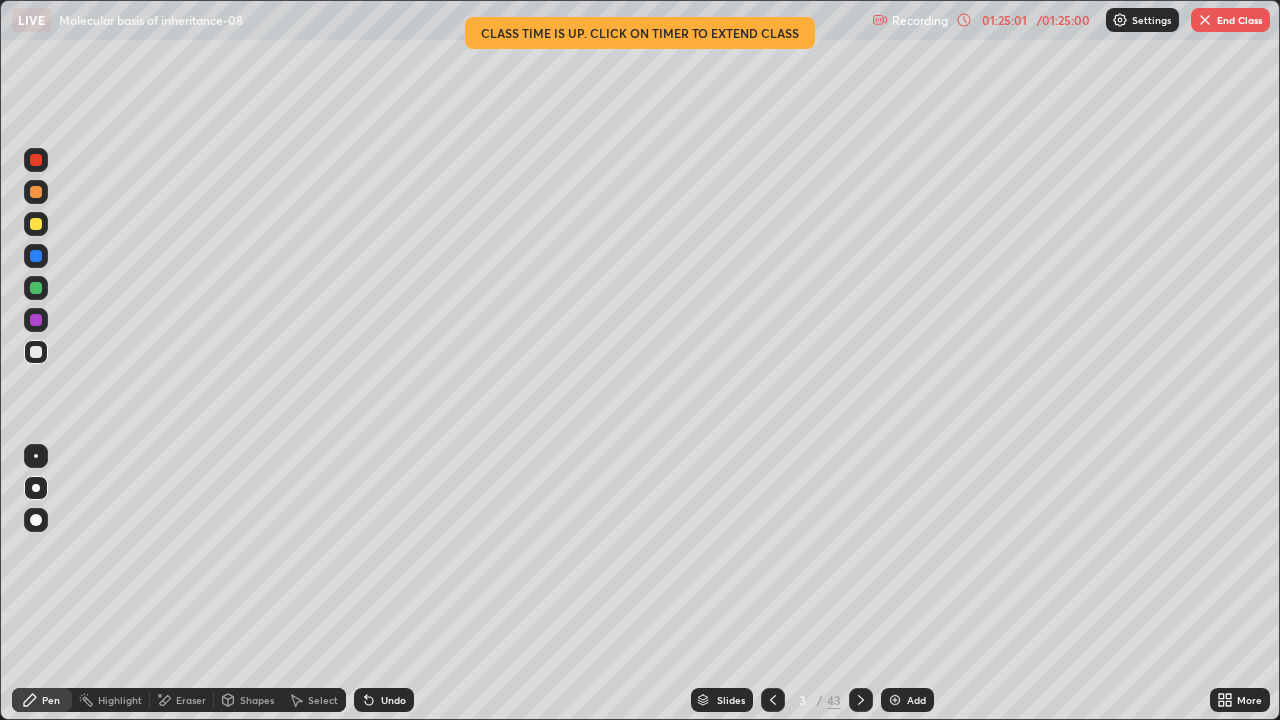 click on "End Class" at bounding box center [1230, 20] 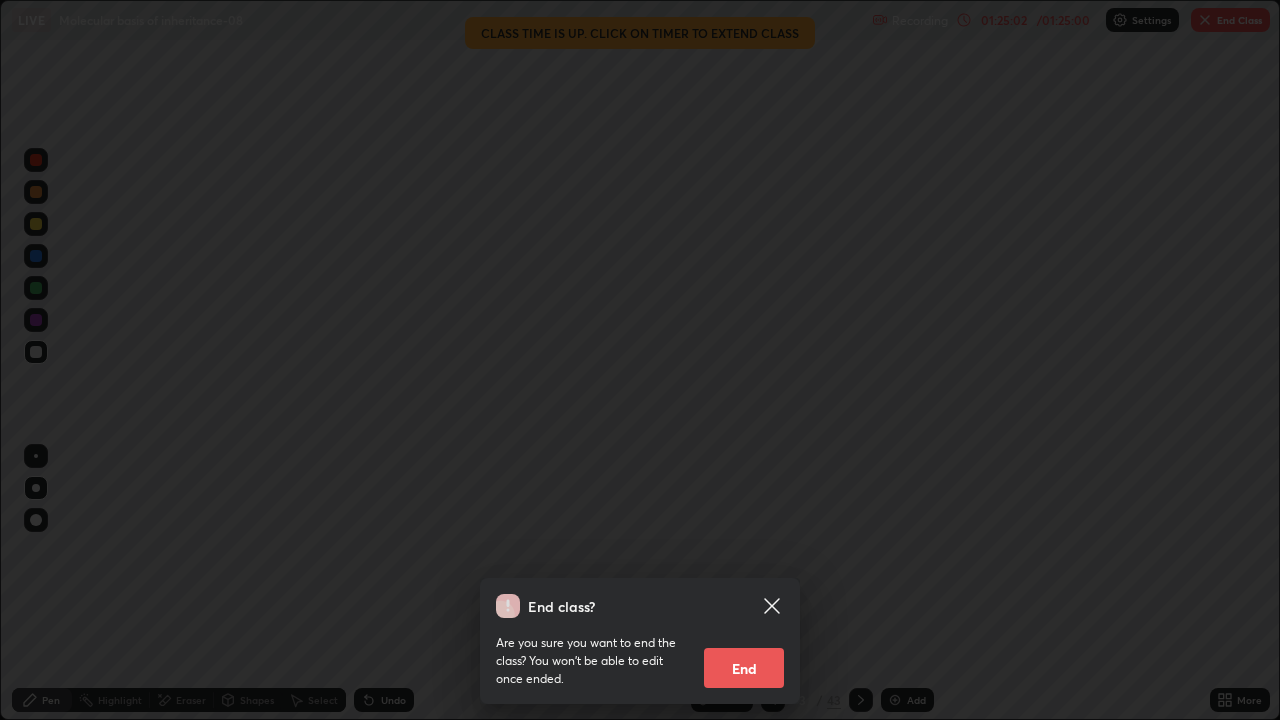 click on "End" at bounding box center (744, 668) 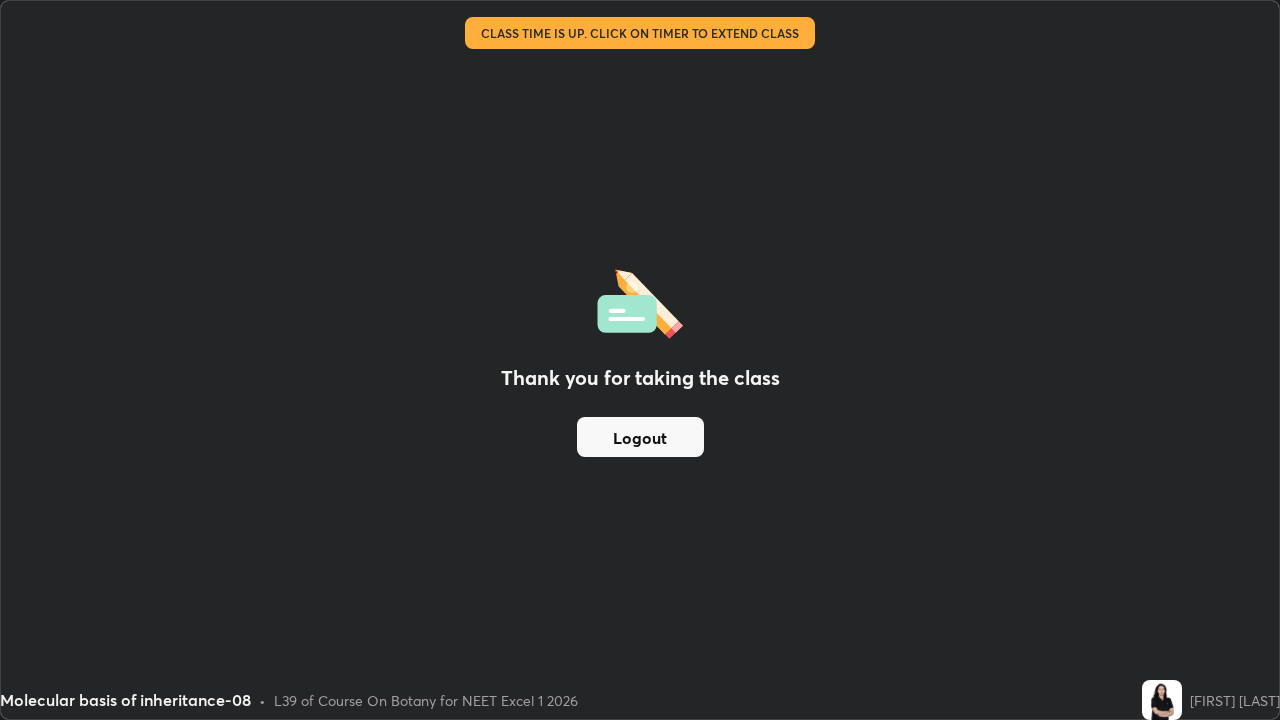 click on "Logout" at bounding box center (640, 437) 